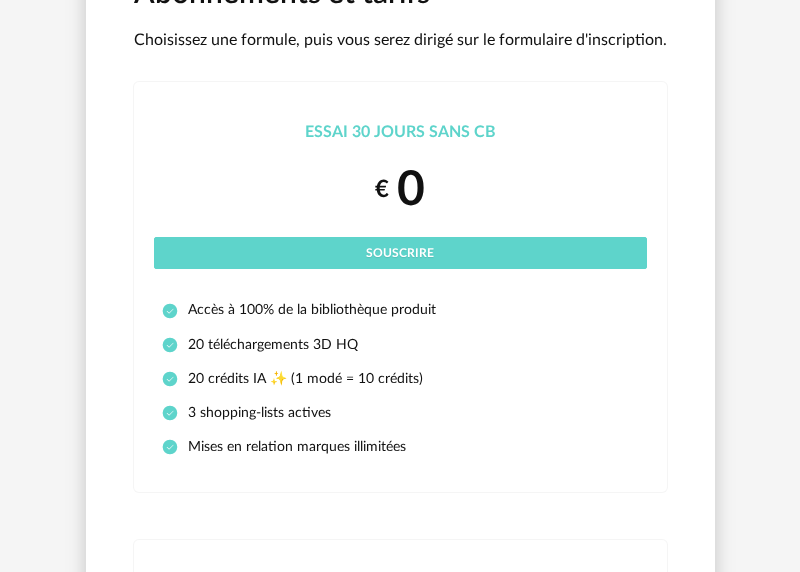 scroll, scrollTop: 174, scrollLeft: 0, axis: vertical 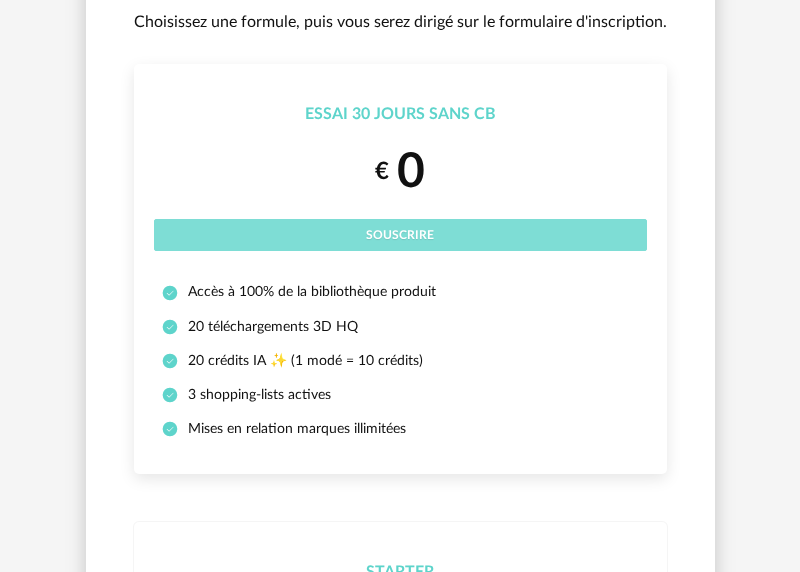 click on "Souscrire" at bounding box center [400, 235] 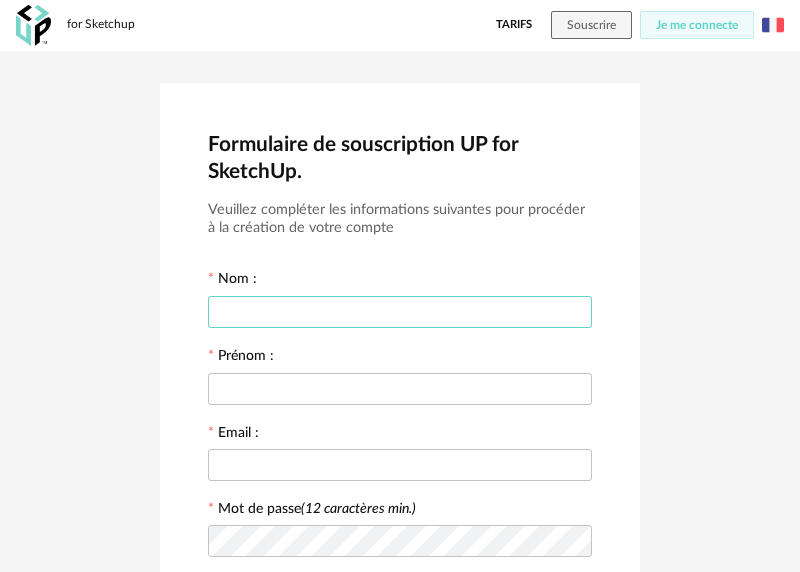 click at bounding box center [400, 312] 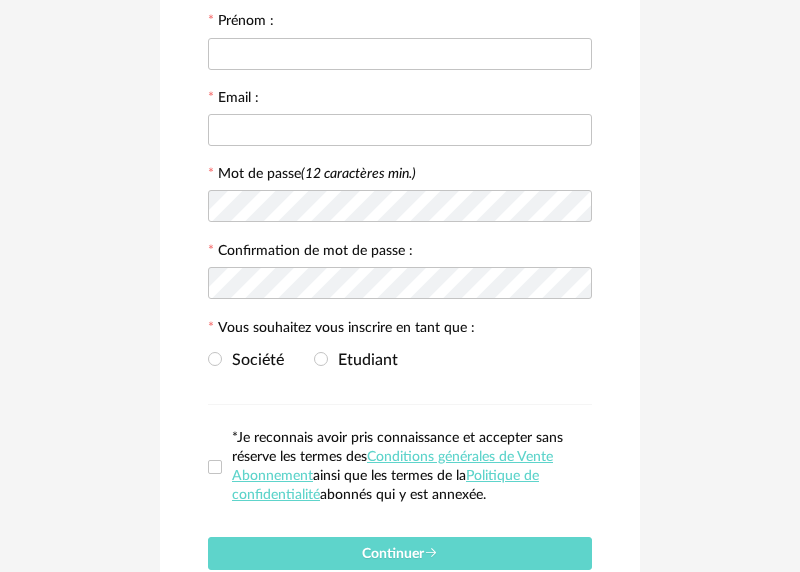 scroll, scrollTop: 326, scrollLeft: 0, axis: vertical 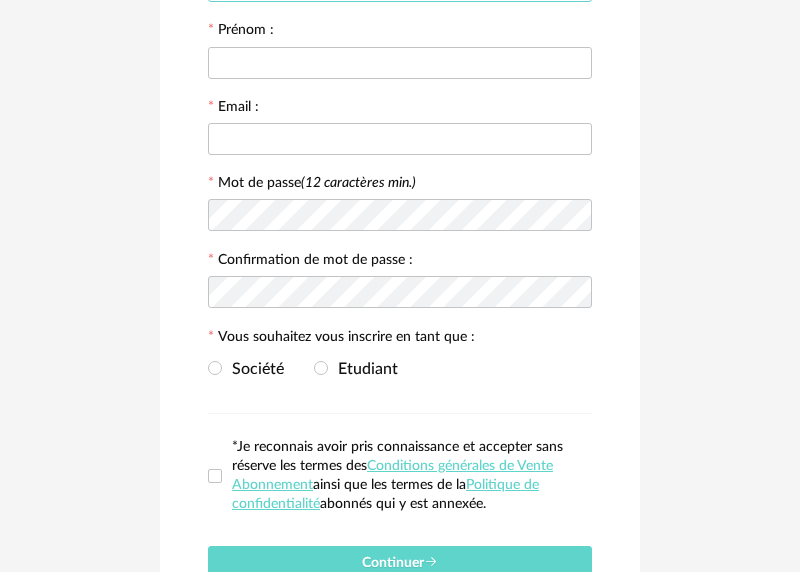 type on "*" 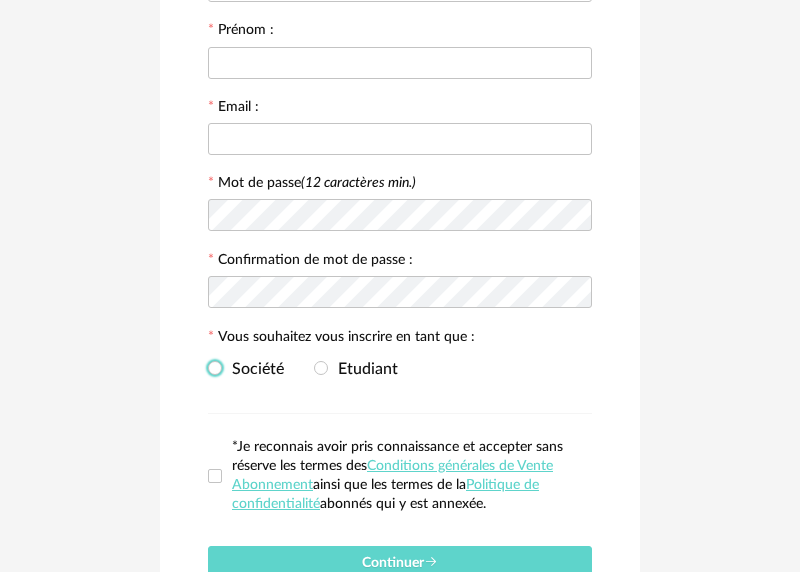 click on "Société" at bounding box center [253, 369] 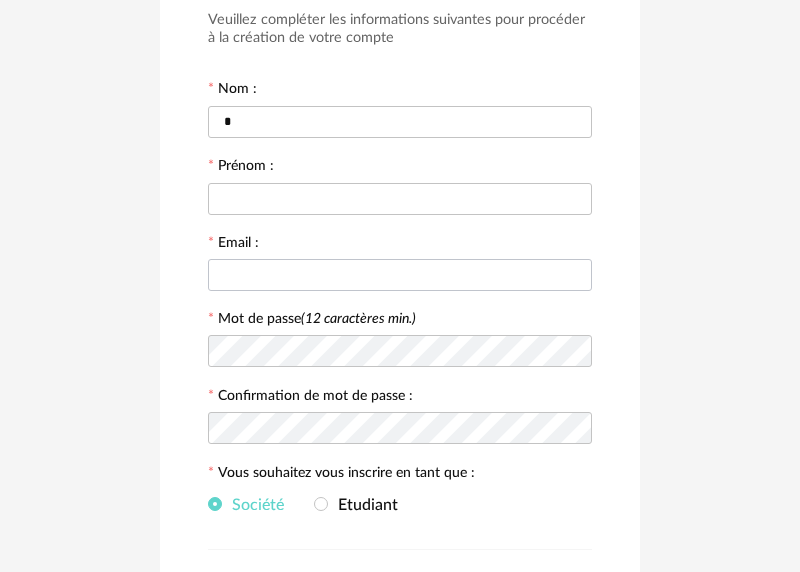 scroll, scrollTop: 191, scrollLeft: 0, axis: vertical 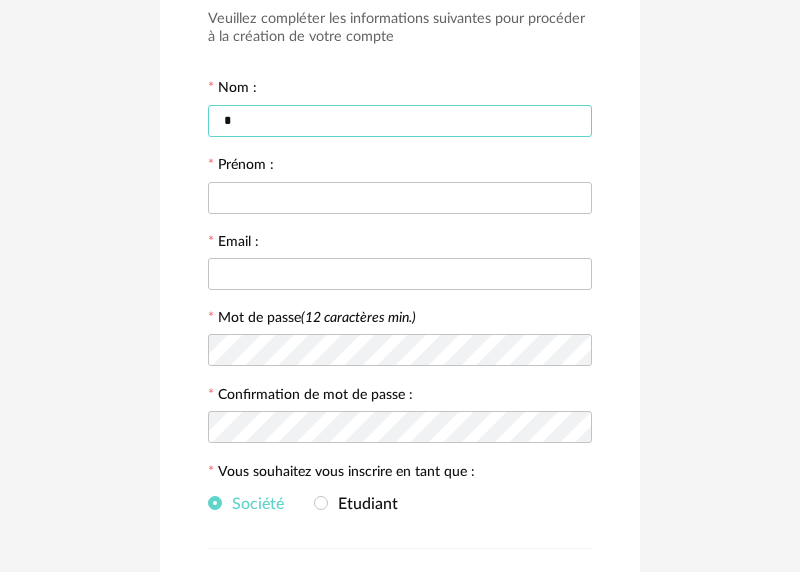 click on "*" at bounding box center (400, 121) 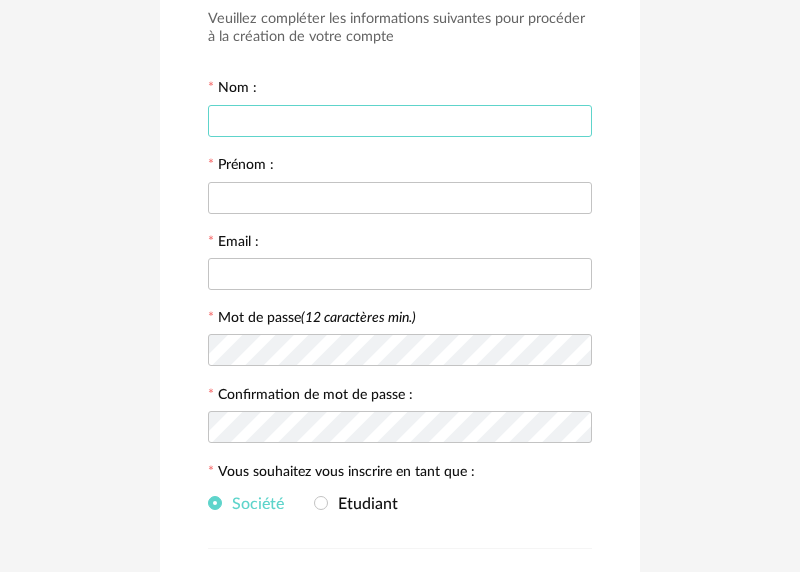 type on "*" 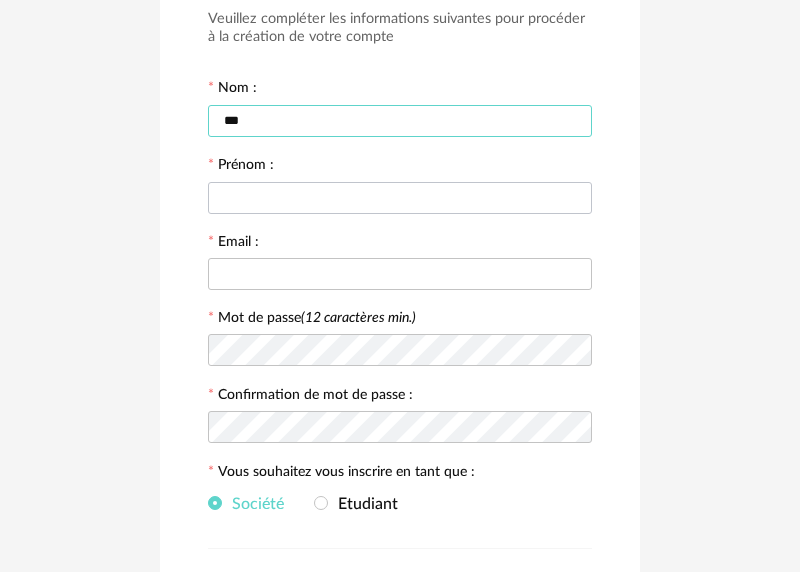 type on "***" 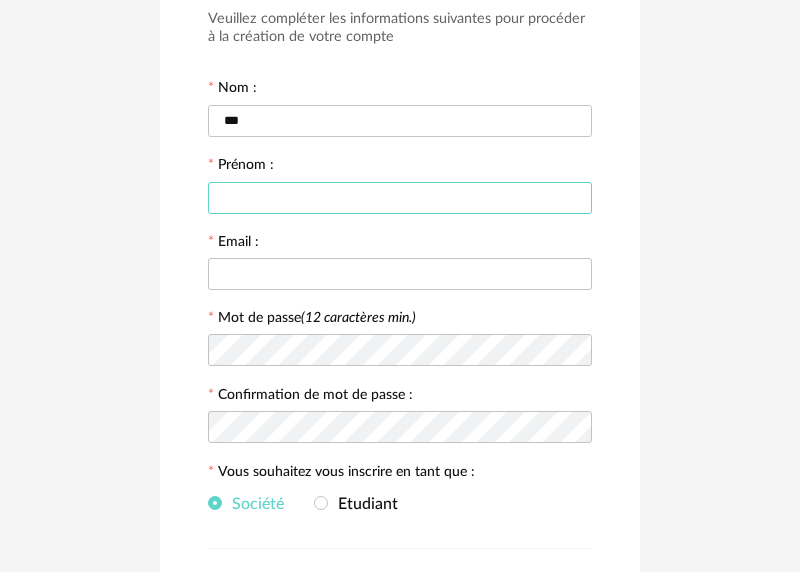 click at bounding box center [400, 198] 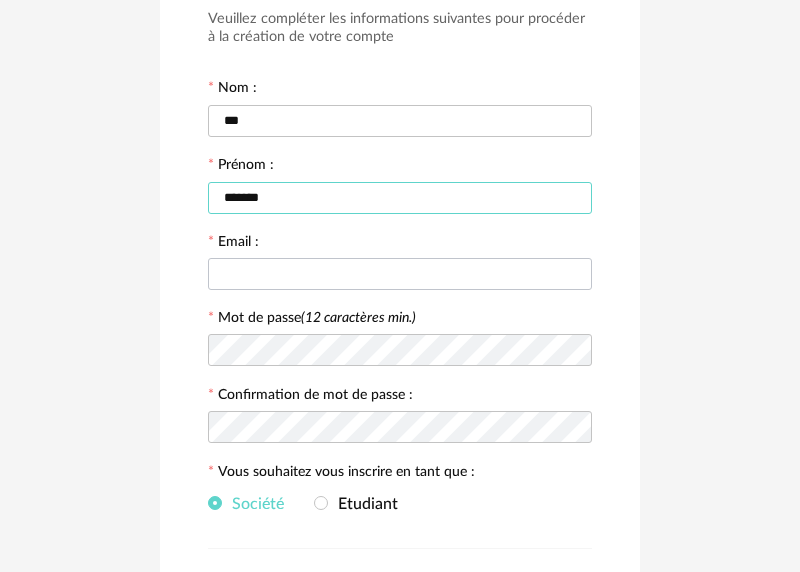 type on "*******" 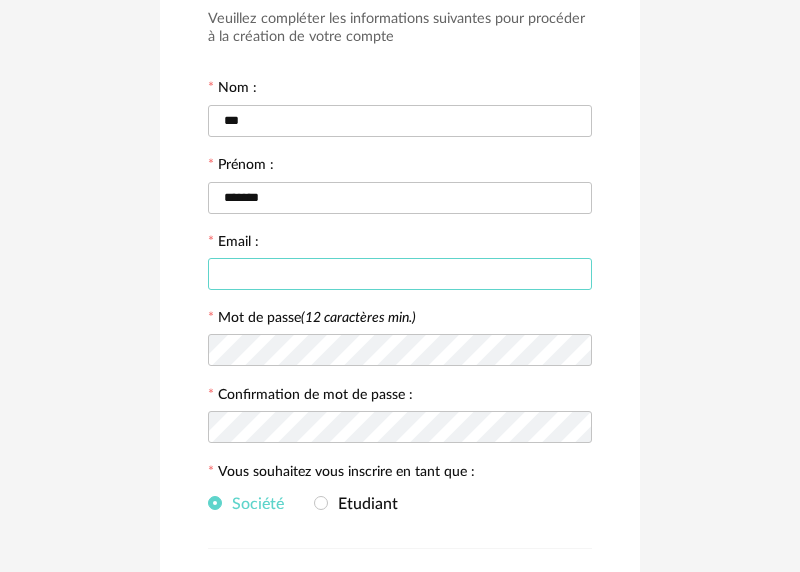 click at bounding box center (400, 274) 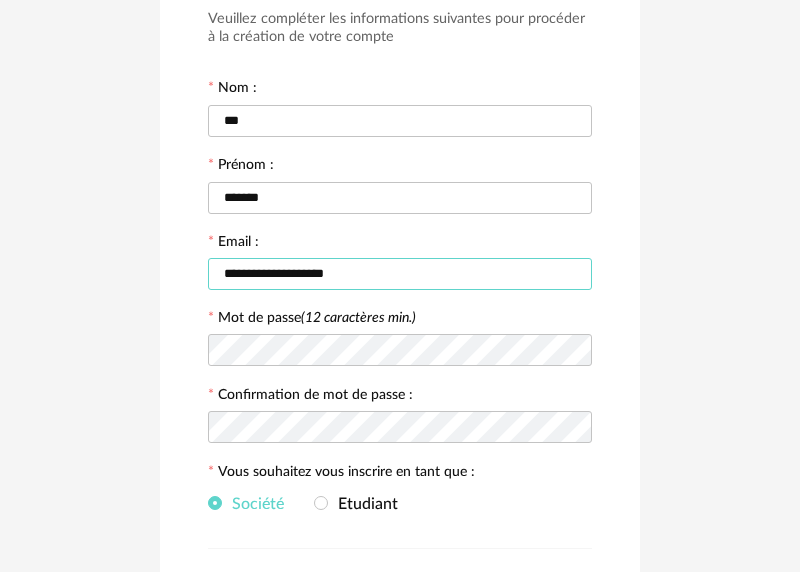 type on "**********" 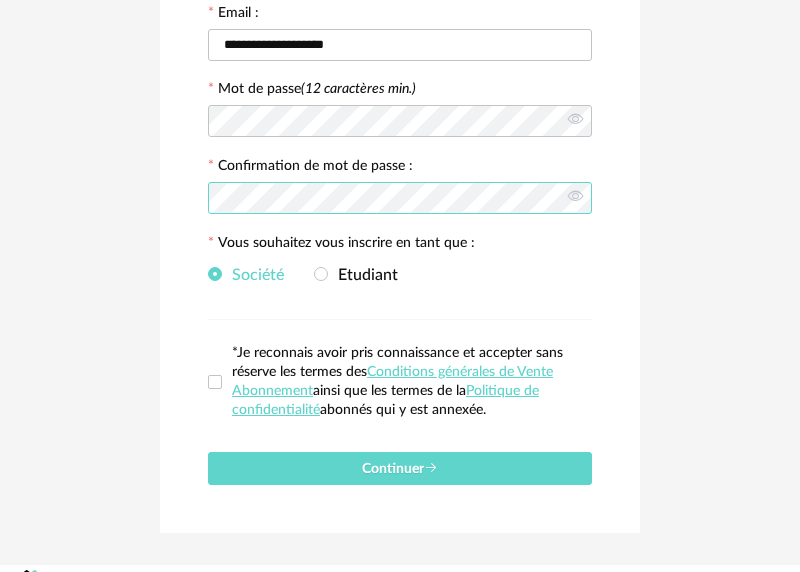 scroll, scrollTop: 463, scrollLeft: 0, axis: vertical 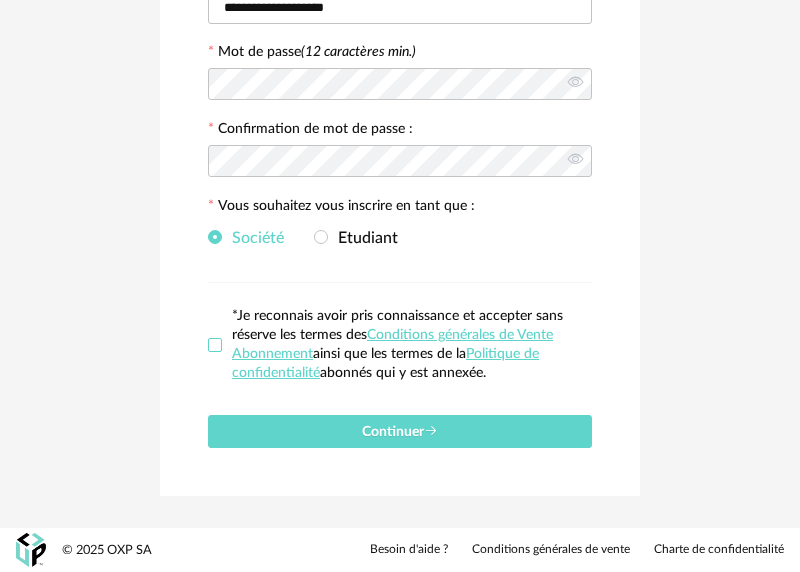 click at bounding box center (215, 345) 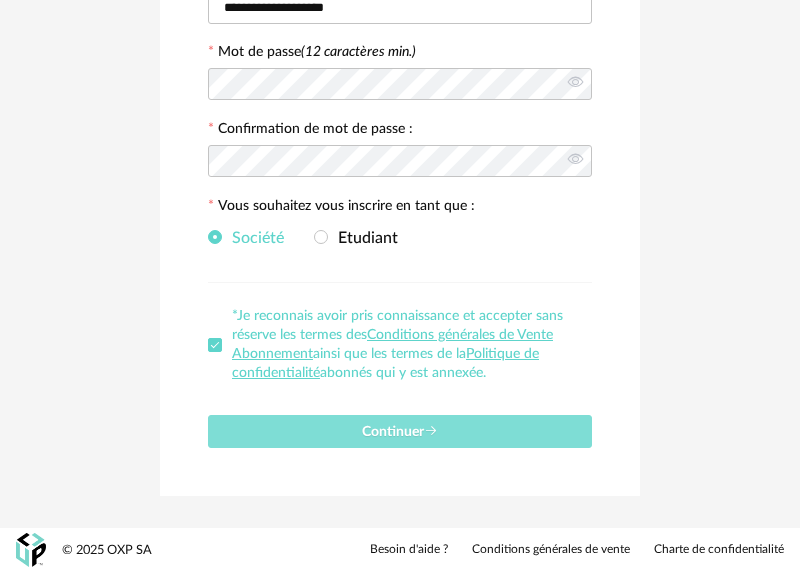 click on "Continuer" at bounding box center (400, 431) 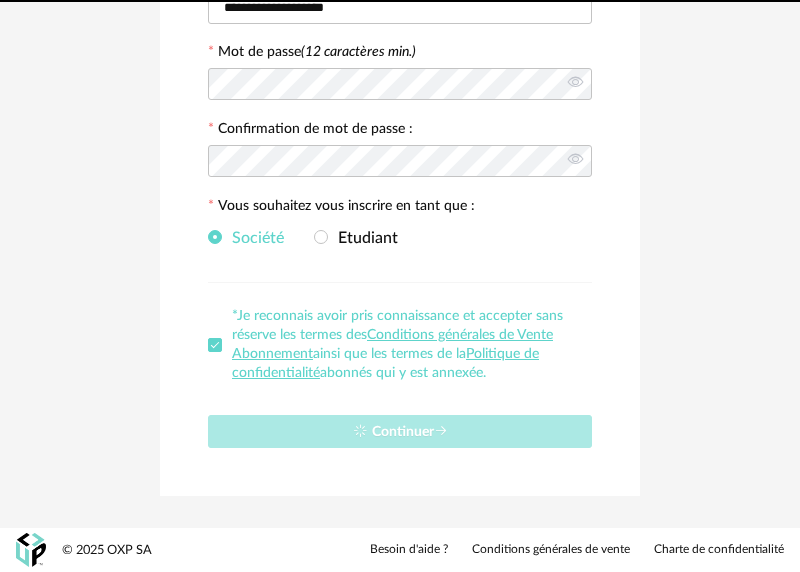 type 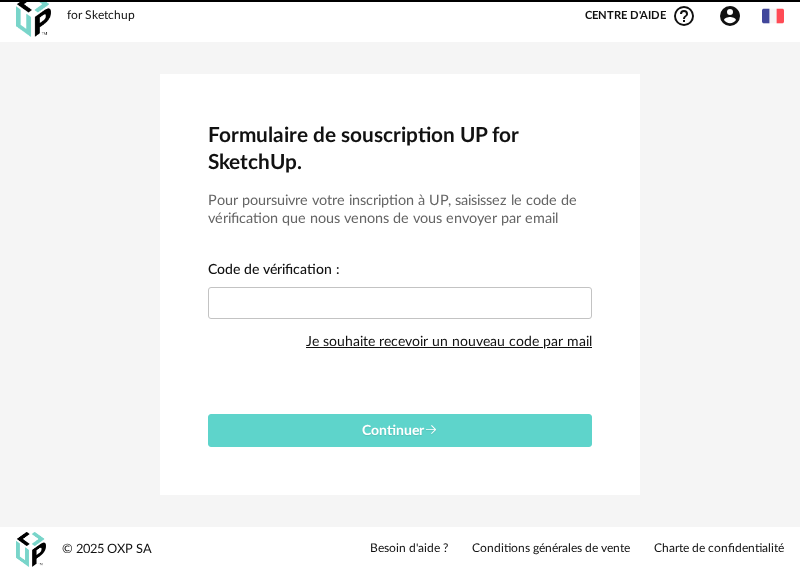 scroll, scrollTop: 9, scrollLeft: 0, axis: vertical 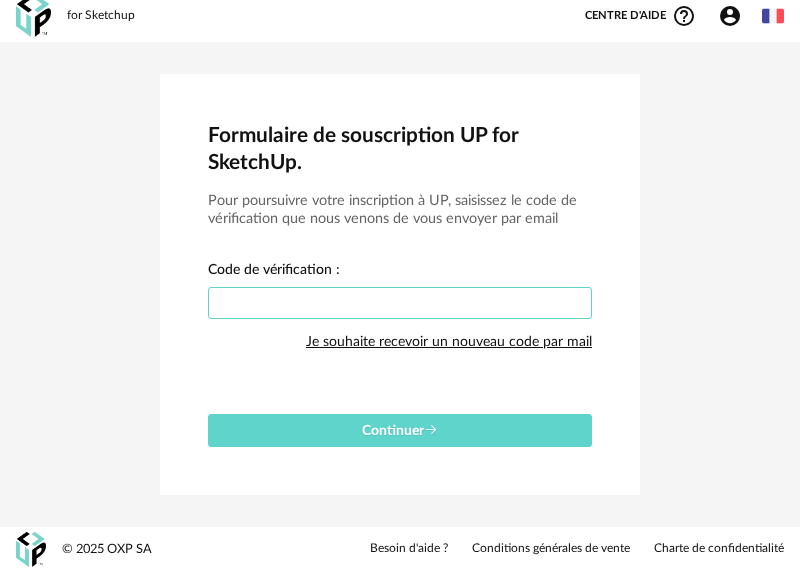 click at bounding box center (400, 303) 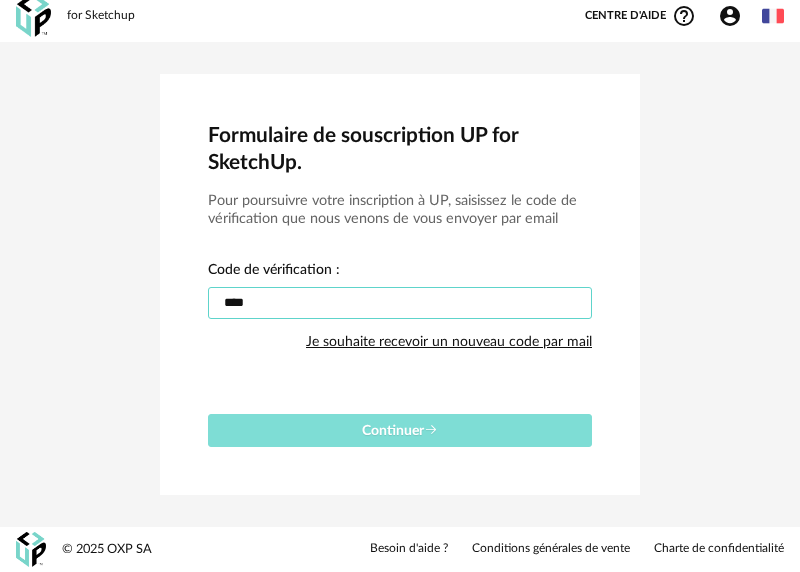 type on "****" 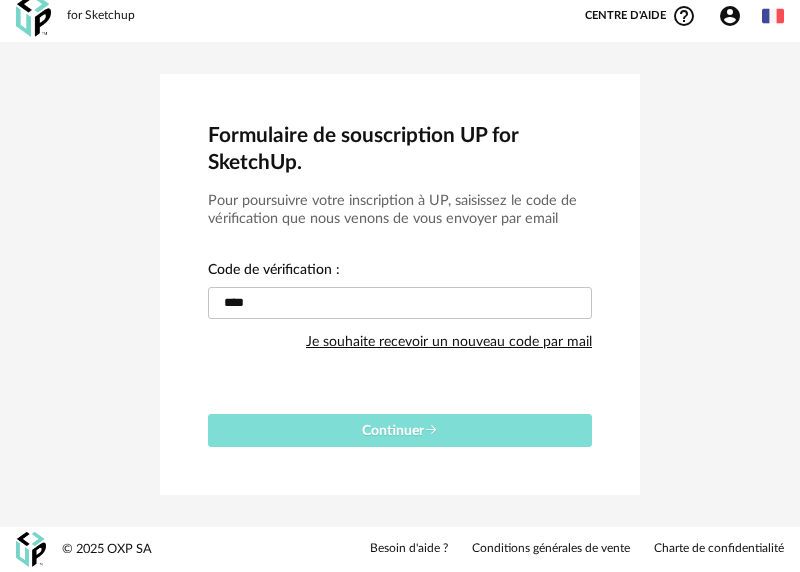 click on "Continuer" at bounding box center [400, 430] 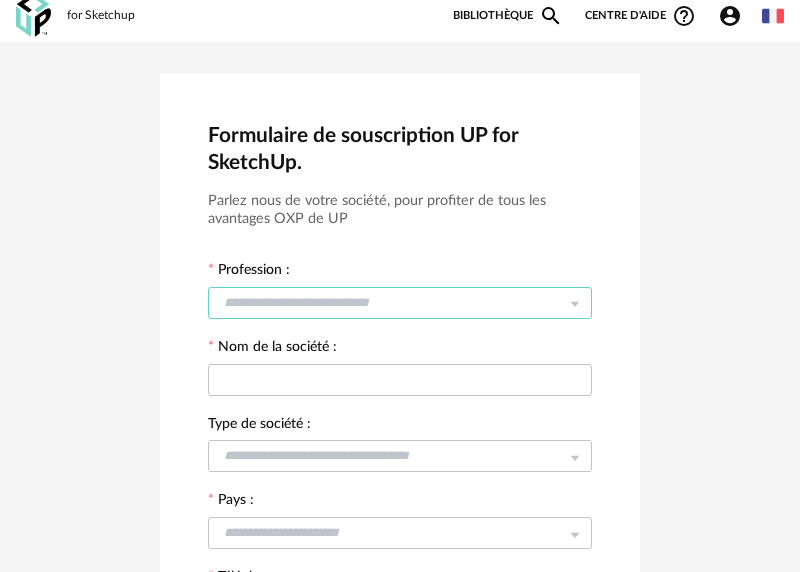 click at bounding box center [400, 303] 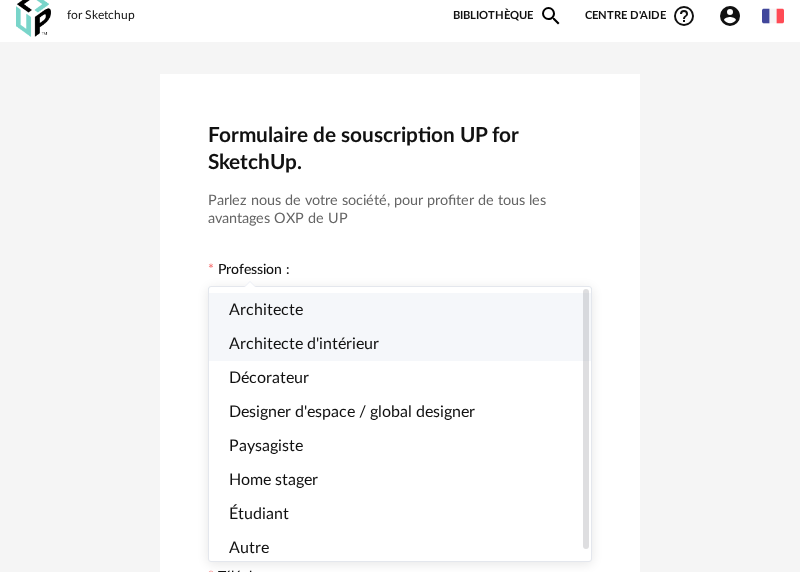 click on "Architecte d'intérieur" at bounding box center (400, 344) 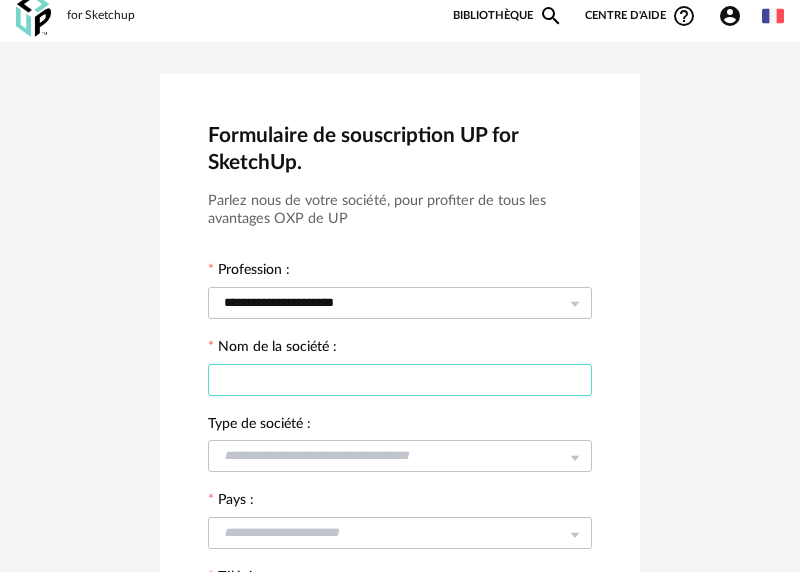 click at bounding box center [400, 380] 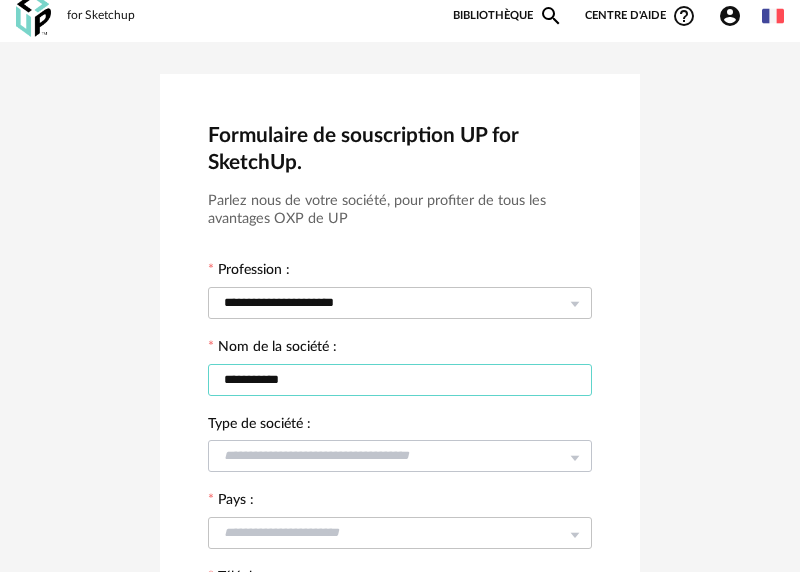 type on "**********" 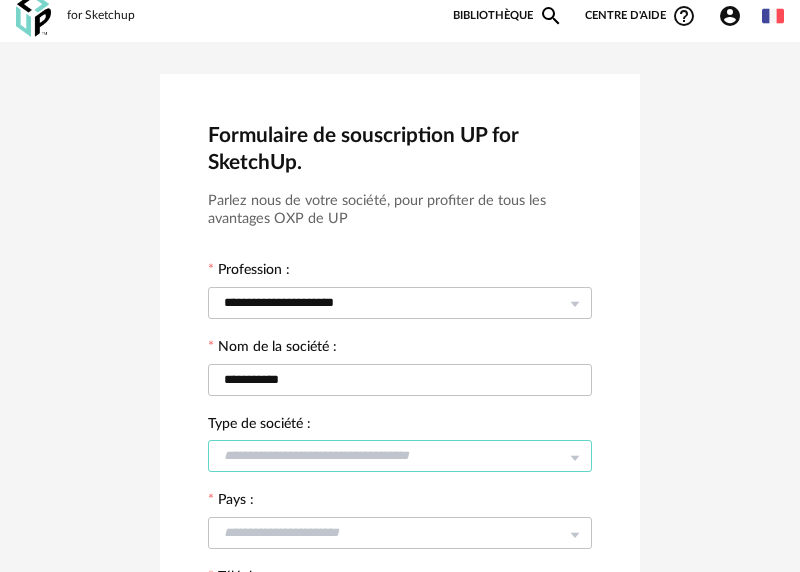 click at bounding box center [400, 456] 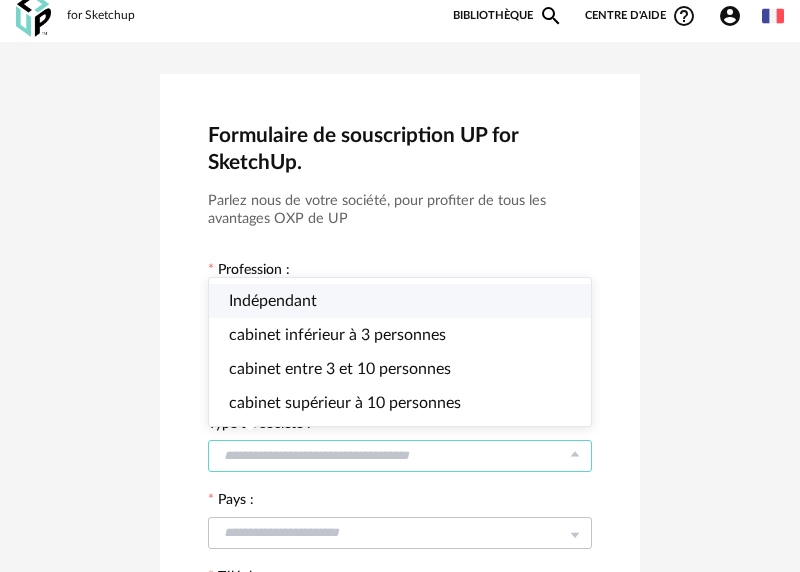 click on "Indépendant" at bounding box center [273, 301] 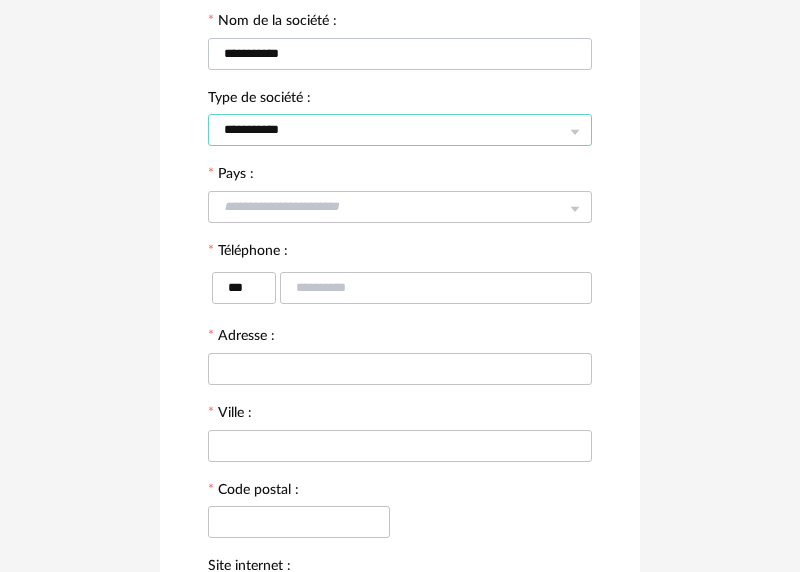scroll, scrollTop: 338, scrollLeft: 0, axis: vertical 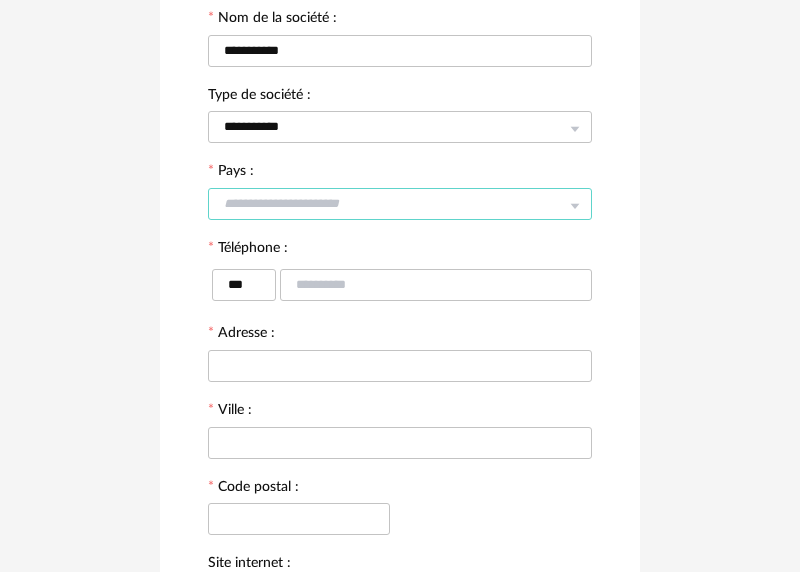 click at bounding box center [400, 204] 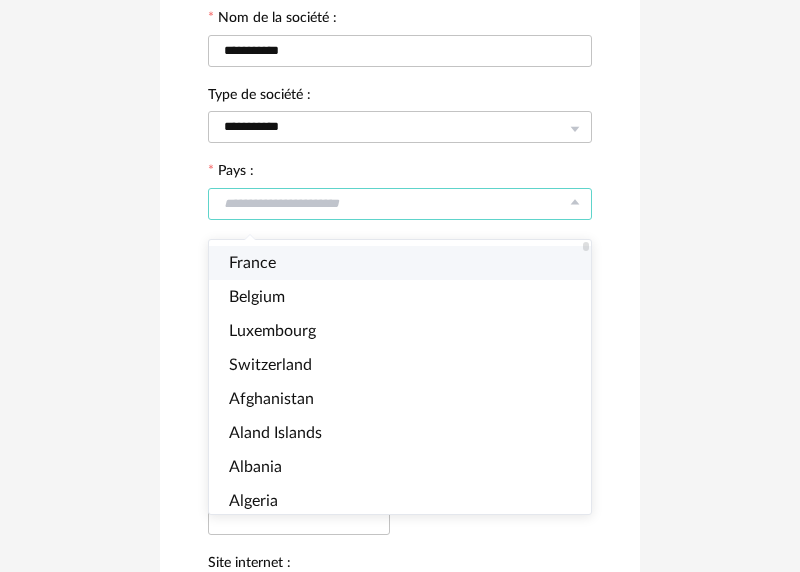 click on "France" at bounding box center (400, 263) 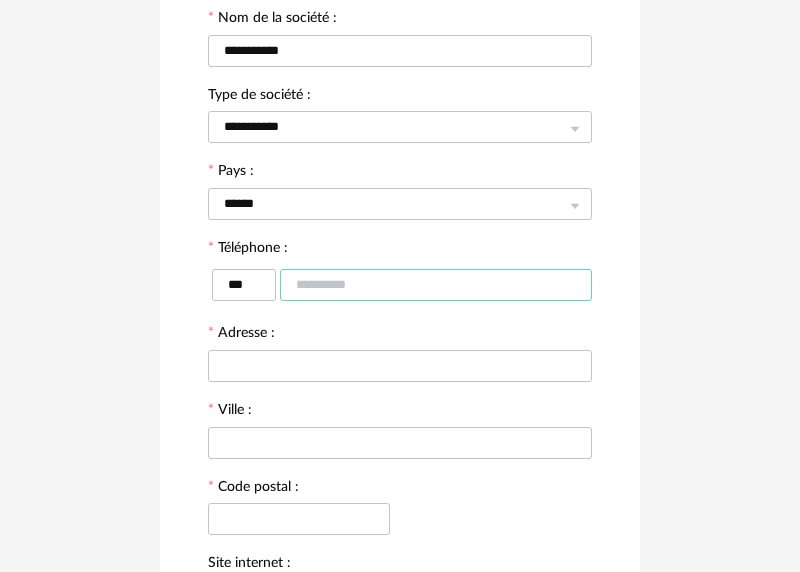 click at bounding box center (436, 285) 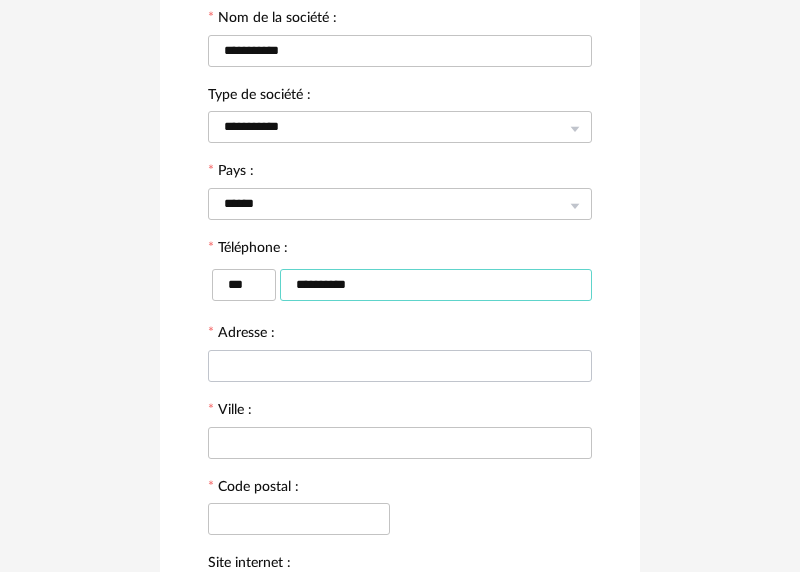type on "**********" 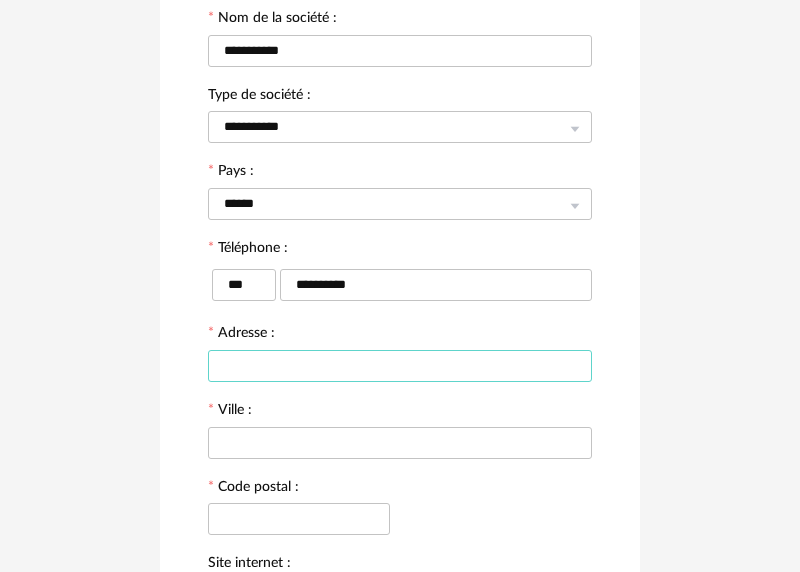click at bounding box center [400, 366] 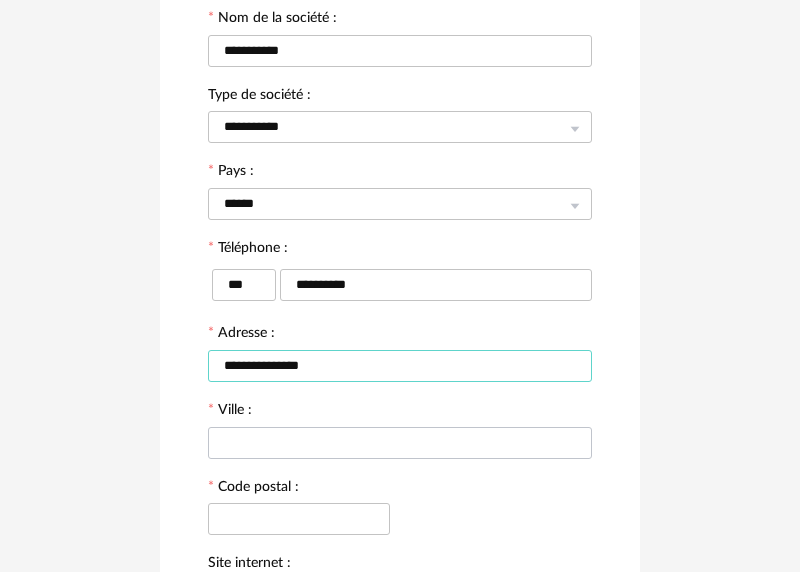 type on "**********" 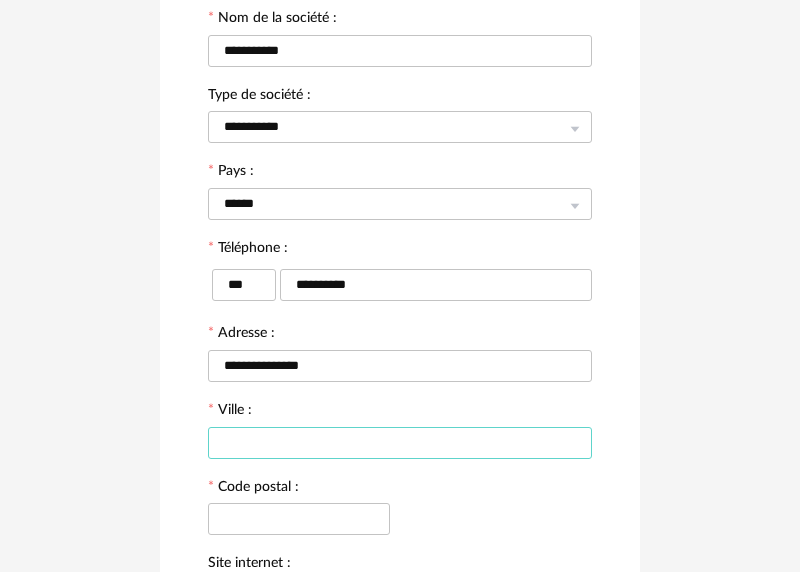 click at bounding box center (400, 443) 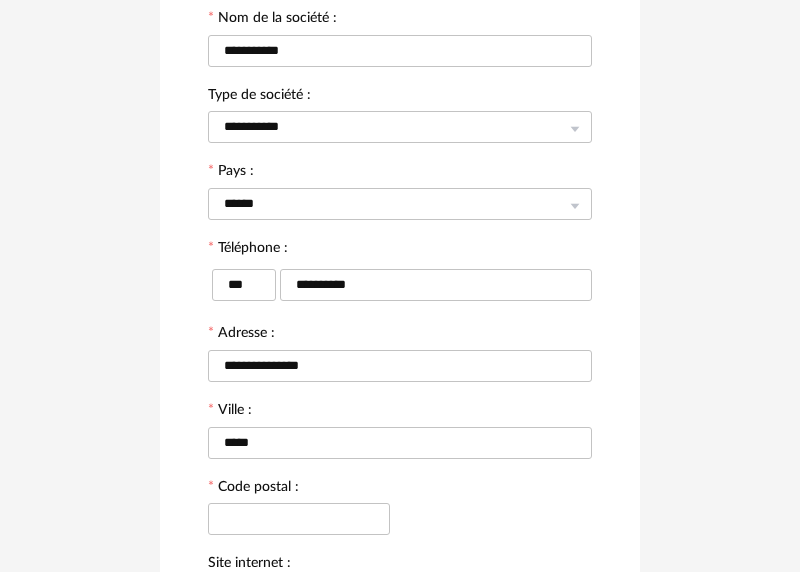 click at bounding box center (299, 518) 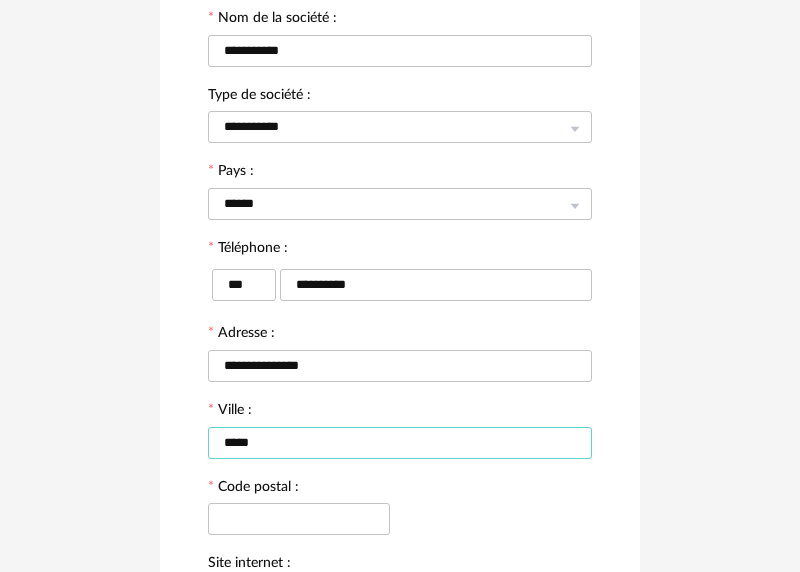 drag, startPoint x: 276, startPoint y: 449, endPoint x: 196, endPoint y: 449, distance: 80 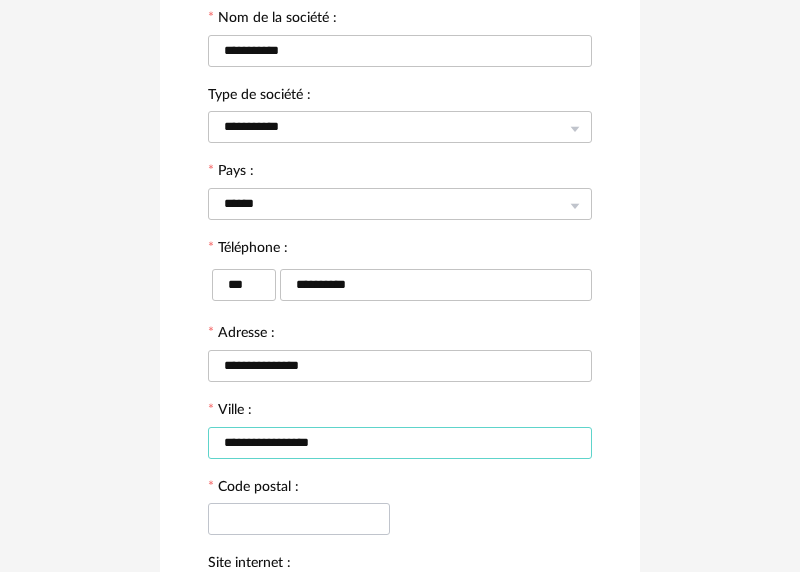 type on "**********" 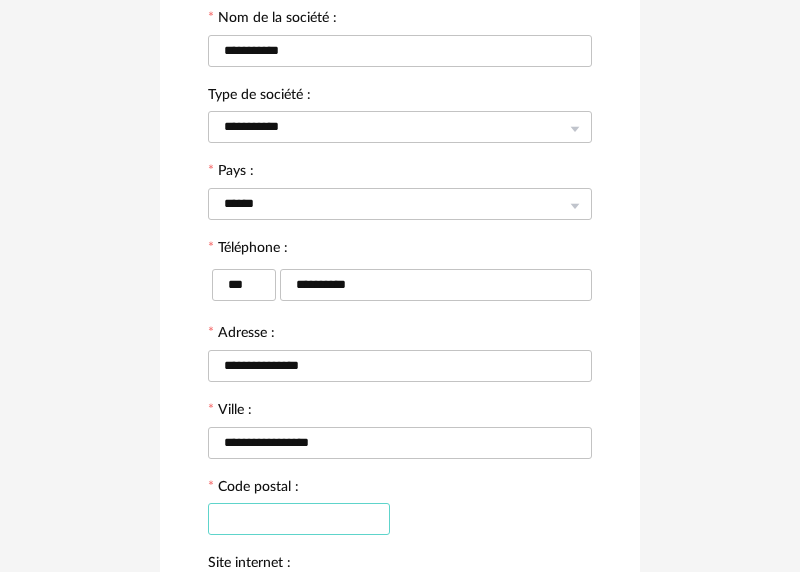 click at bounding box center (299, 519) 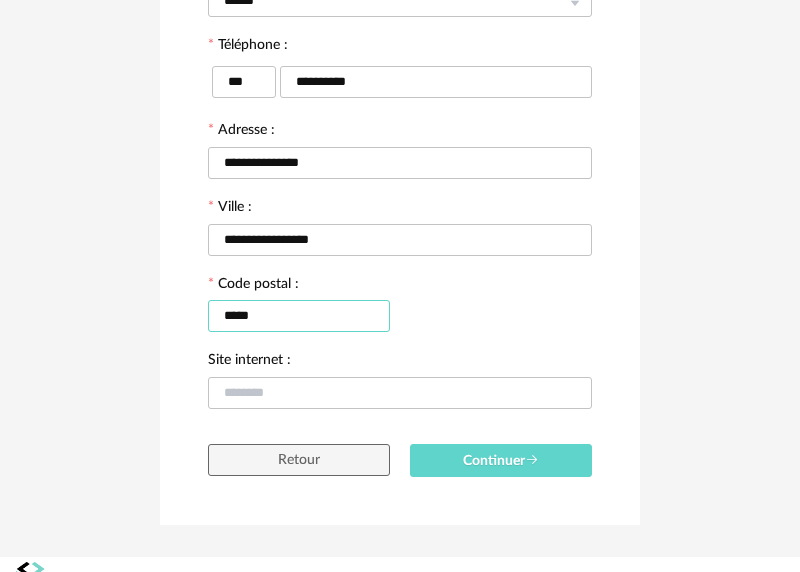 scroll, scrollTop: 580, scrollLeft: 0, axis: vertical 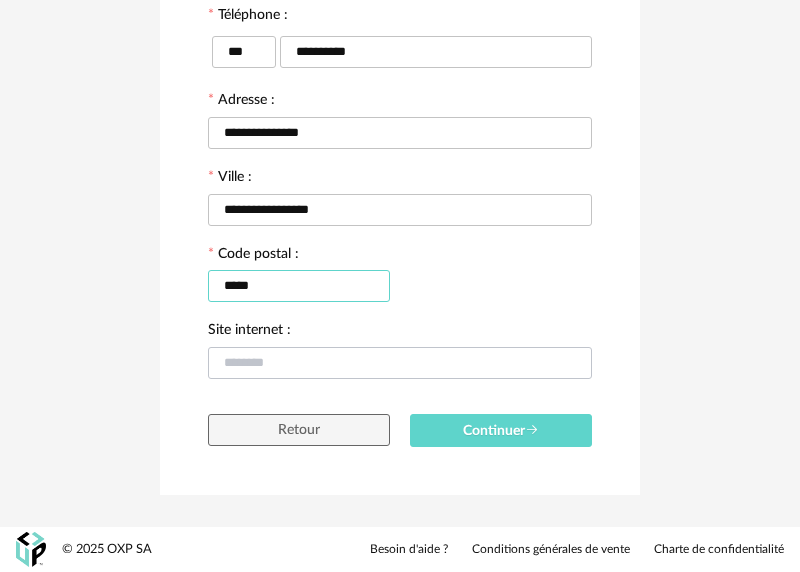 type on "*****" 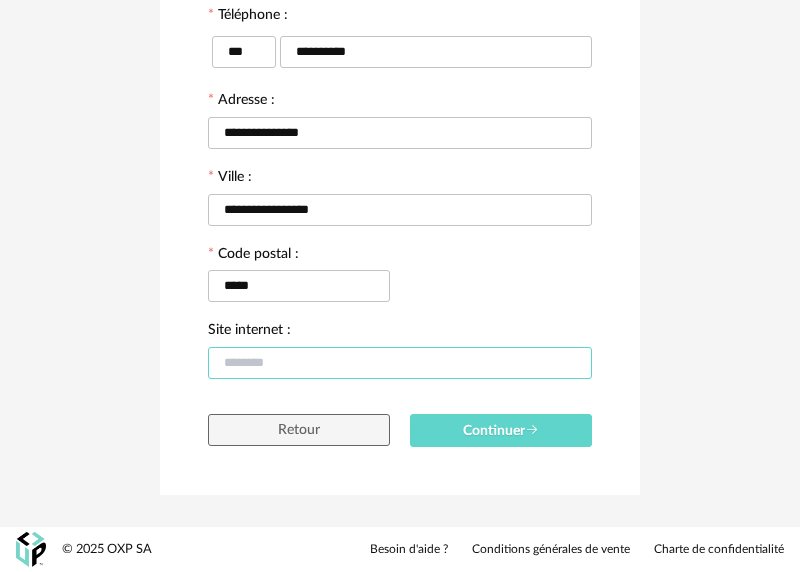 click at bounding box center (400, 363) 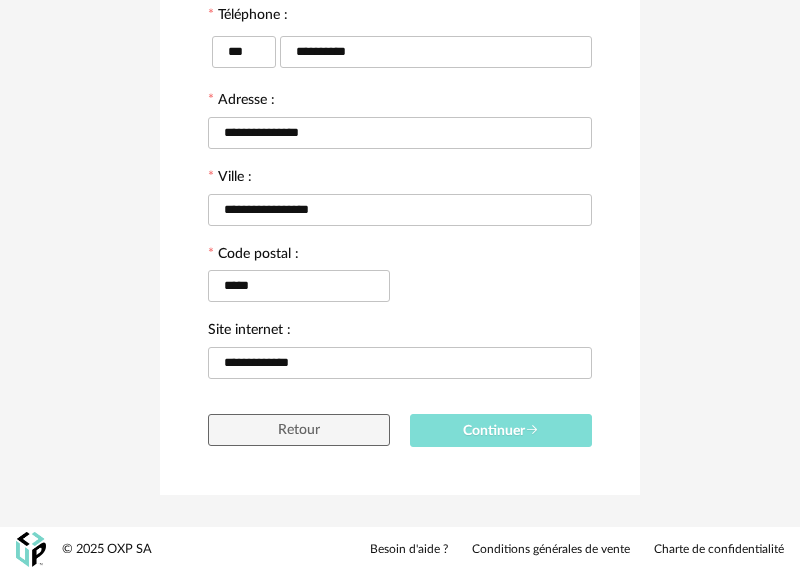 click on "Continuer" at bounding box center [501, 431] 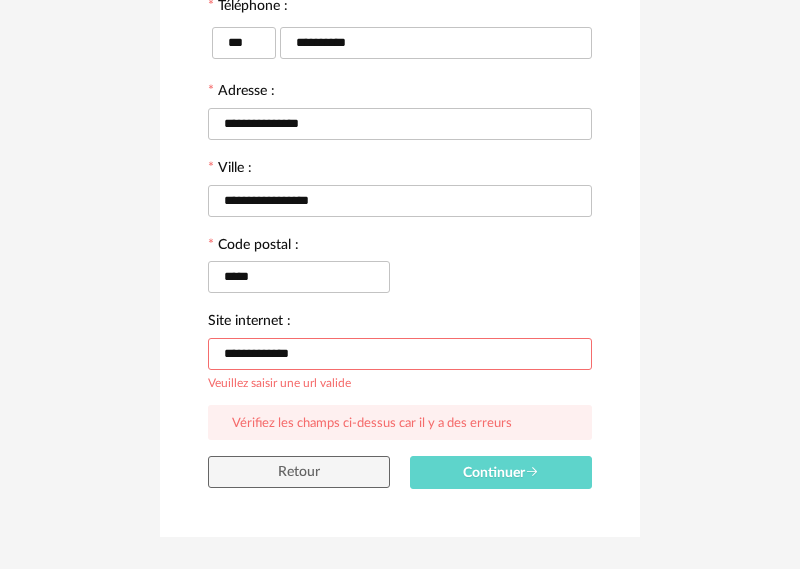 click on "**********" at bounding box center (400, 354) 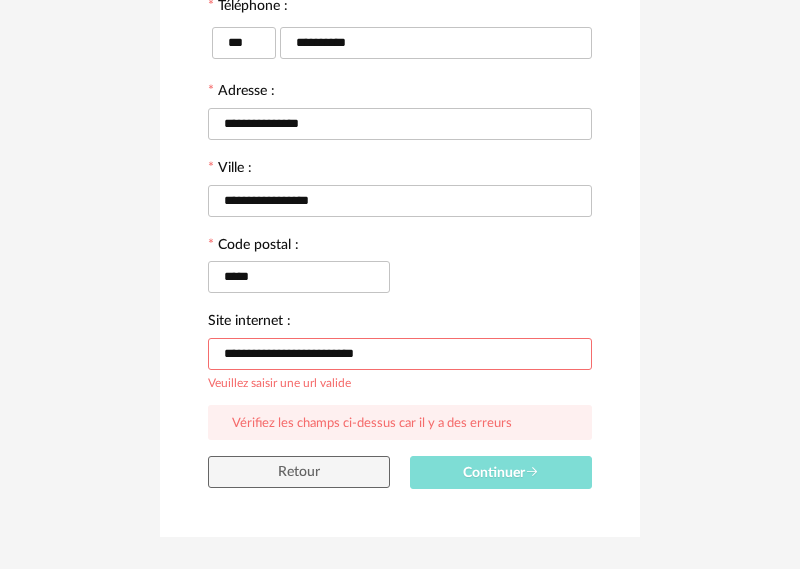 type on "**********" 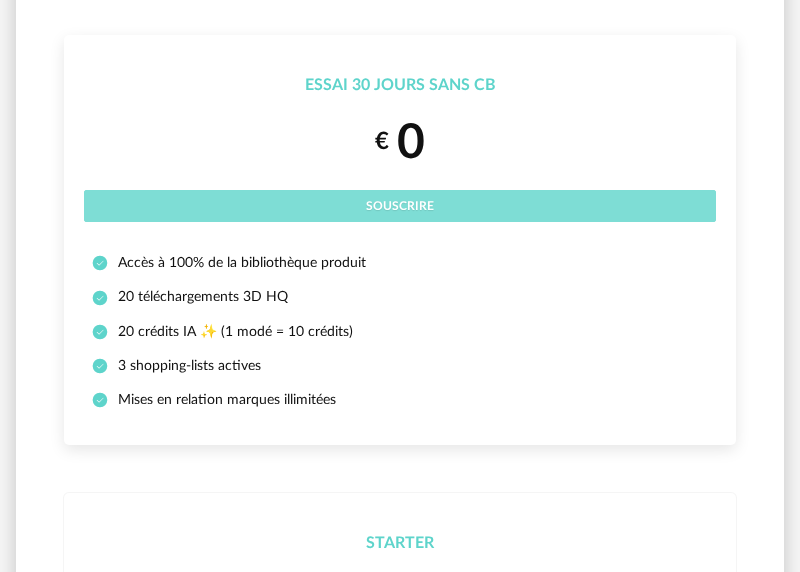 scroll, scrollTop: 179, scrollLeft: 0, axis: vertical 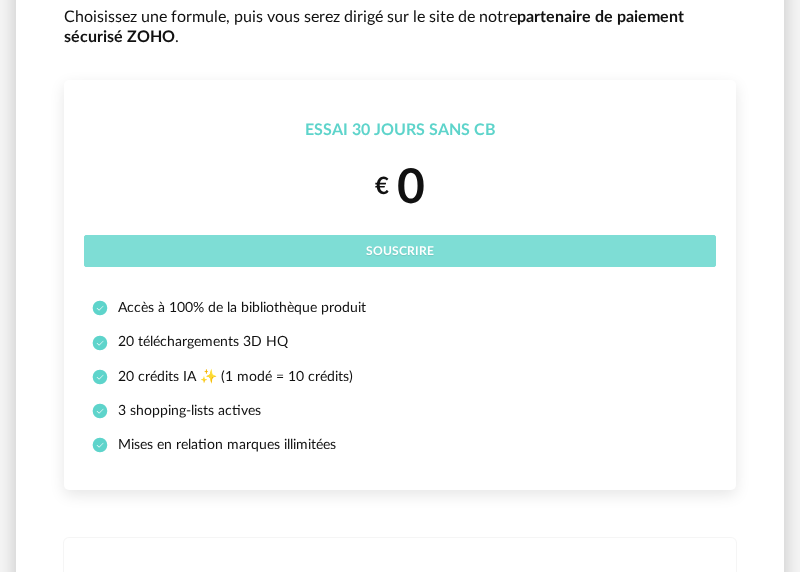 click on "Souscrire" at bounding box center (400, 251) 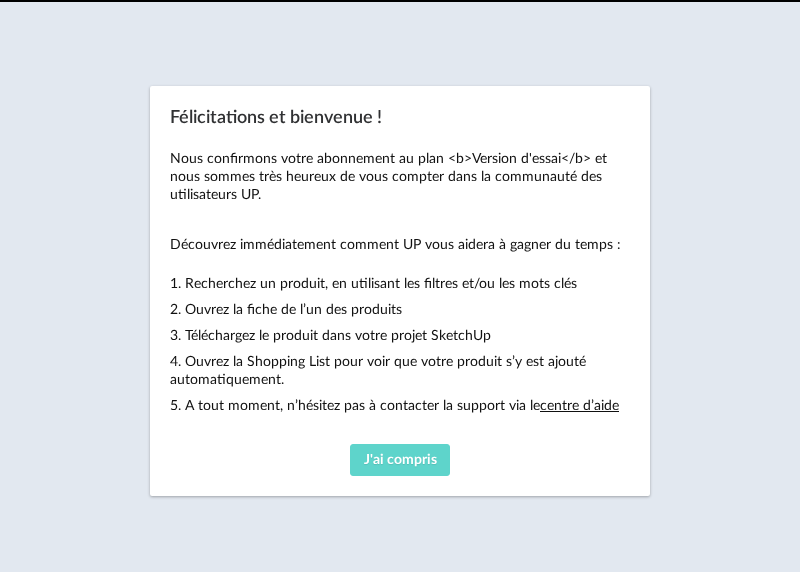 scroll, scrollTop: 0, scrollLeft: 0, axis: both 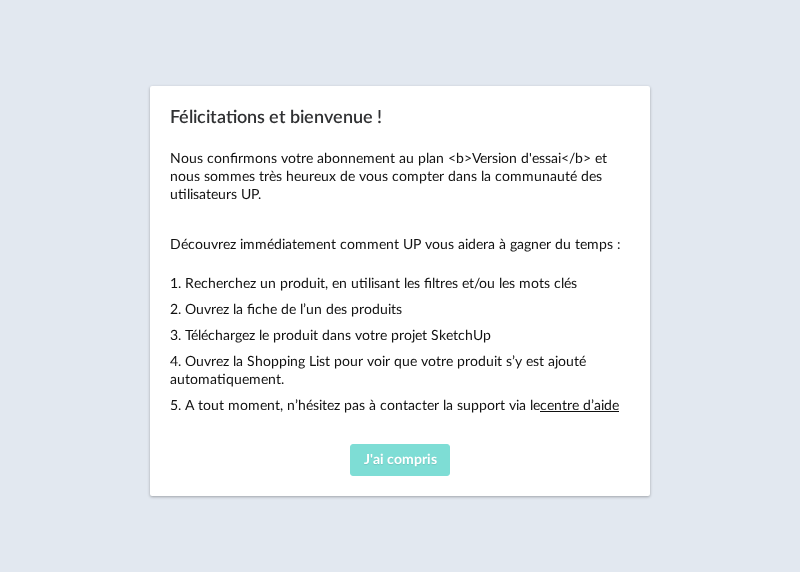 click on "J'ai compris" at bounding box center [400, 460] 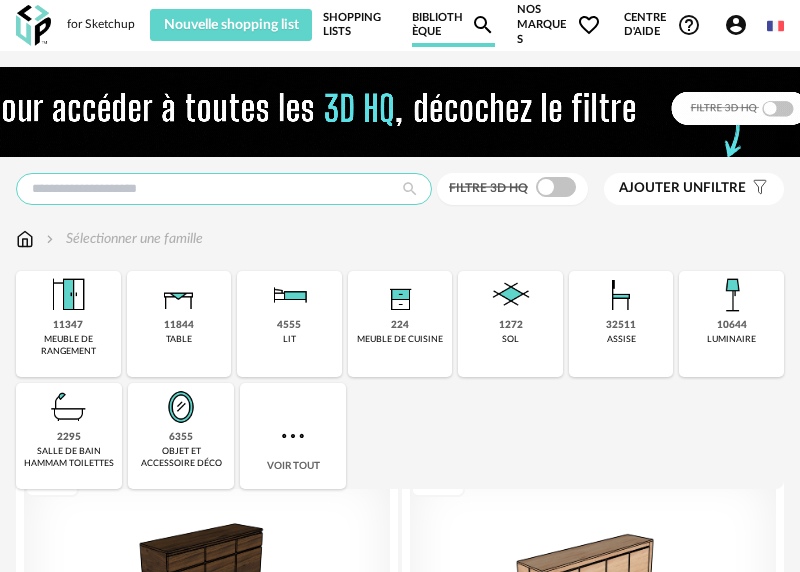 click at bounding box center (224, 189) 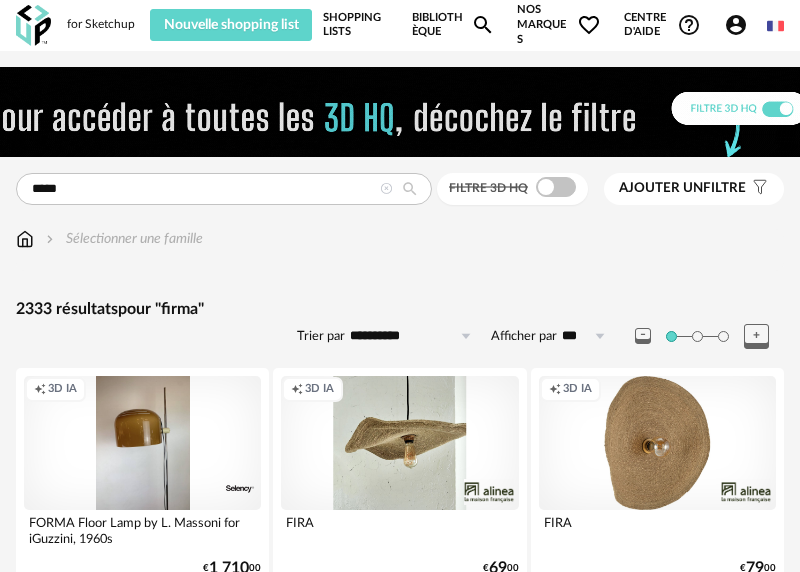 click on "**********" at bounding box center (400, 4113) 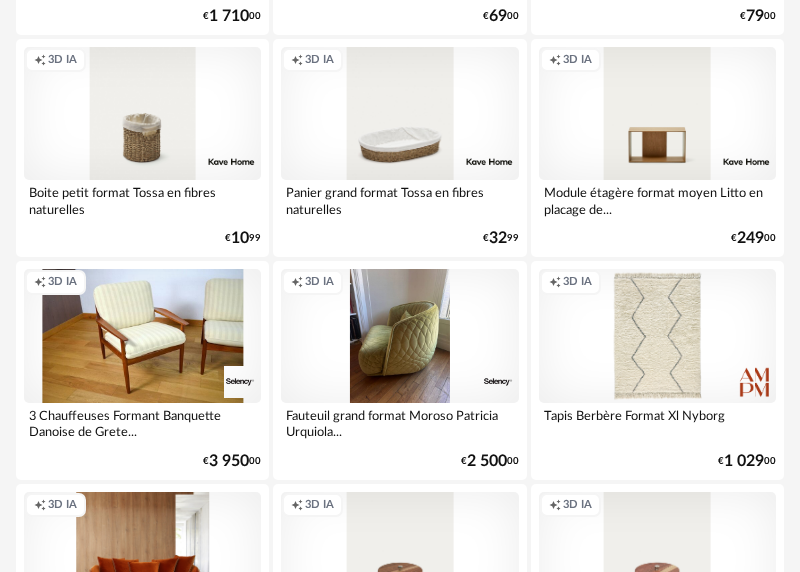 scroll, scrollTop: 0, scrollLeft: 0, axis: both 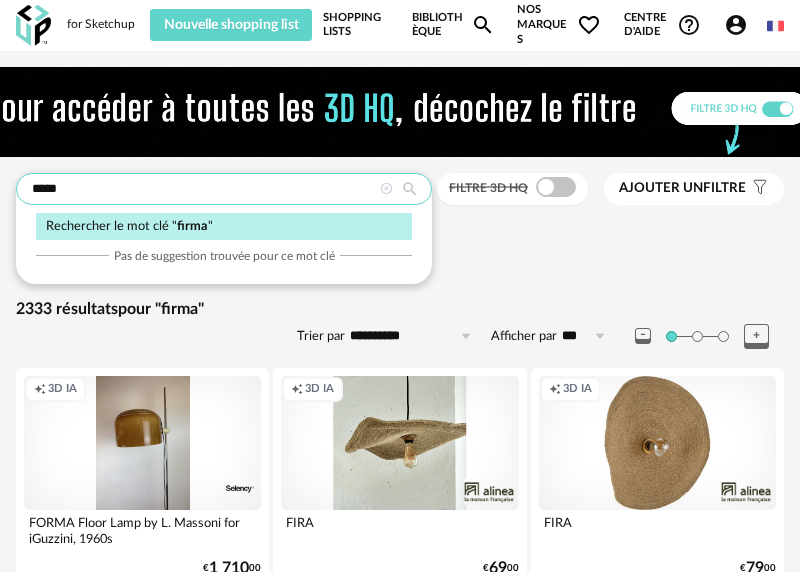 click on "*****" at bounding box center (224, 189) 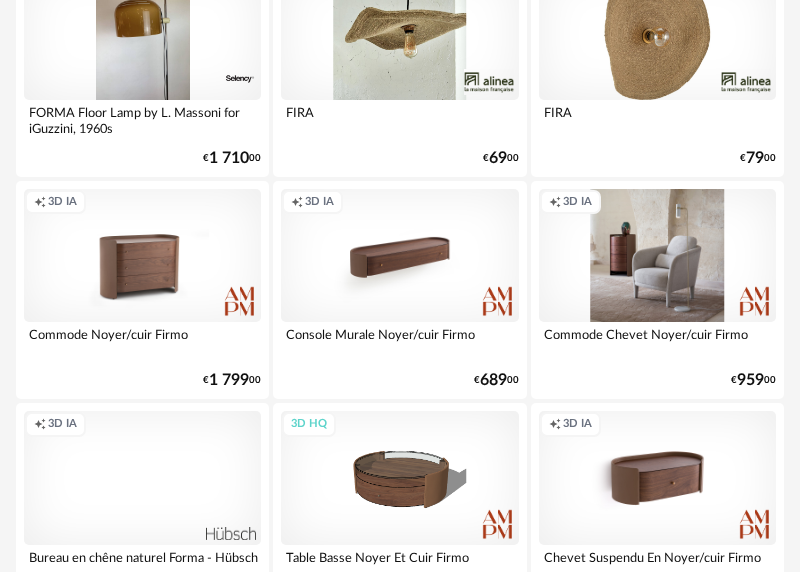 scroll, scrollTop: 0, scrollLeft: 0, axis: both 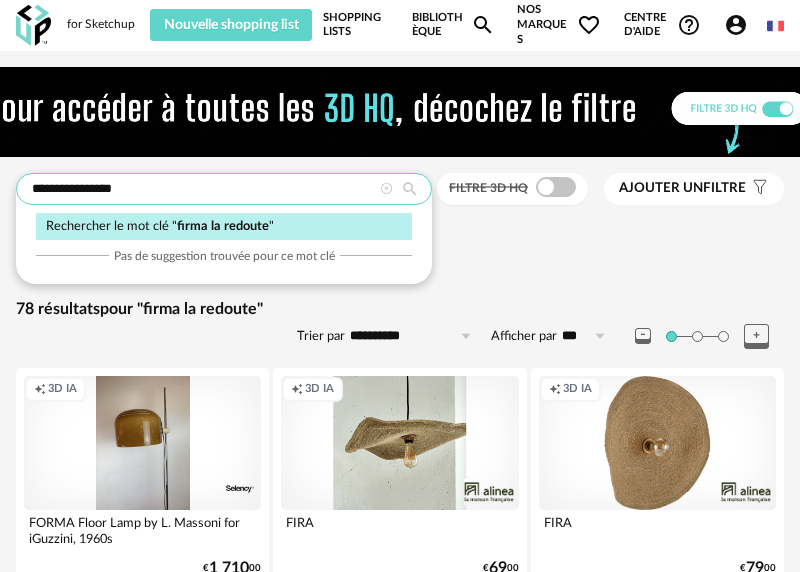 click on "**********" at bounding box center [224, 189] 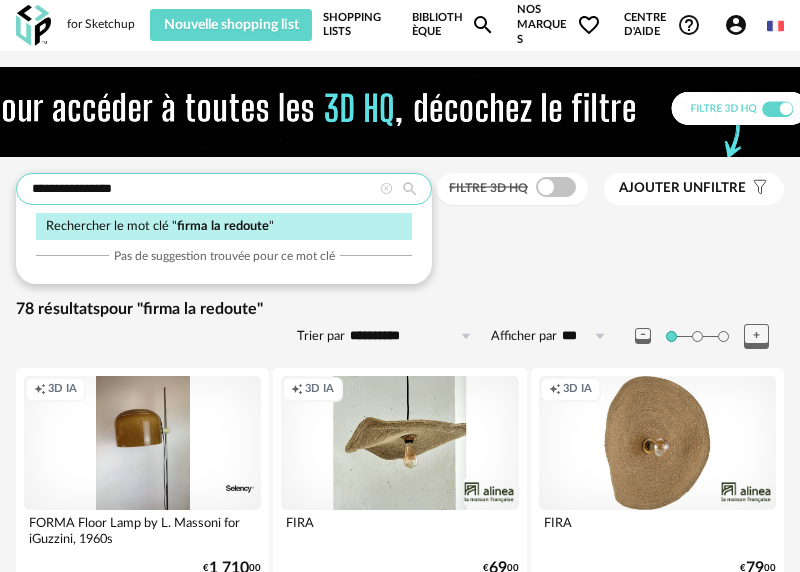 click on "**********" at bounding box center (224, 189) 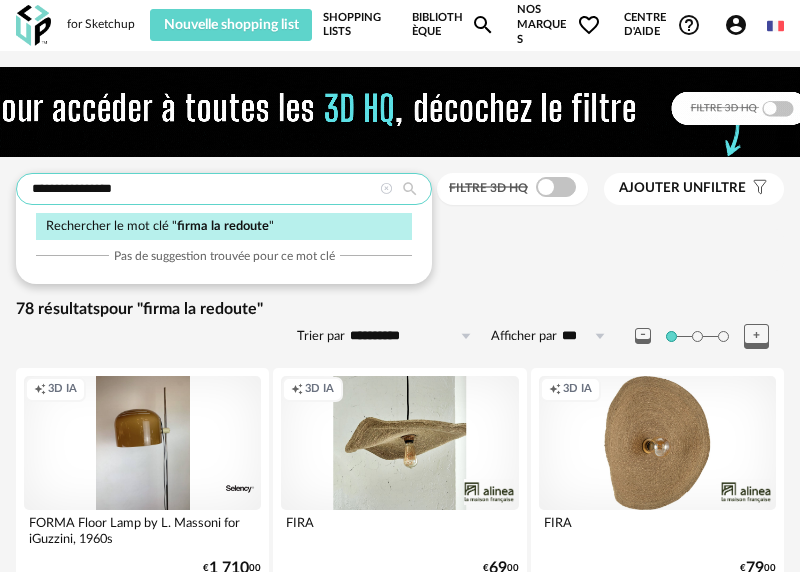 paste on "**********" 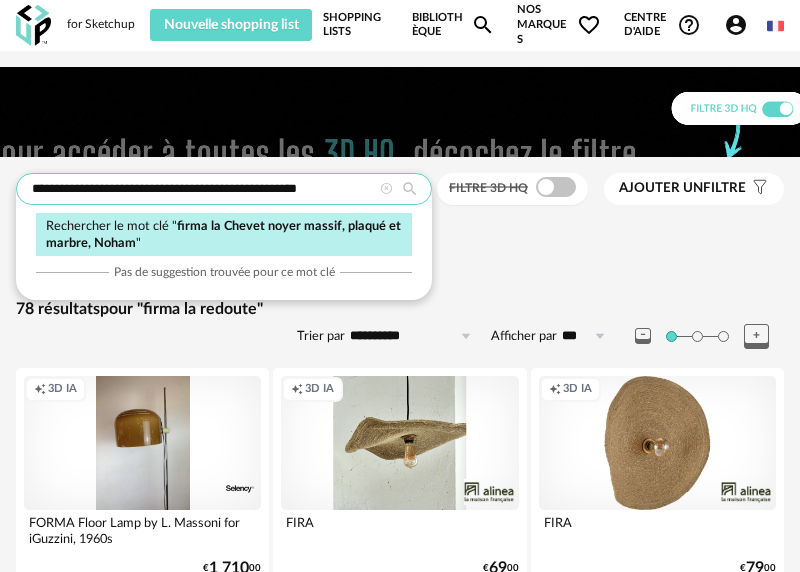 paste 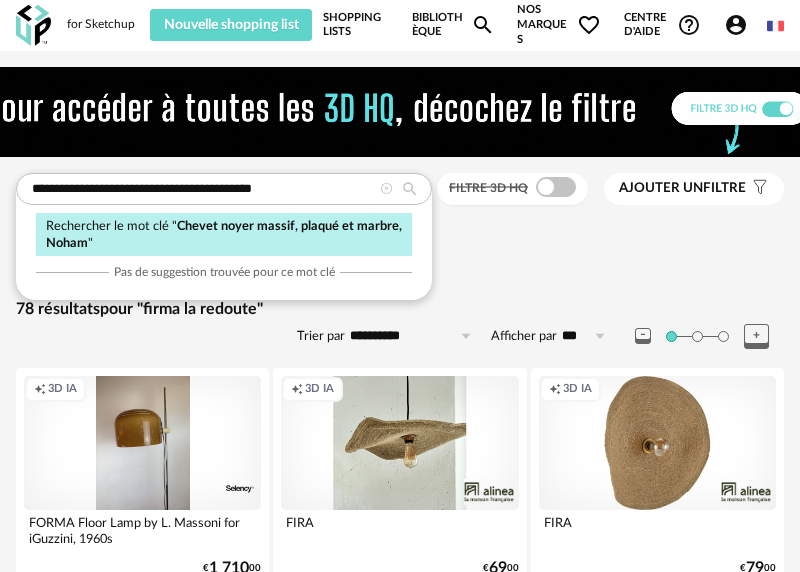 click at bounding box center (410, 189) 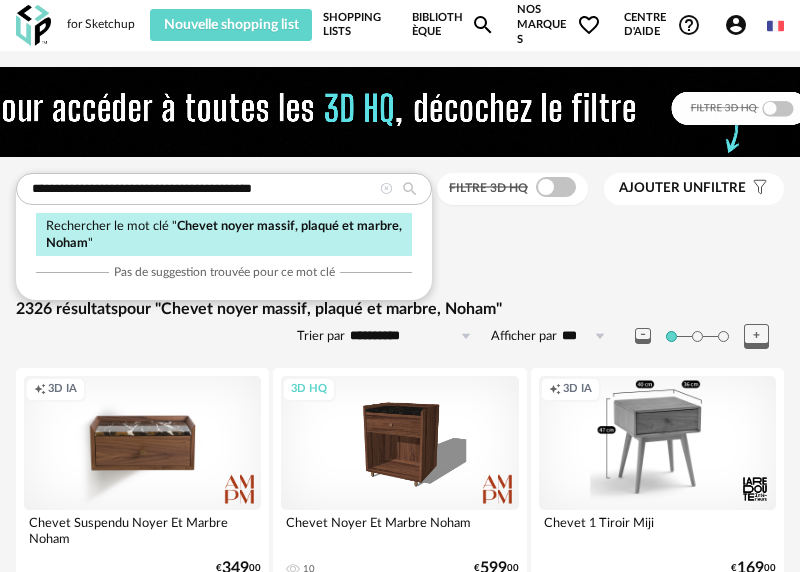 click on "**********" at bounding box center [400, 4113] 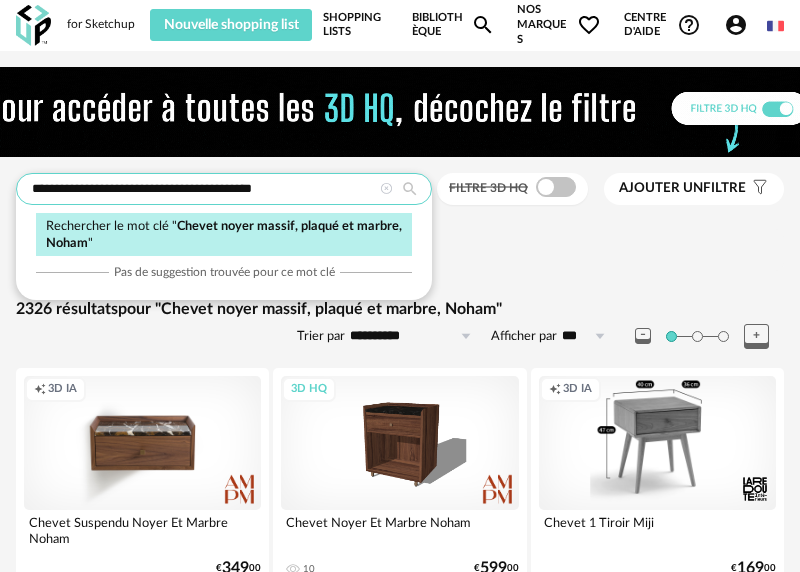 drag, startPoint x: 172, startPoint y: 194, endPoint x: 57, endPoint y: 191, distance: 115.03912 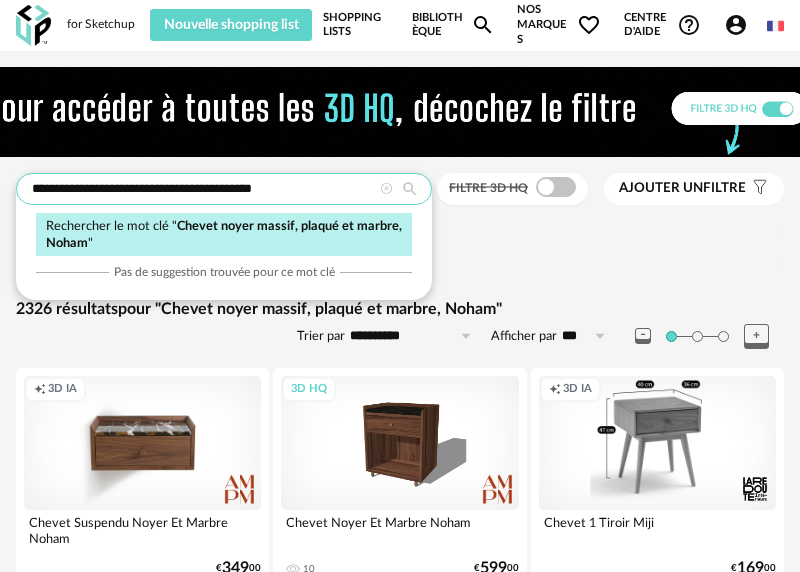 click on "**********" at bounding box center (224, 189) 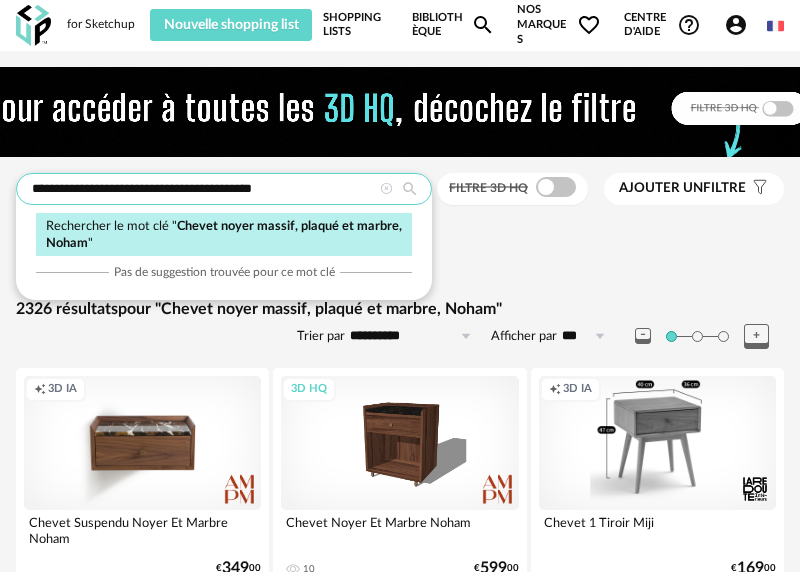 paste 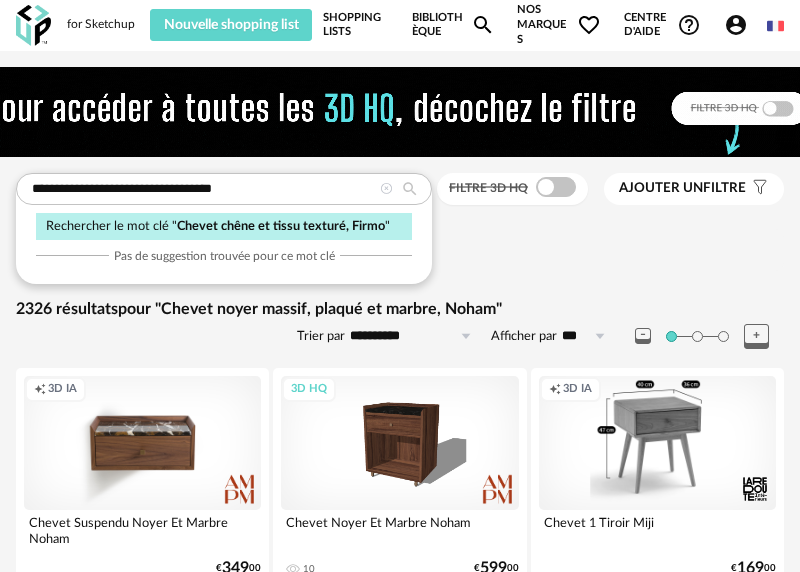 click at bounding box center [410, 189] 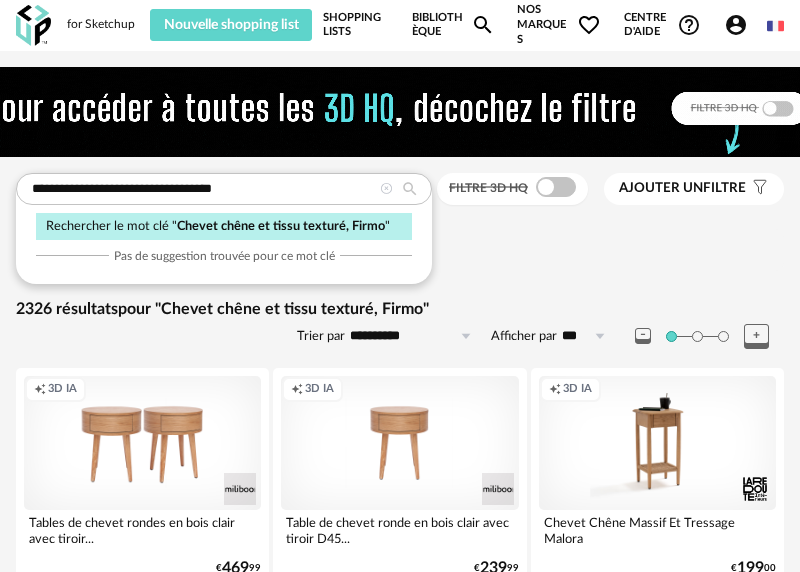 click on "Sélectionner une famille" at bounding box center (400, 239) 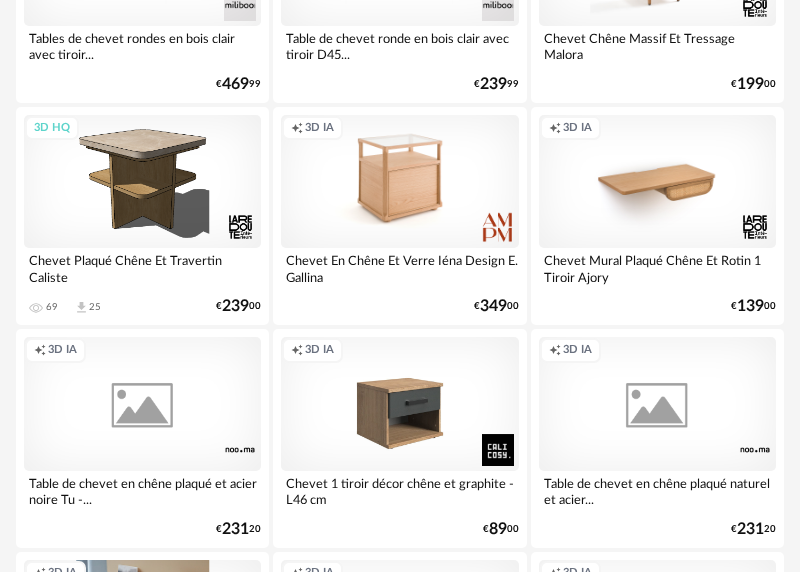 scroll, scrollTop: 0, scrollLeft: 0, axis: both 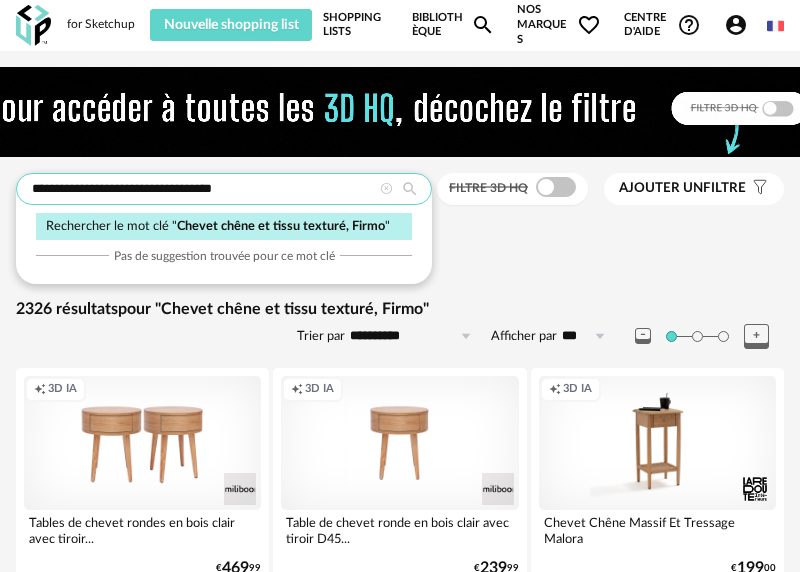 drag, startPoint x: 277, startPoint y: 188, endPoint x: -11, endPoint y: 193, distance: 288.0434 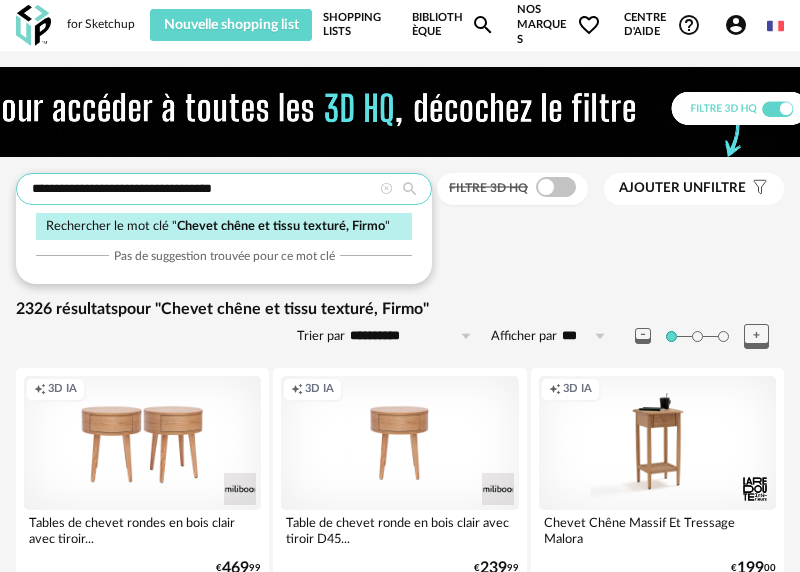 click on "**********" at bounding box center (400, 4101) 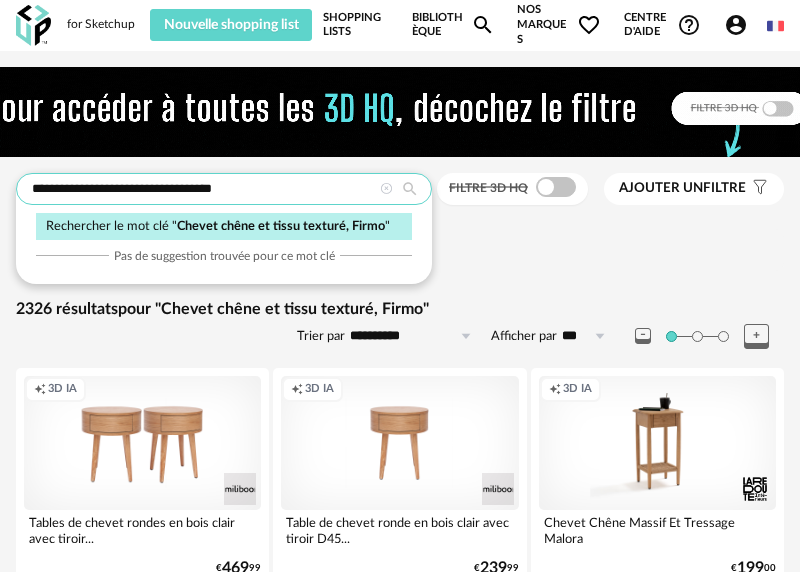 paste 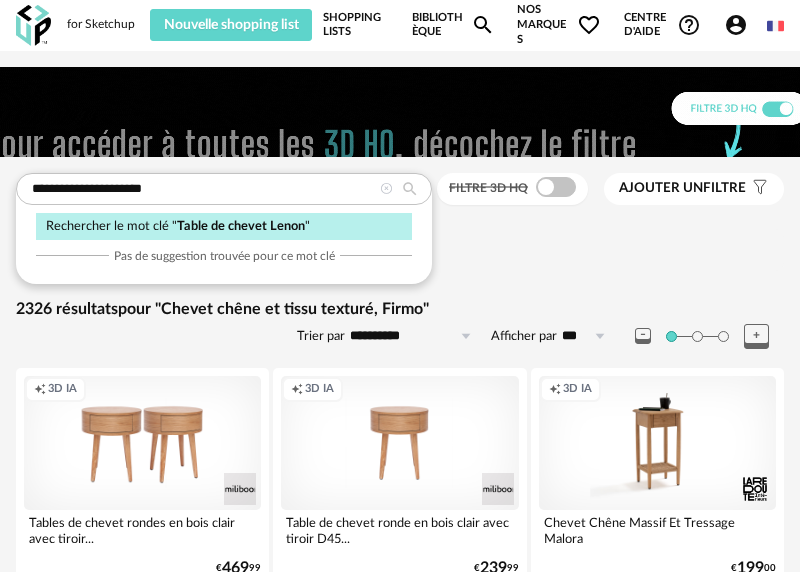 click at bounding box center (410, 189) 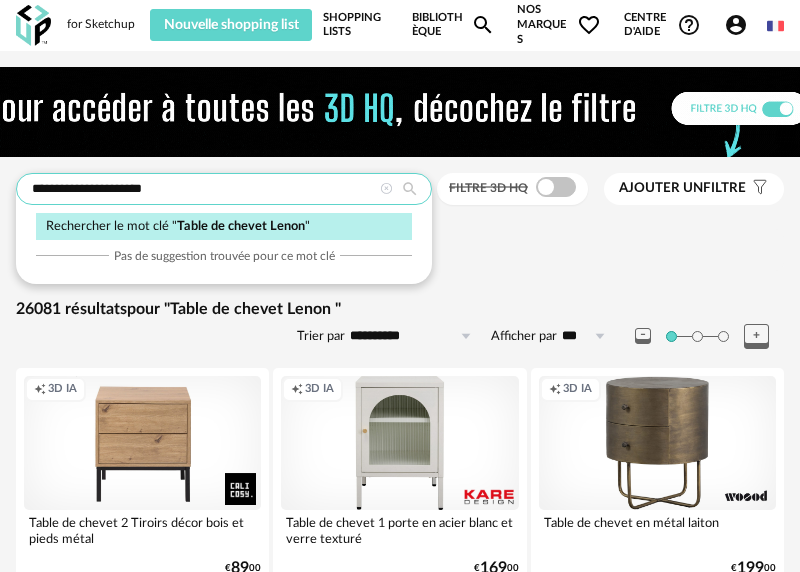 click on "**********" at bounding box center (224, 189) 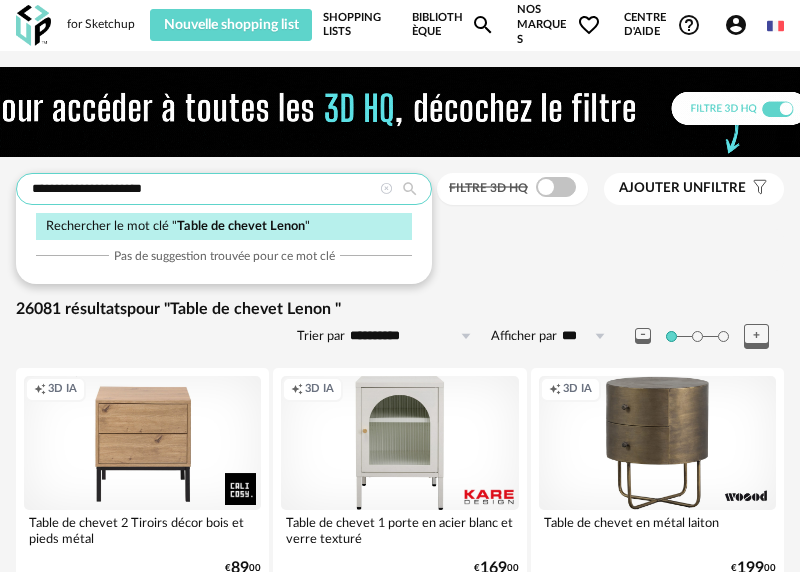 click on "**********" at bounding box center [224, 189] 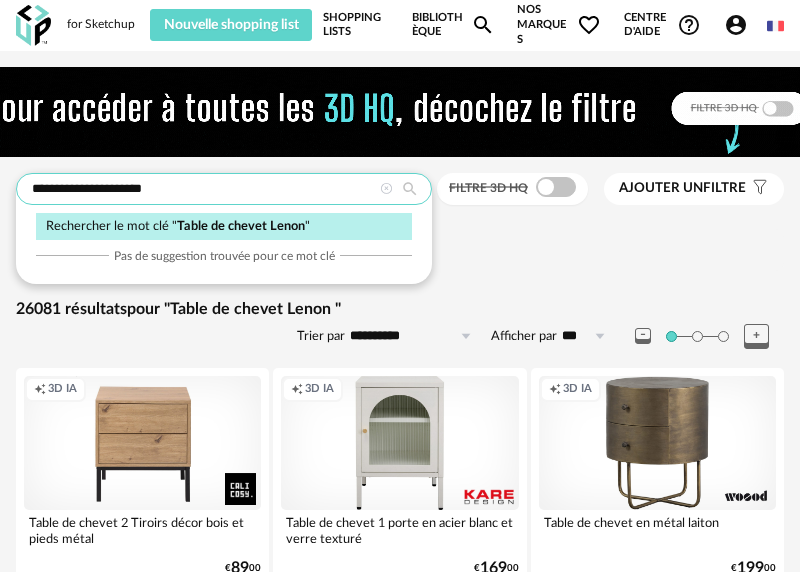 type on "*" 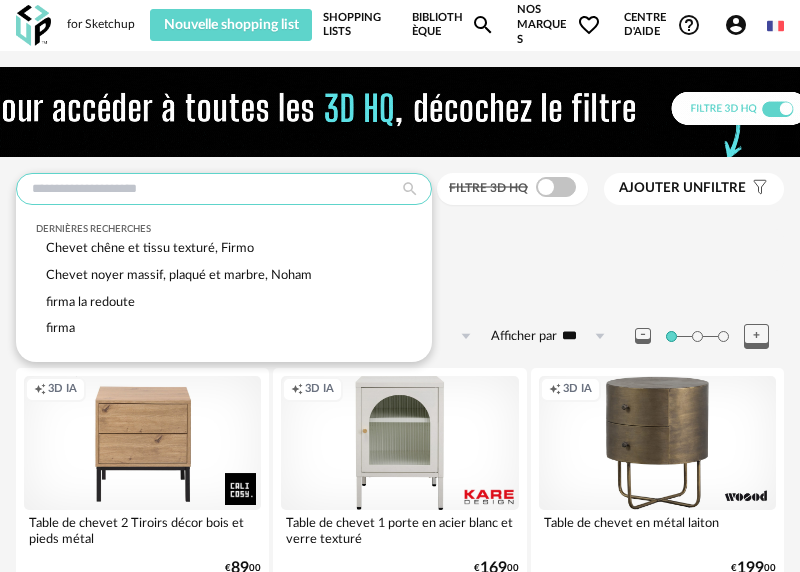 type on "*" 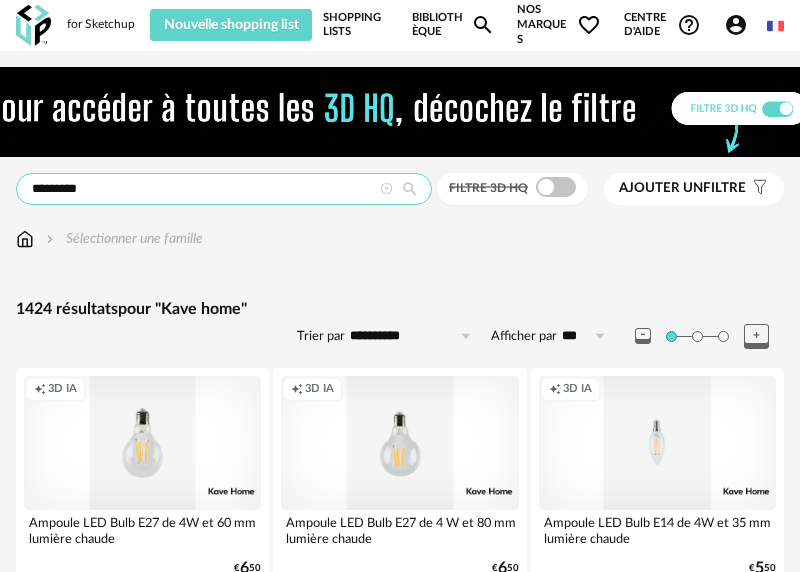 click on "*********" at bounding box center [224, 189] 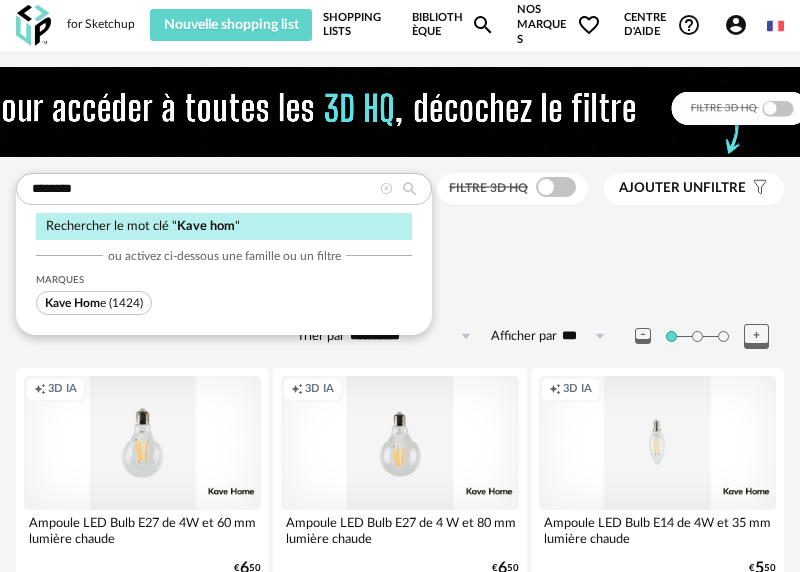 click on "Kave Hom" at bounding box center [72, 303] 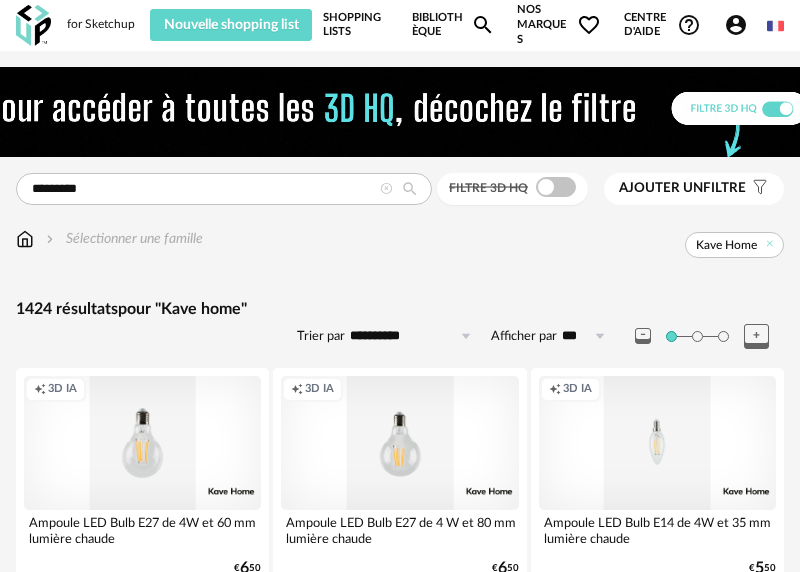 click on "Filtre 3D HQ
Ajouter un  filtre s   Filter icon   Filtrer par :" at bounding box center (610, 189) 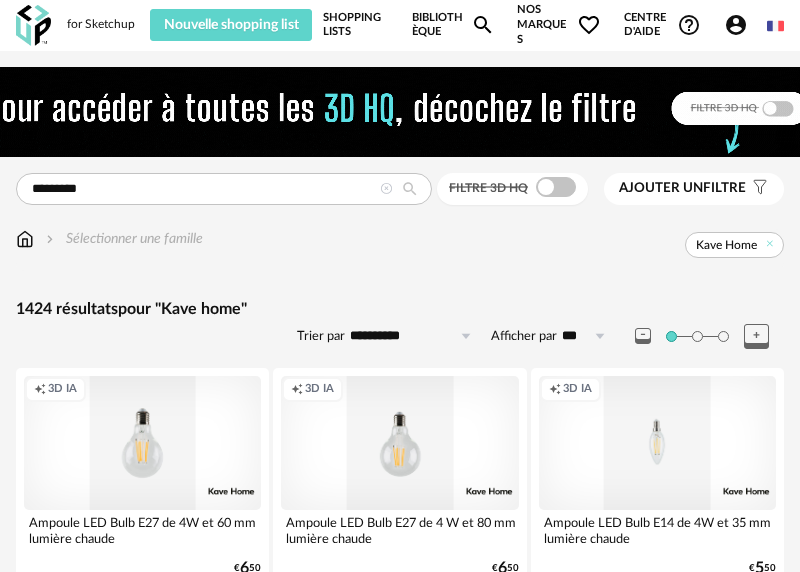 click on "Ajouter un" at bounding box center [661, 188] 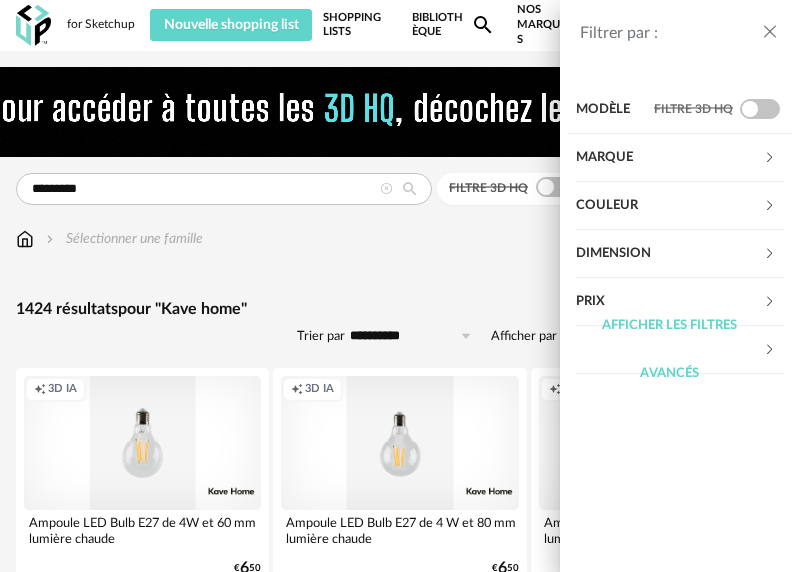 click on "Afficher les filtres avancés" at bounding box center [669, 350] 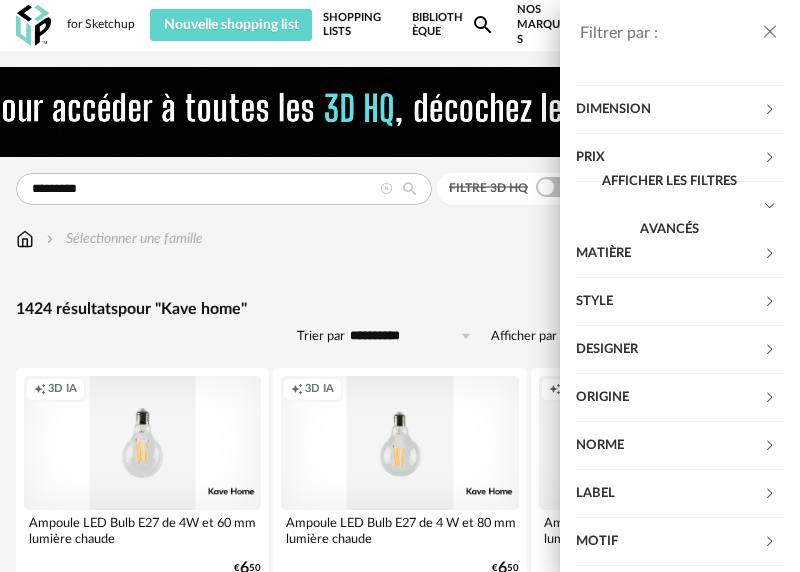 scroll, scrollTop: 170, scrollLeft: 0, axis: vertical 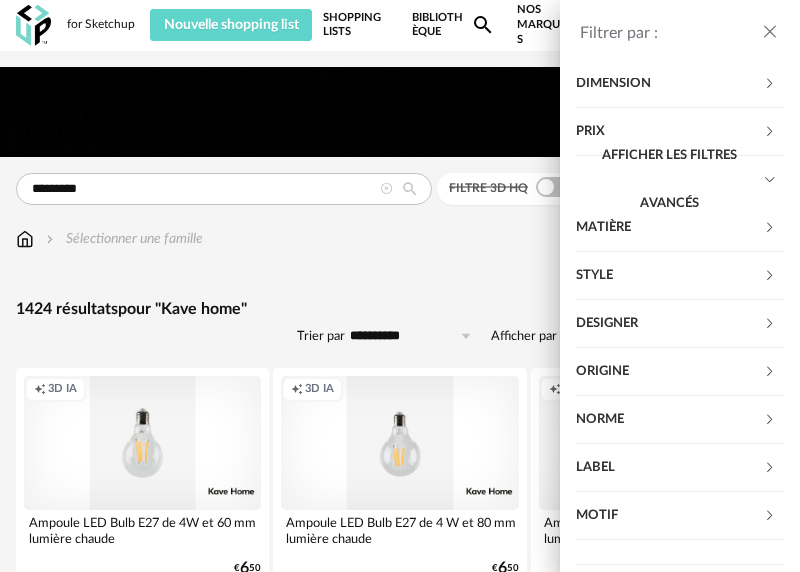 click on "Filtrer par :   Modèle
Filtre 3D HQ
Marque
&tradition
101 Copenhagen
366 Concept
AMPM
AYTM
Acte DECO
Airborne Design
Alinea
Arrow Right icon
Afficher toutes les marques
Toutes les marques   Close icon
Kave Home
Couleur
noir
268
acier
0
beige
0
blanc
209
gris
145
brun
562
jaune
18
orange
4
rouge
3
rose
12
violet
1
bleu
45
vert
128
transparent
36
argenté
5
doré - laiton
18
bois
0
multicolore
22
Dimension
Hauteur    *** 0% 10% 20% 30% 40% 50% 60% 70% 80% 90% 100%     ** 0% 10% 20% 30%" at bounding box center [400, 286] 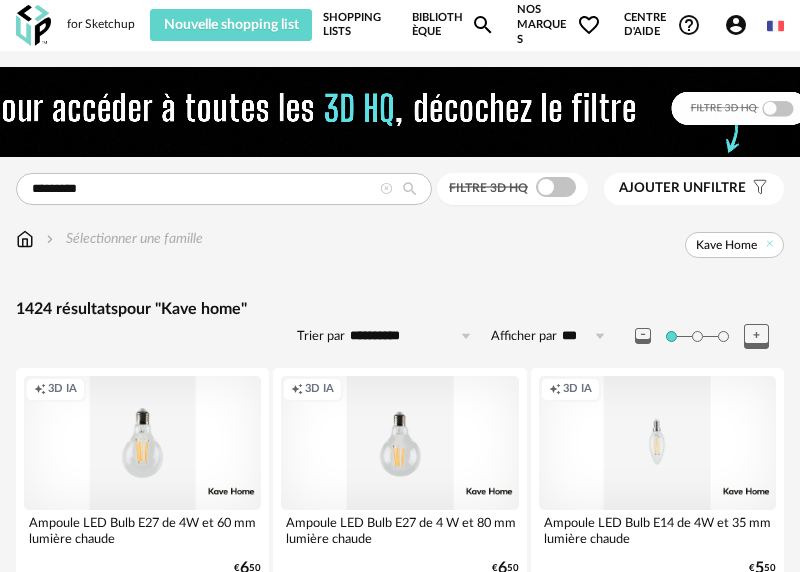 click on "Nos marques Heart Outline icon" at bounding box center (559, 25) 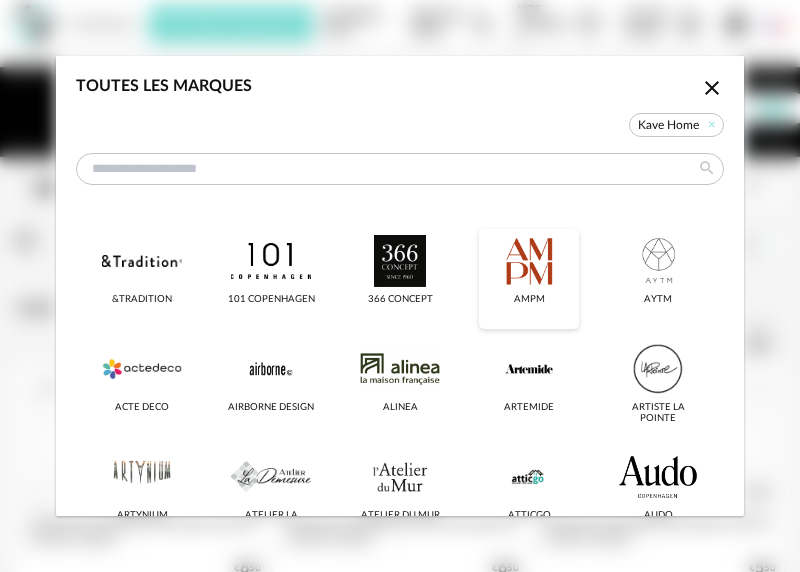 click at bounding box center [528, 261] 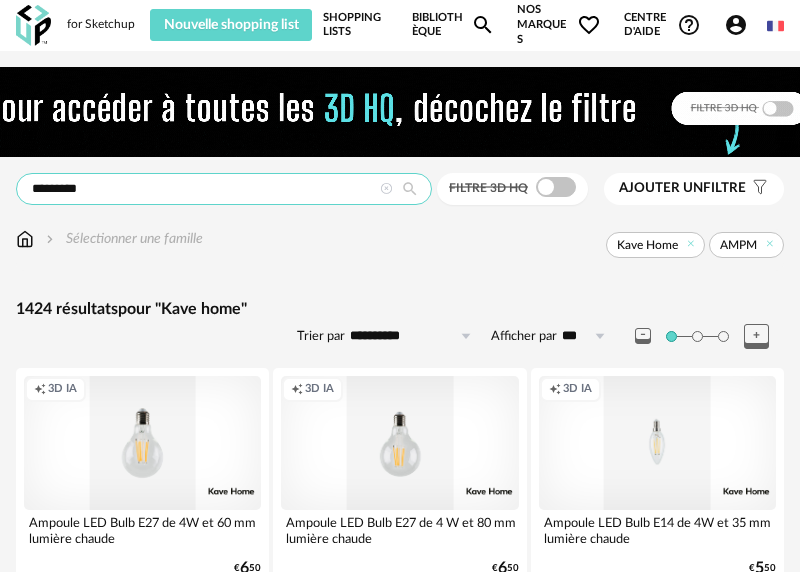 click on "*********" at bounding box center [224, 189] 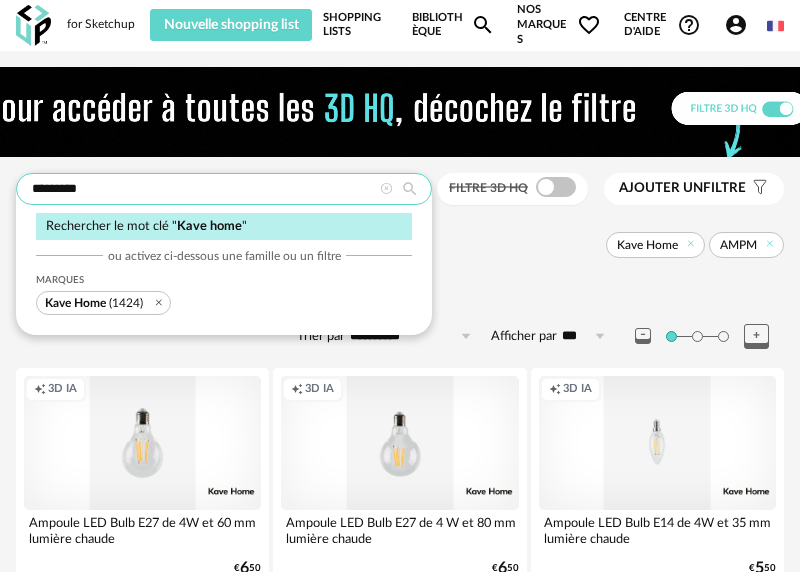 click on "*********" at bounding box center [224, 189] 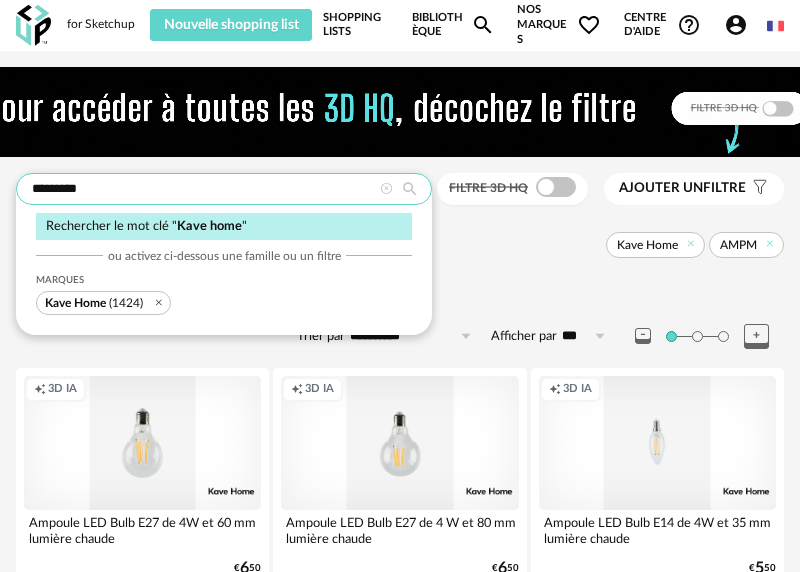 click on "*********" at bounding box center (224, 189) 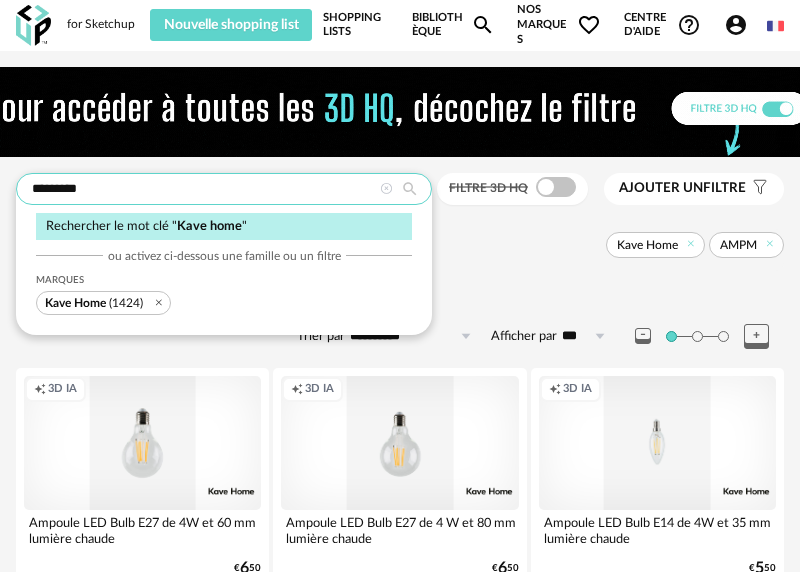 paste on "**********" 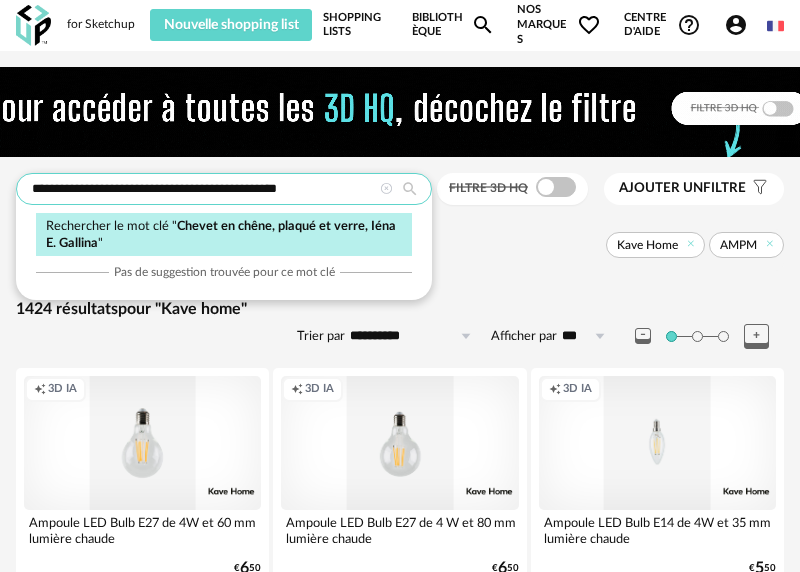 type on "**********" 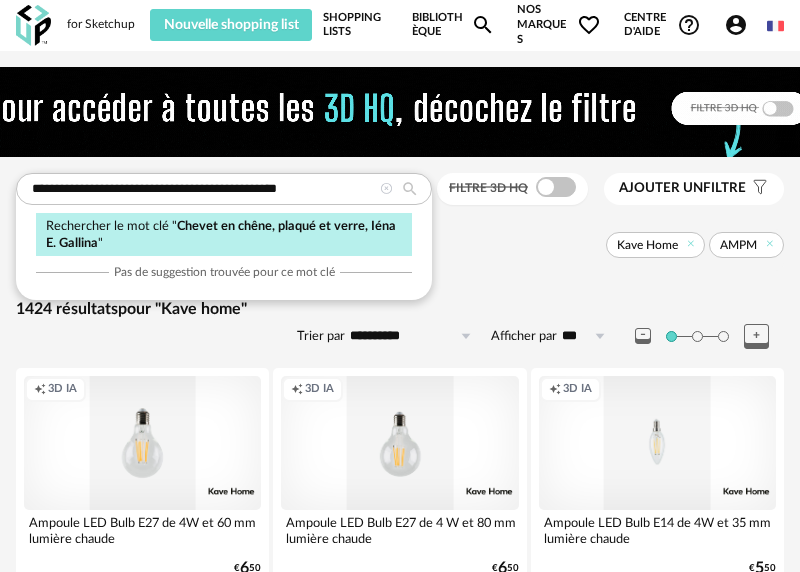 click at bounding box center (410, 189) 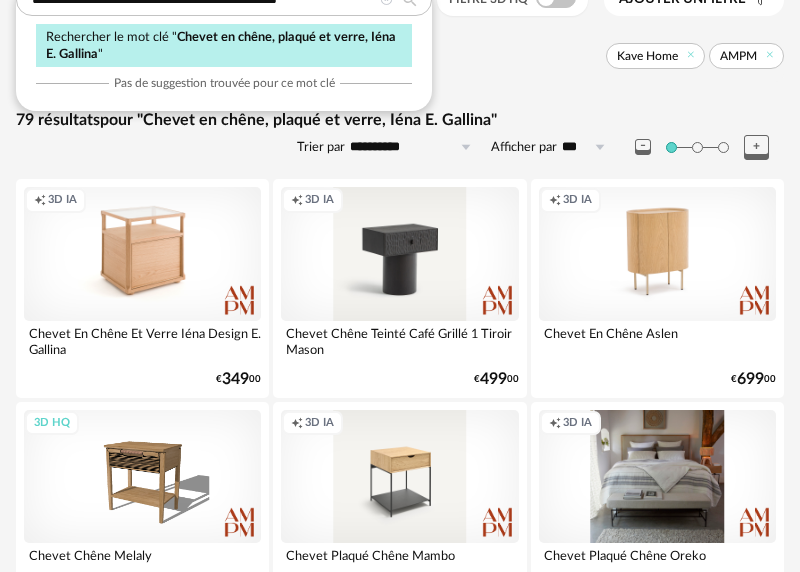 scroll, scrollTop: 226, scrollLeft: 0, axis: vertical 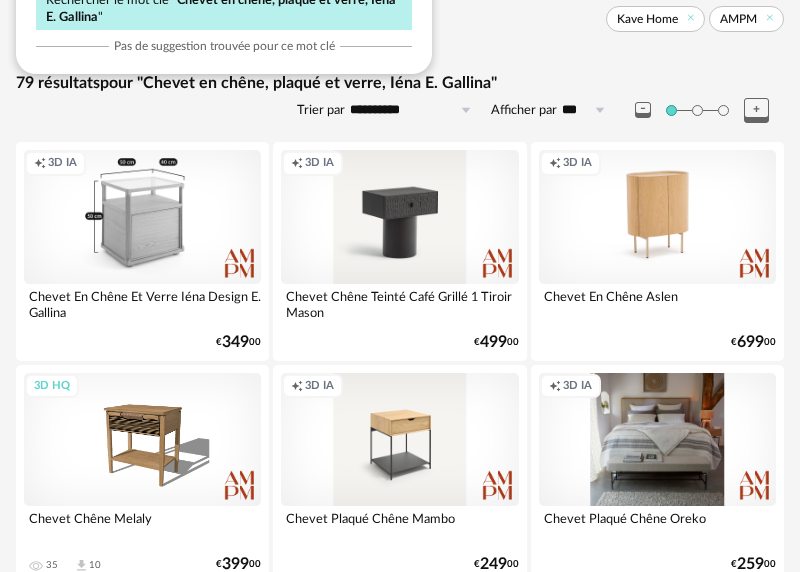 click on "Creation icon   3D IA" at bounding box center (142, 216) 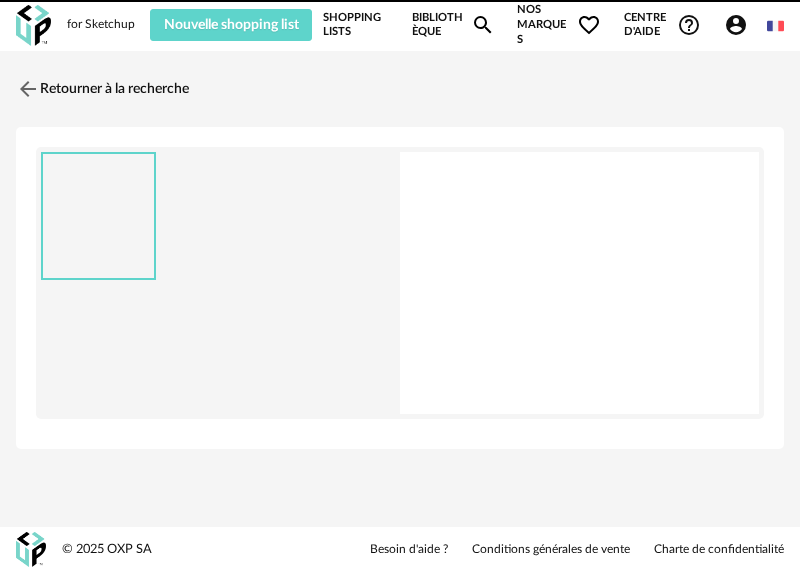 scroll, scrollTop: 0, scrollLeft: 0, axis: both 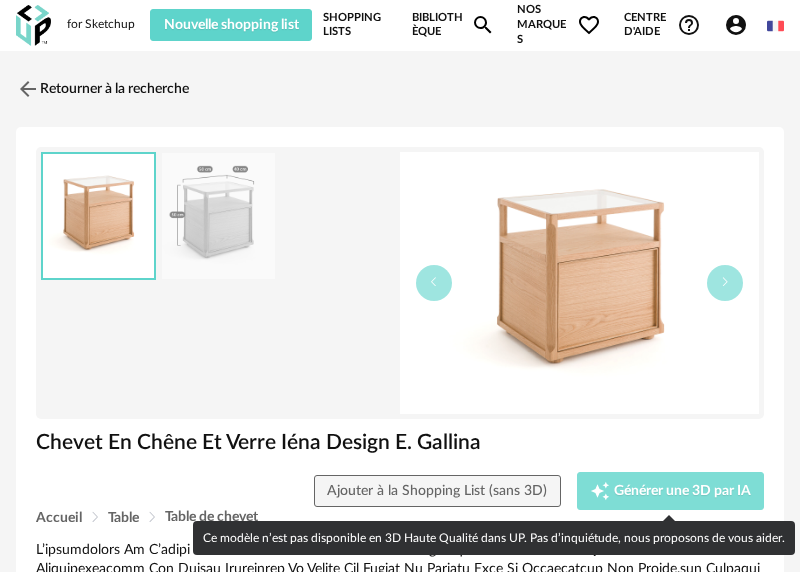click on "Générer une 3D par IA" at bounding box center (682, 491) 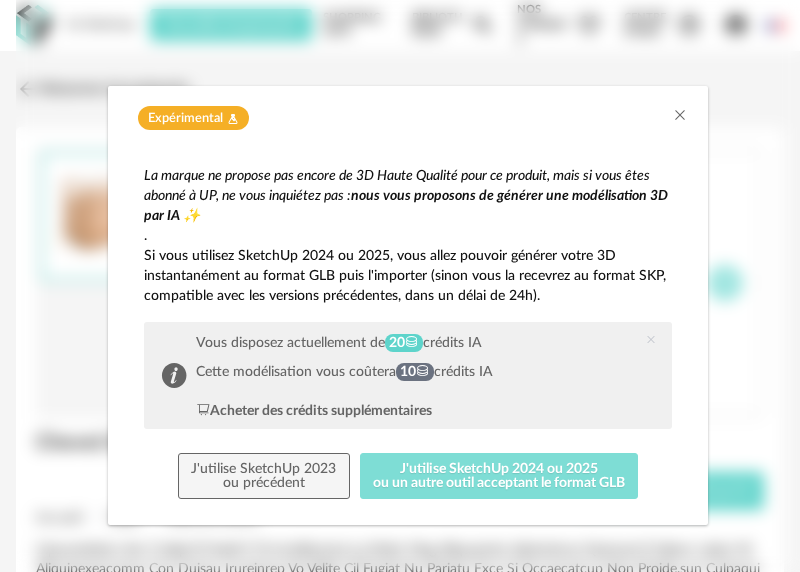 click on "J'utilise SketchUp 2024 ou 2025 ou un autre outil acceptant le format GLB" at bounding box center (499, 476) 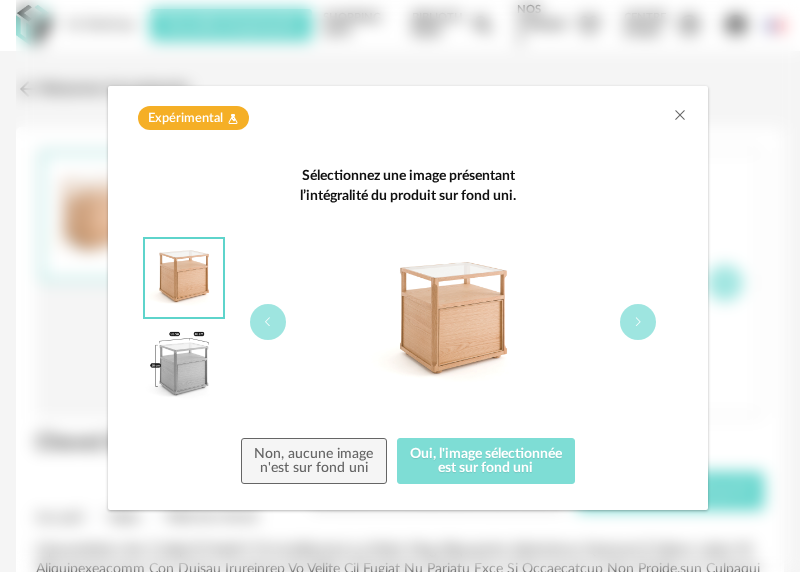 click on "Oui, l'image sélectionnée  est sur fond uni" at bounding box center [486, 461] 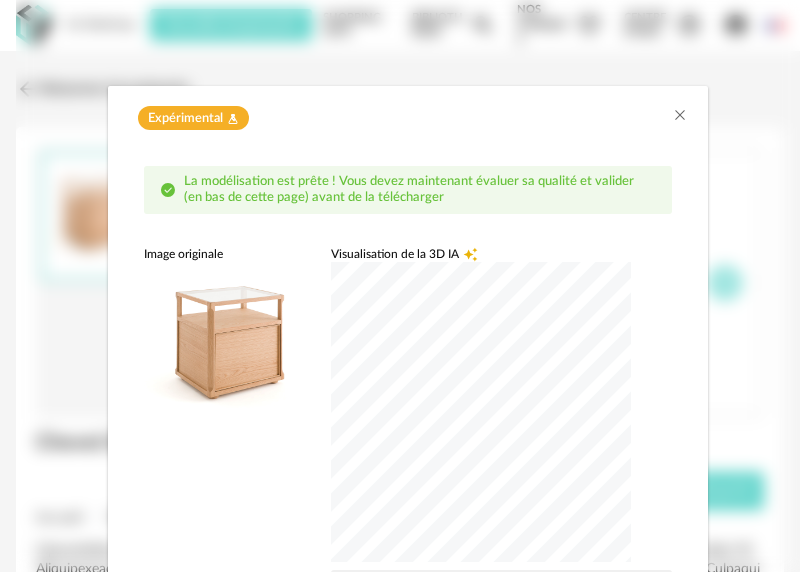 click at bounding box center (229, 347) 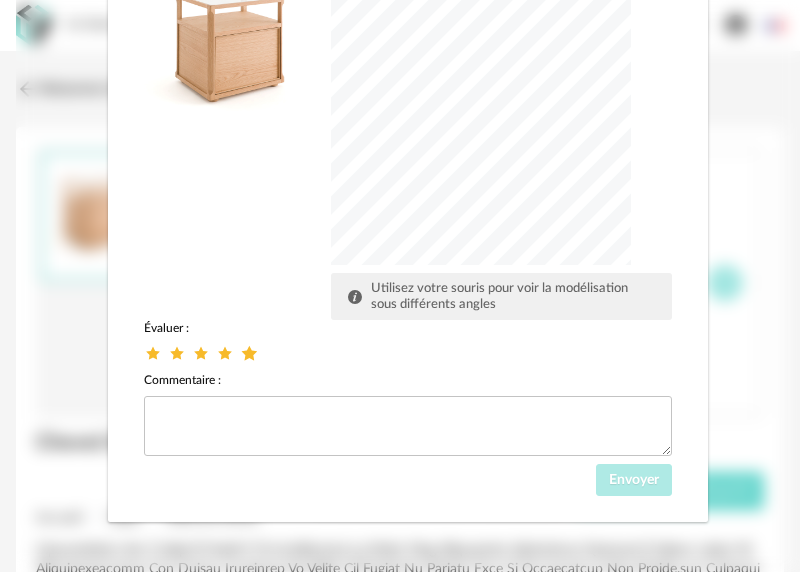 click at bounding box center [249, 353] 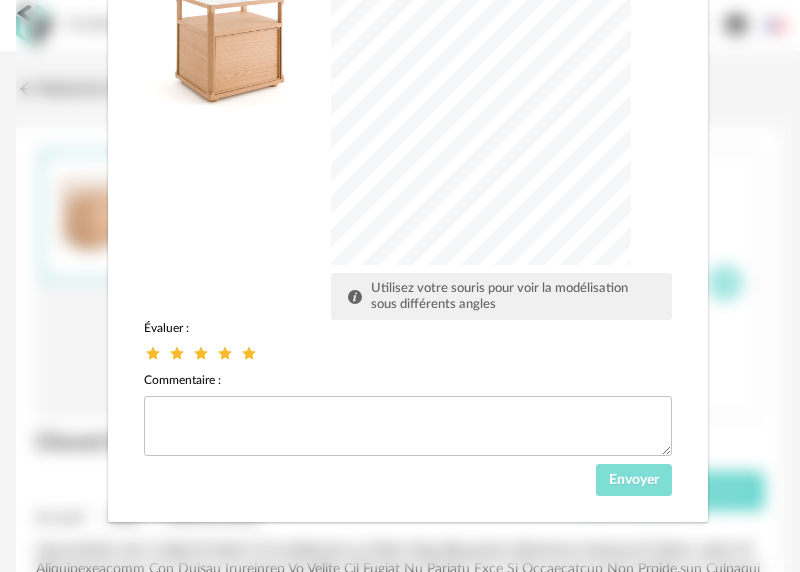 click on "Envoyer" at bounding box center [634, 480] 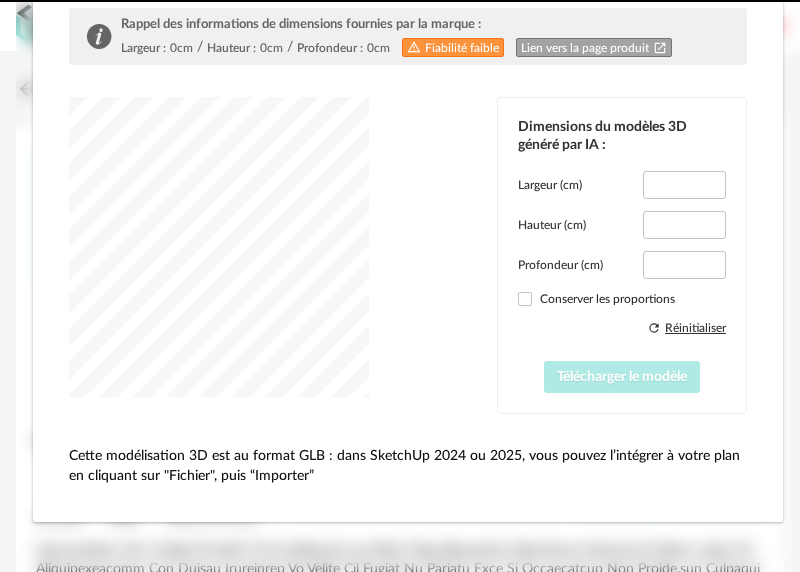 scroll, scrollTop: 201, scrollLeft: 0, axis: vertical 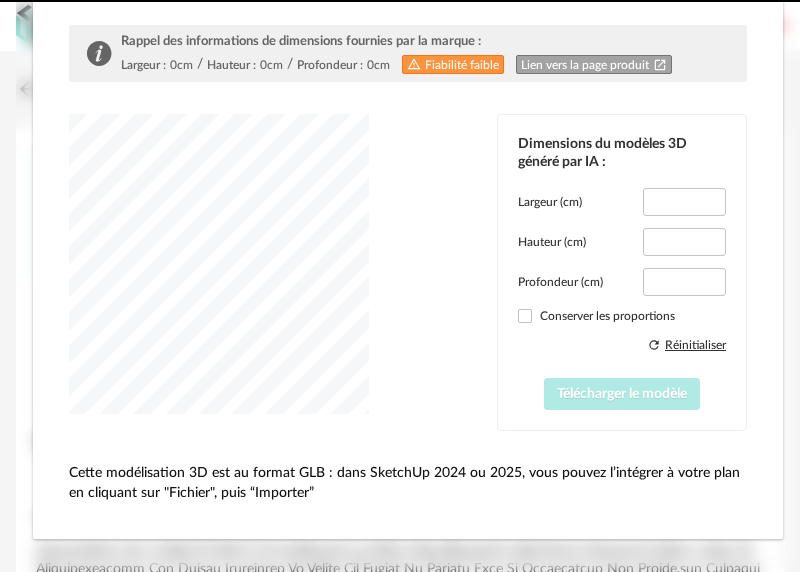 type on "*****" 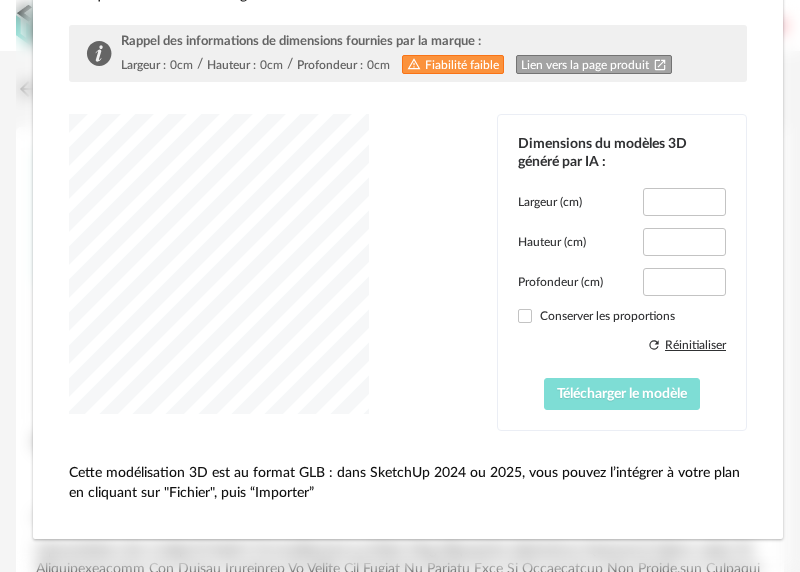 click on "Télécharger le modèle" at bounding box center [622, 394] 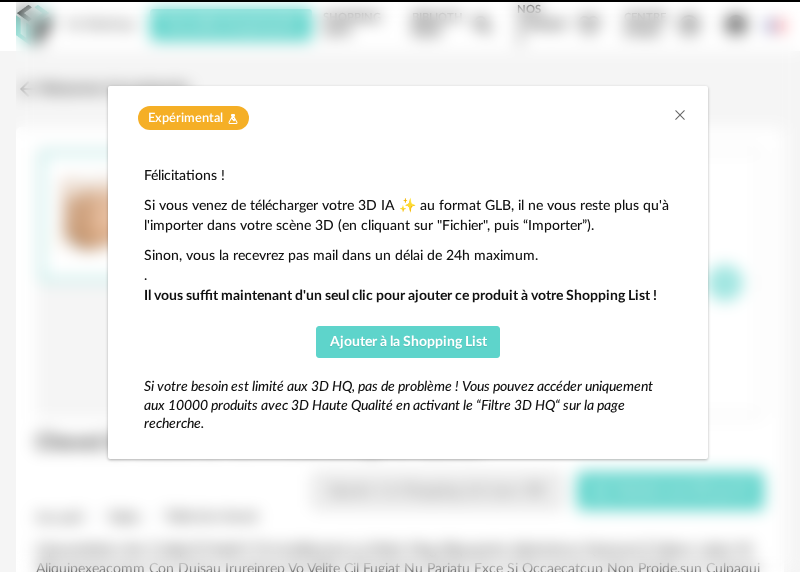 scroll, scrollTop: 0, scrollLeft: 0, axis: both 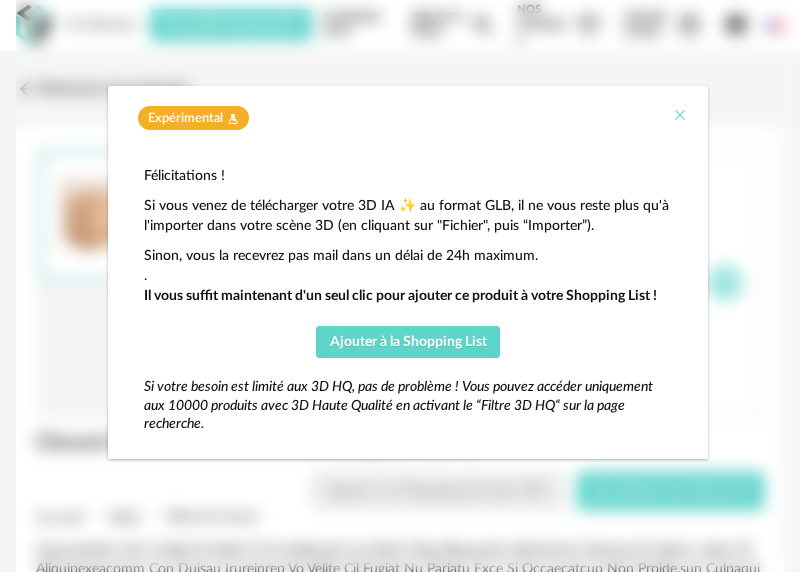 click at bounding box center [680, 115] 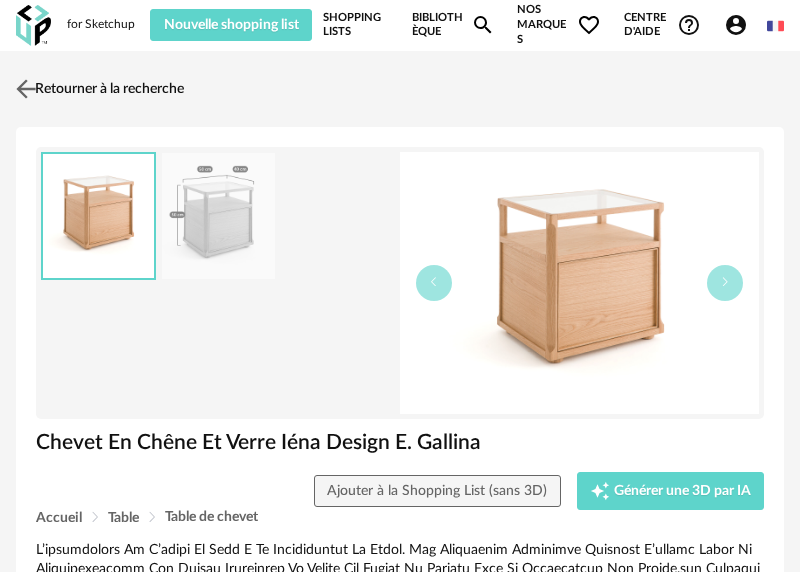 click on "Retourner à la recherche" at bounding box center [97, 89] 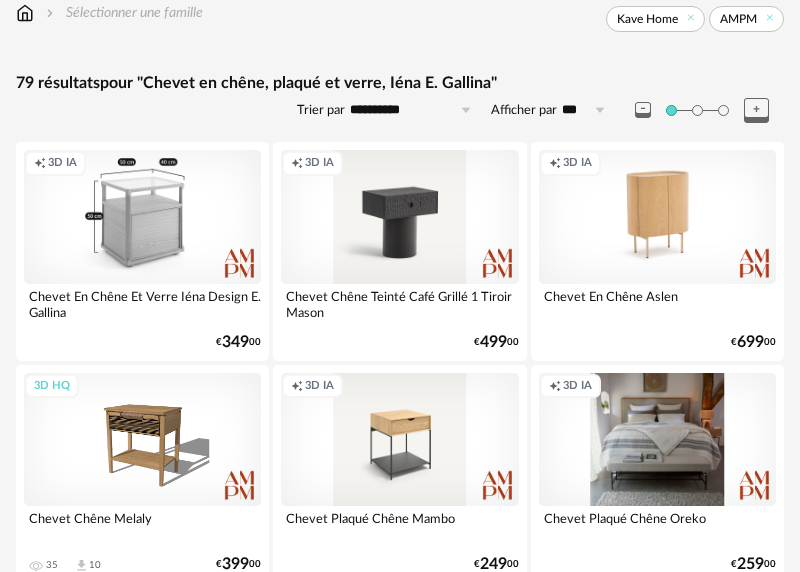 scroll, scrollTop: 0, scrollLeft: 0, axis: both 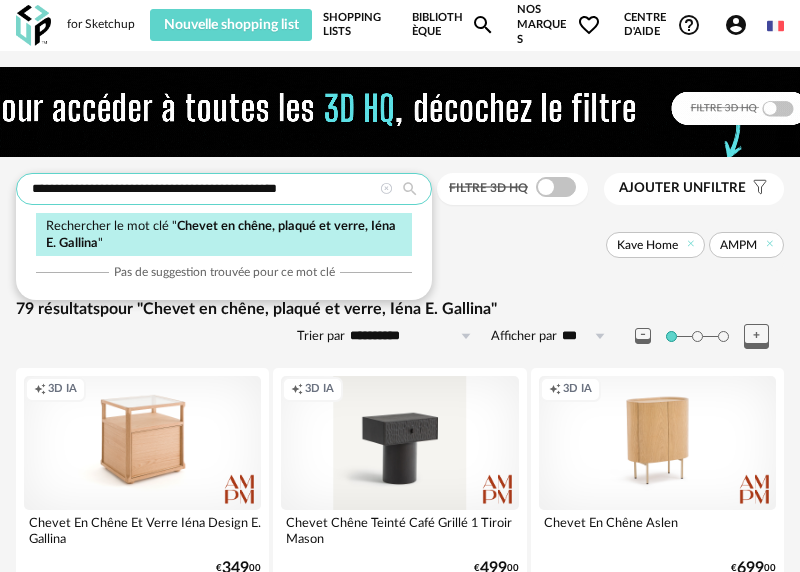 drag, startPoint x: 332, startPoint y: 195, endPoint x: 5, endPoint y: 197, distance: 327.0061 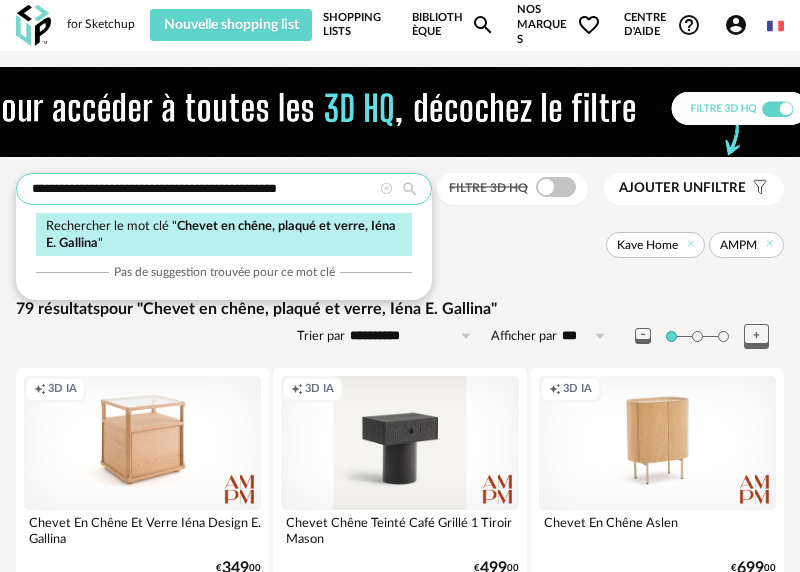 click on "**********" at bounding box center (400, 3310) 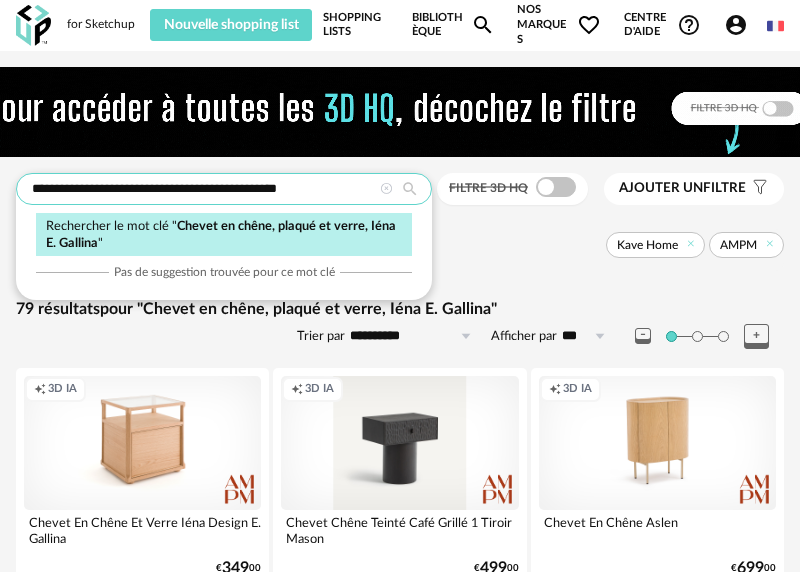 paste 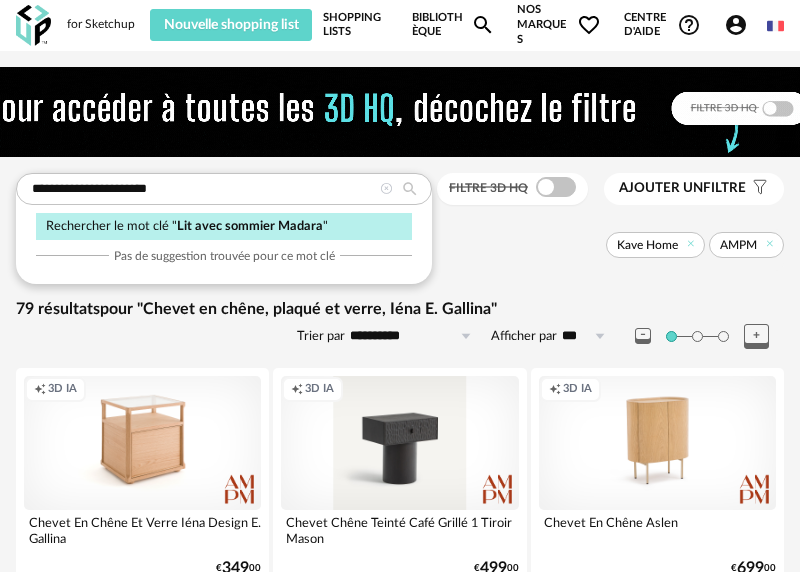click at bounding box center [410, 189] 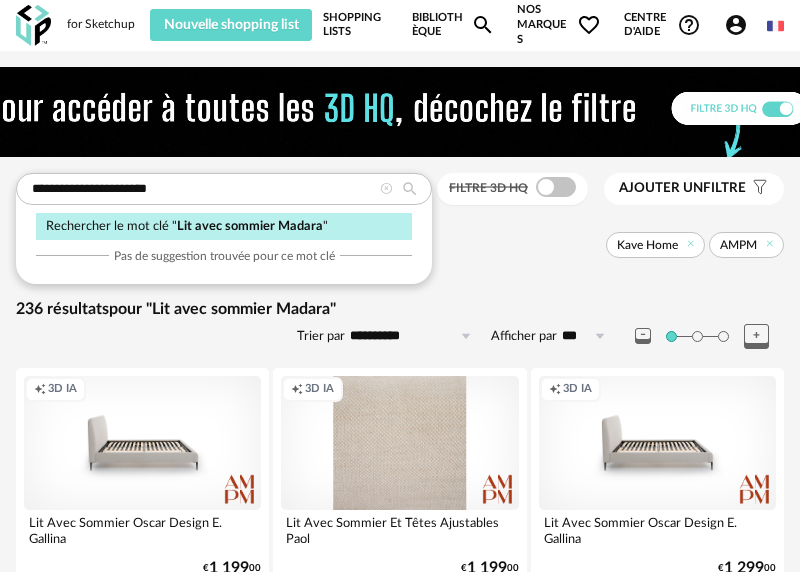 click on "Sélectionner une famille
Kave Home
AMPM" at bounding box center [400, 250] 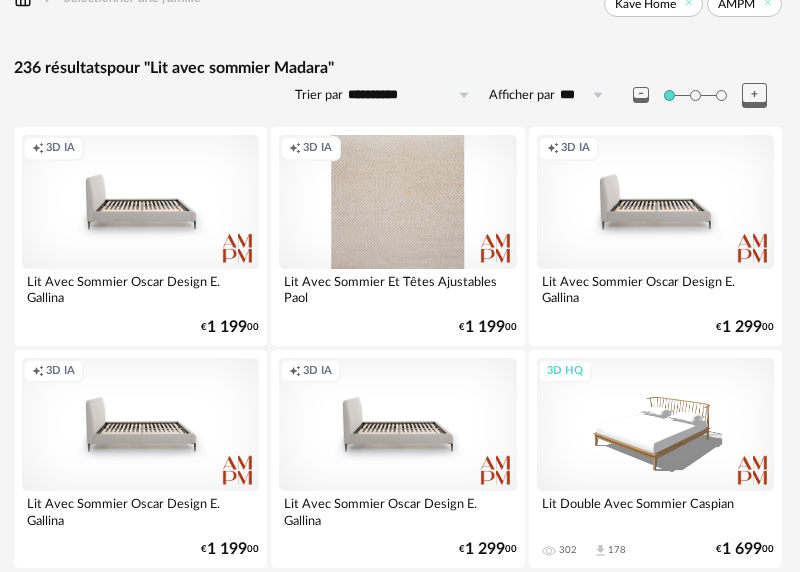 scroll, scrollTop: 0, scrollLeft: 2, axis: horizontal 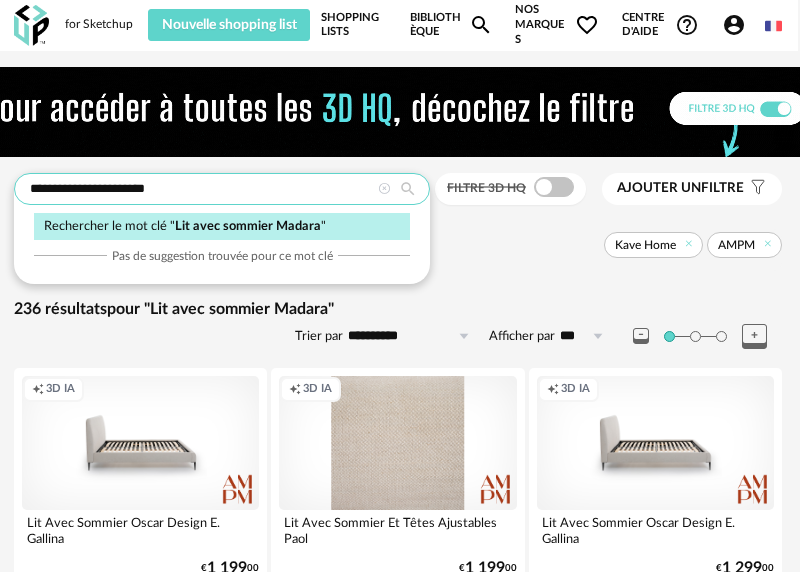 drag, startPoint x: 131, startPoint y: 189, endPoint x: 55, endPoint y: 188, distance: 76.00658 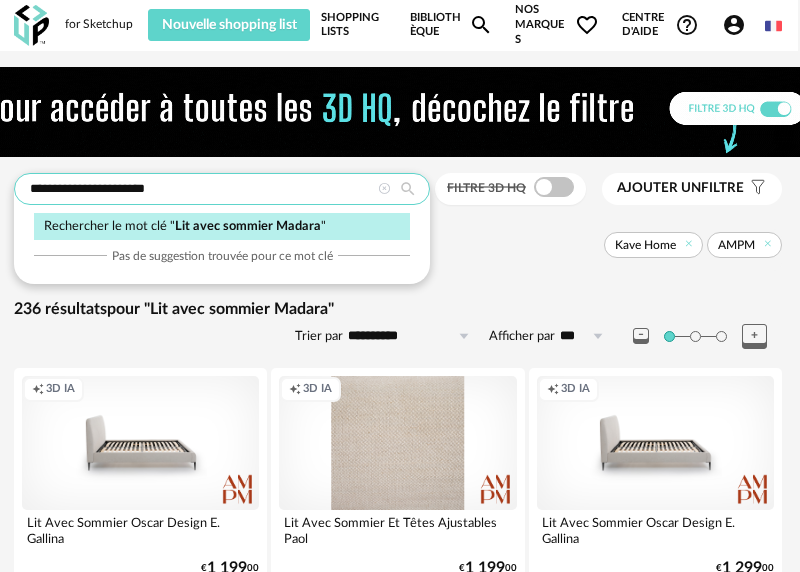 click on "**********" at bounding box center (222, 189) 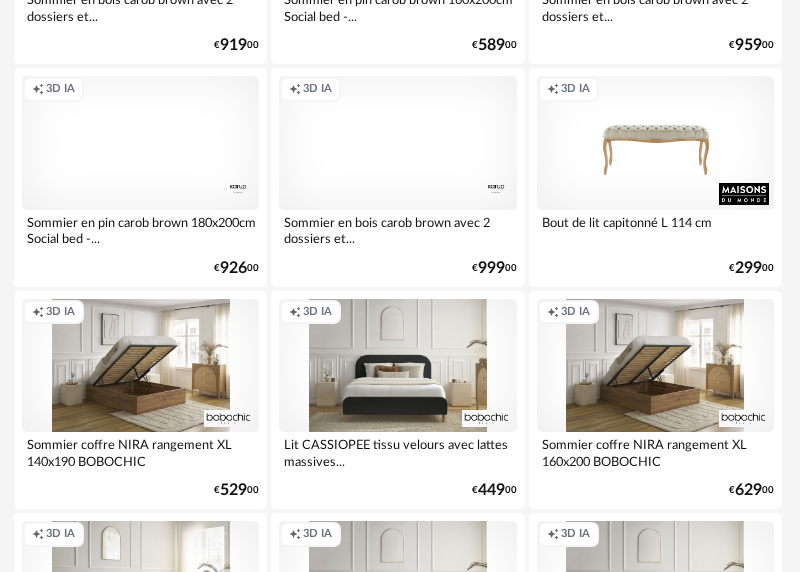 scroll, scrollTop: 1279, scrollLeft: 2, axis: both 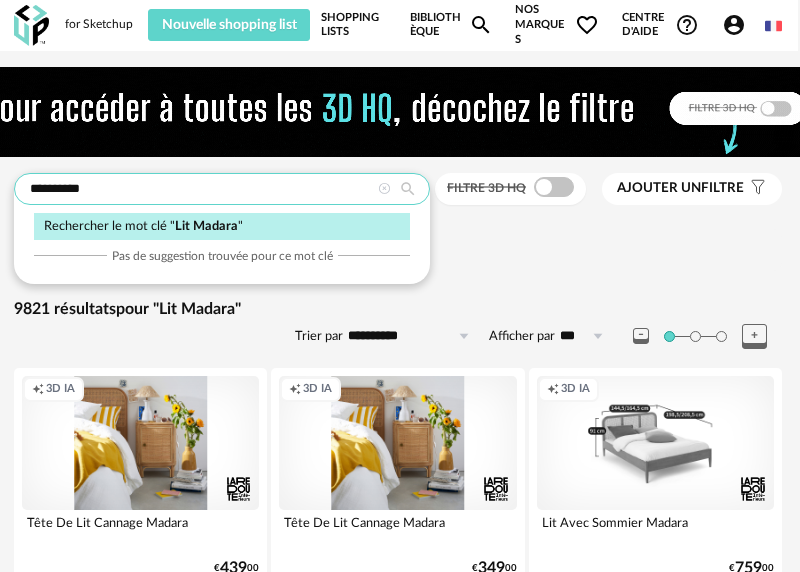 click on "**********" at bounding box center (222, 189) 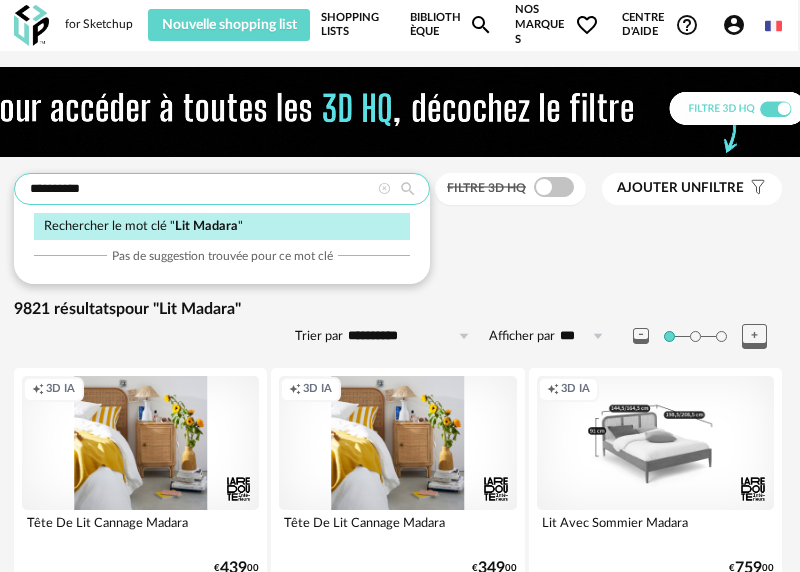 click on "**********" at bounding box center [222, 189] 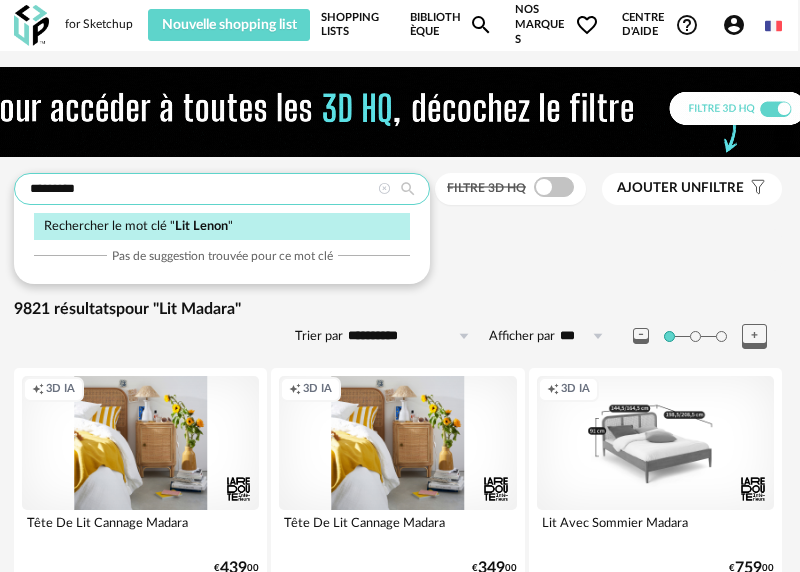 type on "*********" 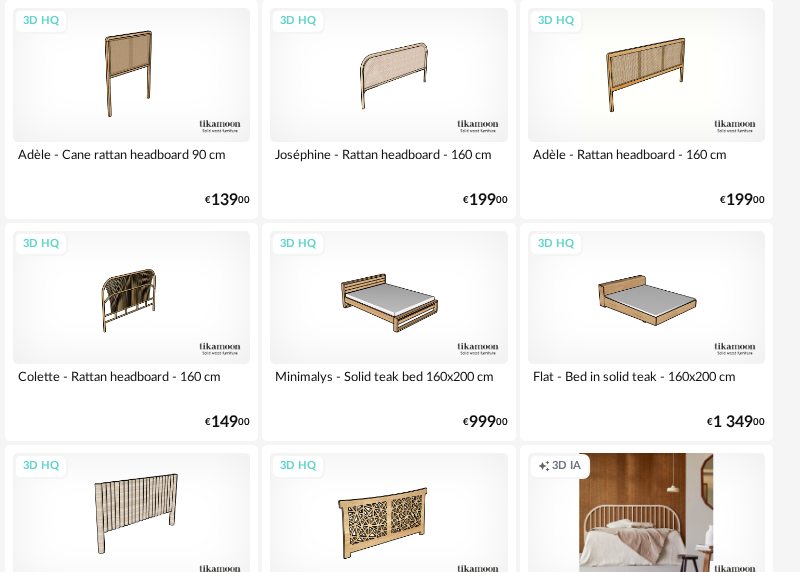 scroll, scrollTop: 2613, scrollLeft: 11, axis: both 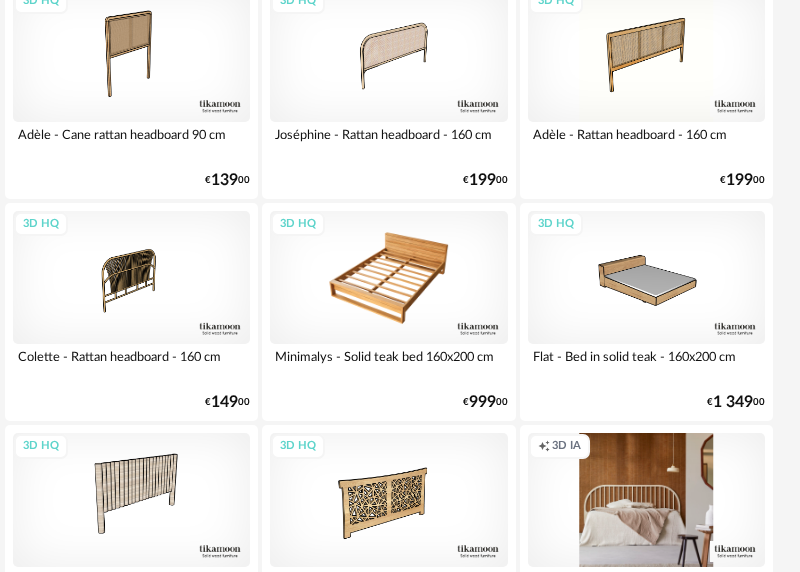 click on "3D HQ" at bounding box center (388, 277) 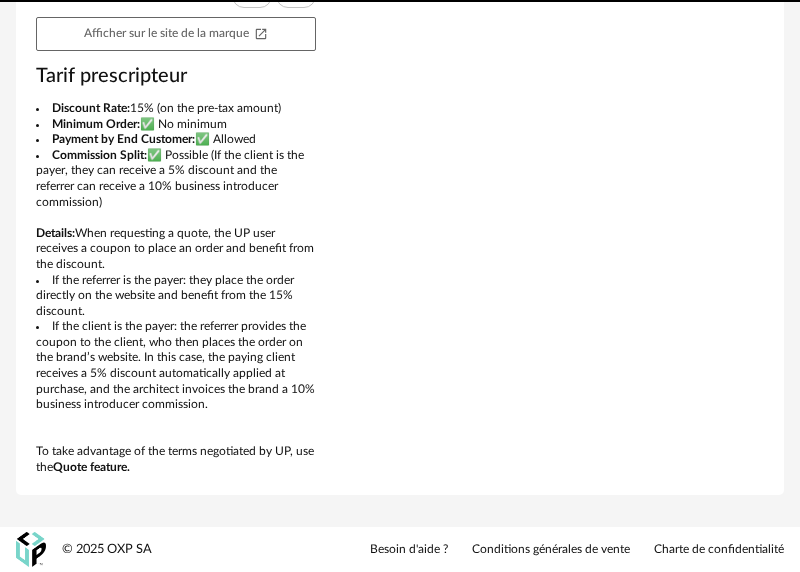 scroll, scrollTop: 0, scrollLeft: 0, axis: both 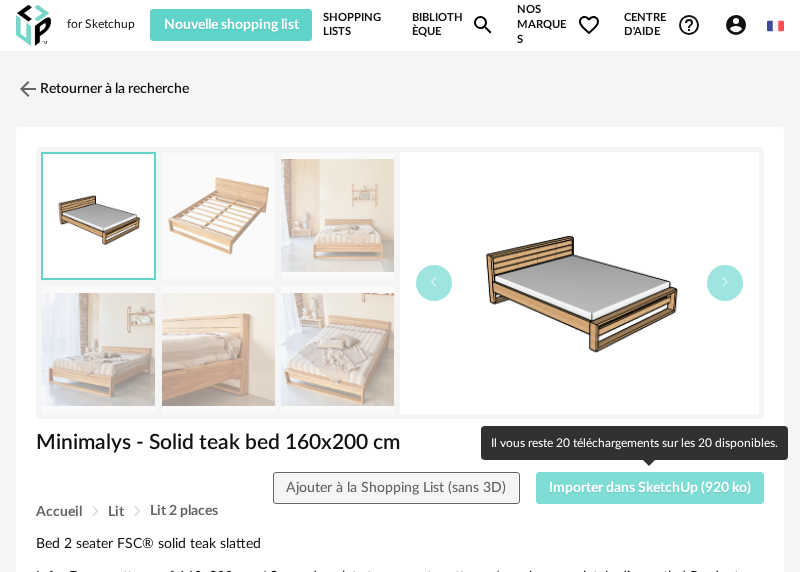 click on "Importer dans SketchUp (920 ko)" at bounding box center (650, 488) 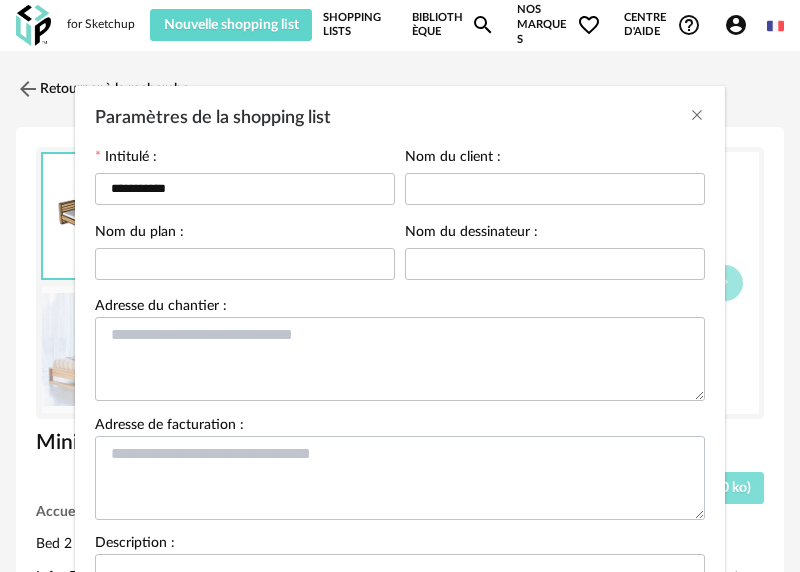 scroll, scrollTop: 236, scrollLeft: 0, axis: vertical 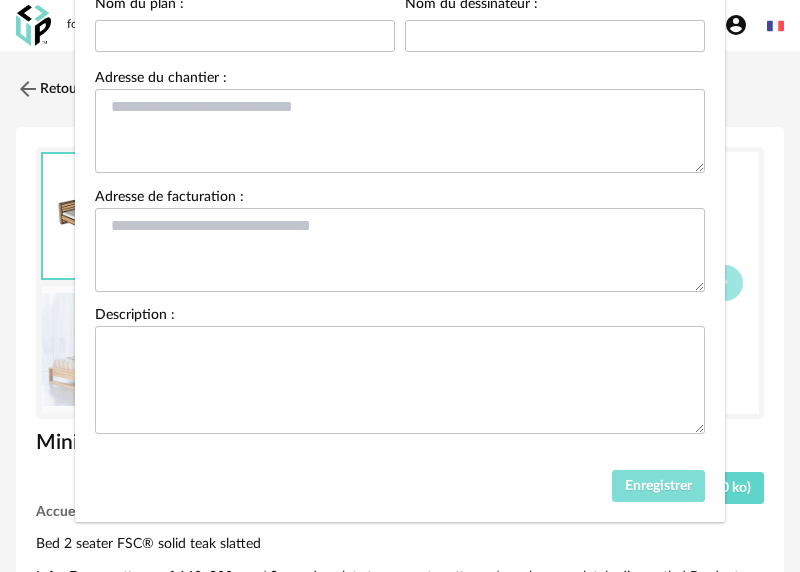click on "Enregistrer" at bounding box center (658, 486) 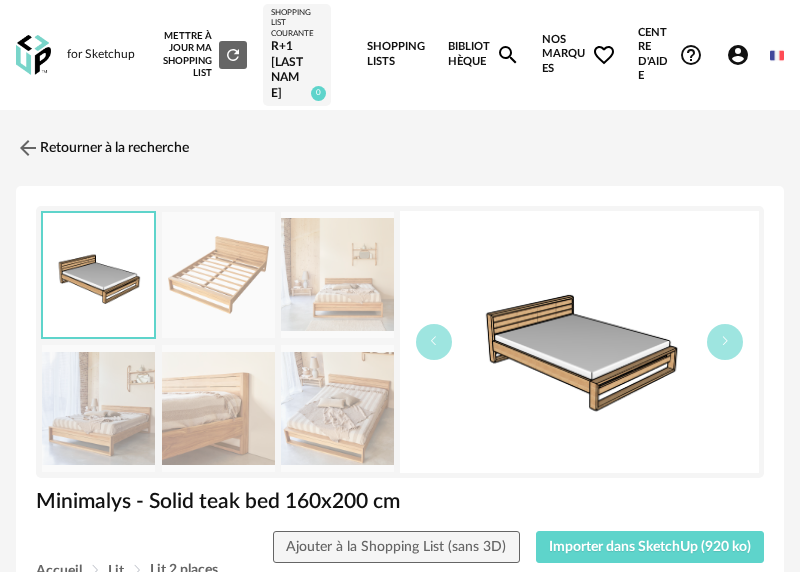 scroll, scrollTop: 0, scrollLeft: 0, axis: both 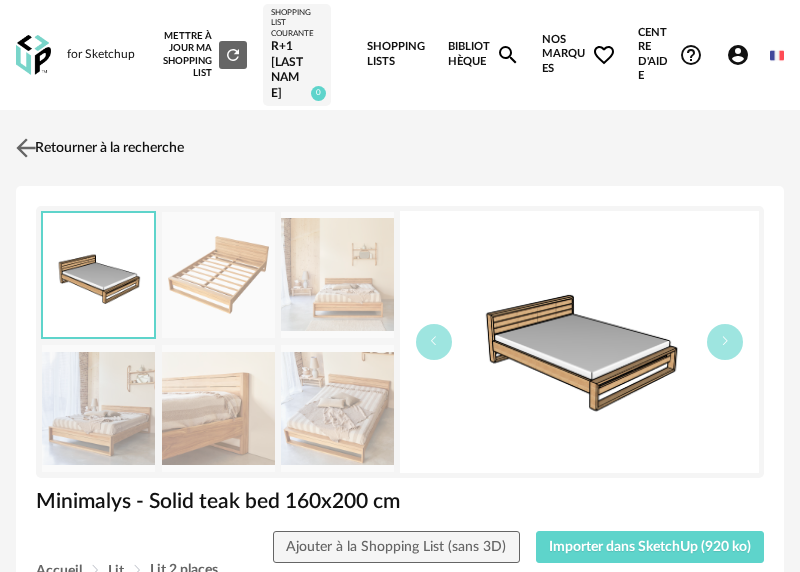 click on "Retourner à la recherche" at bounding box center [97, 148] 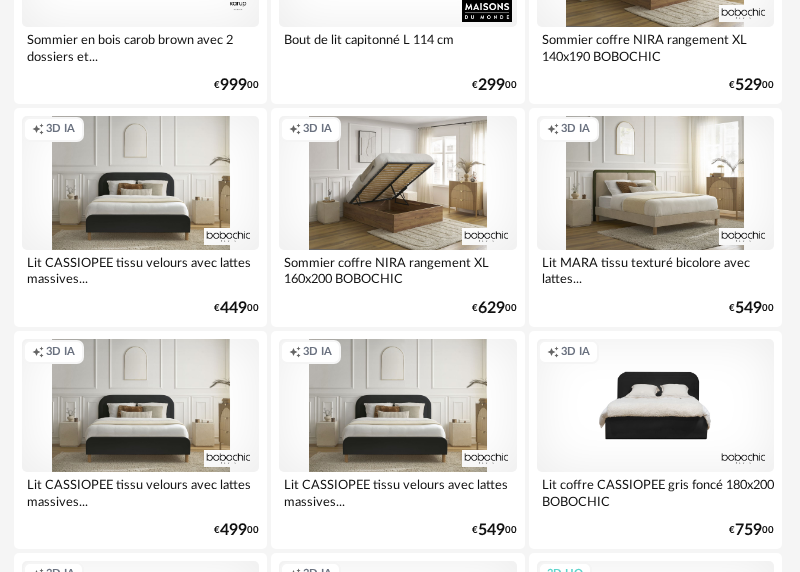scroll, scrollTop: 0, scrollLeft: 2, axis: horizontal 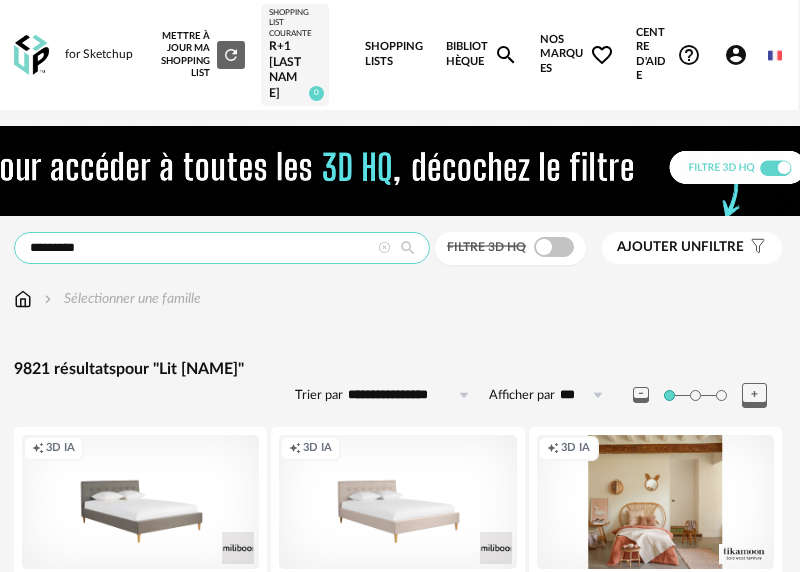 click on "*********" at bounding box center [222, 248] 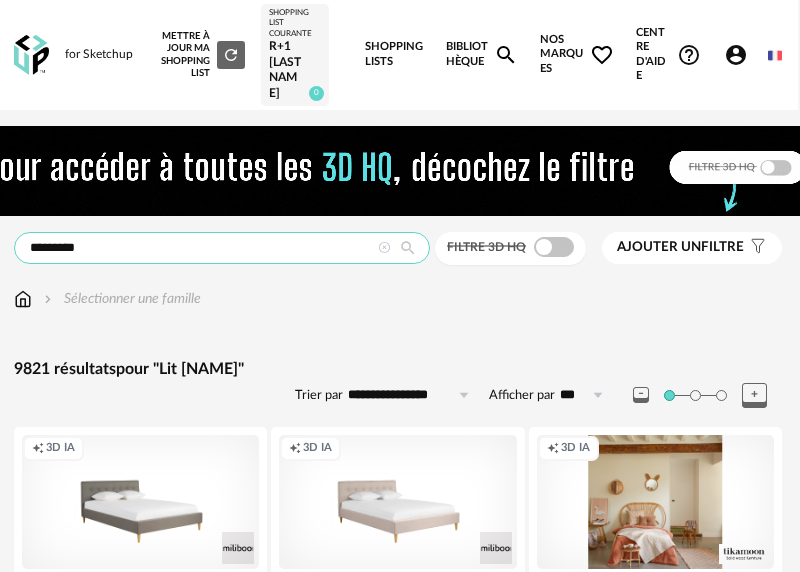 click on "*********" at bounding box center [222, 248] 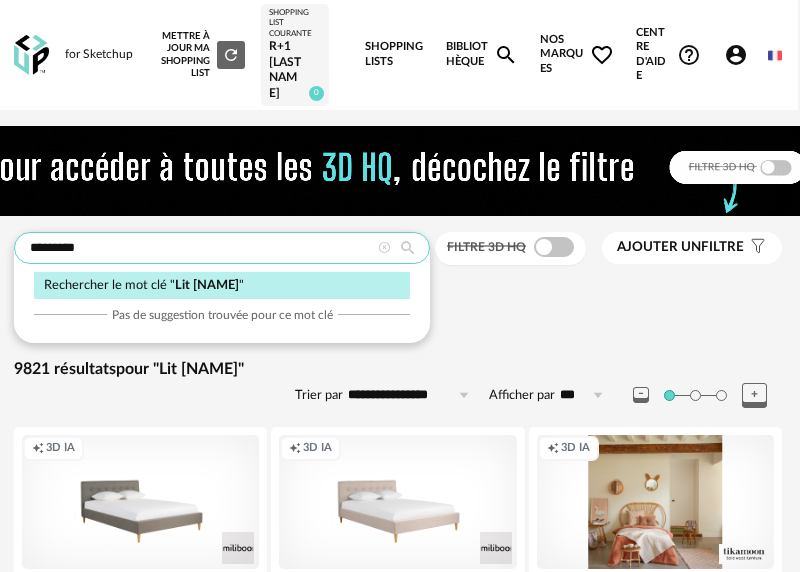 click on "*********" at bounding box center (222, 248) 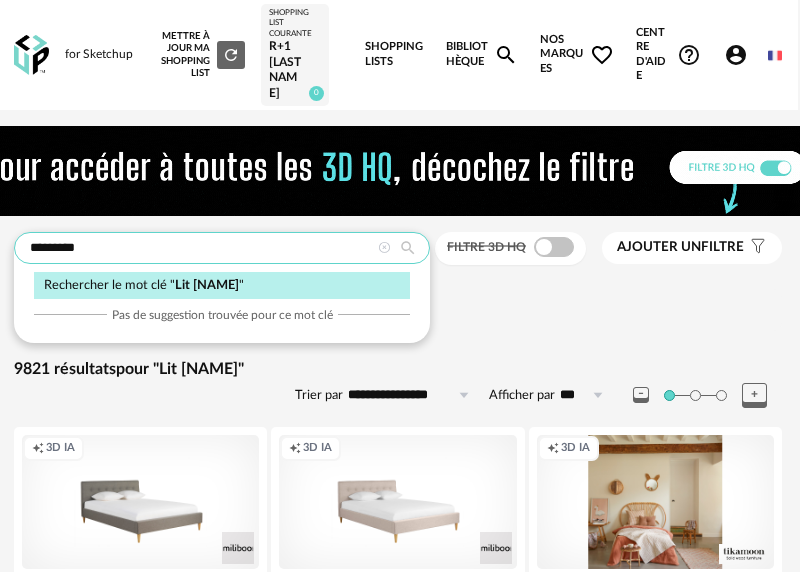 paste on "**********" 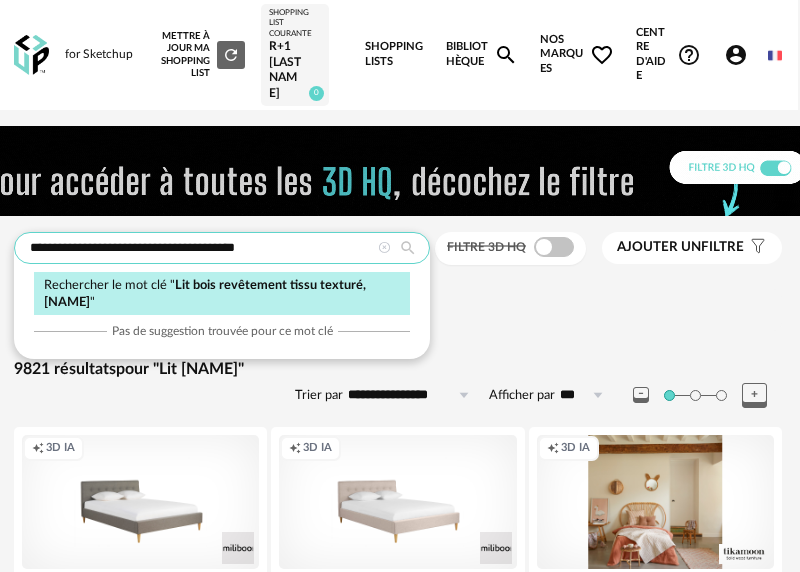type on "**********" 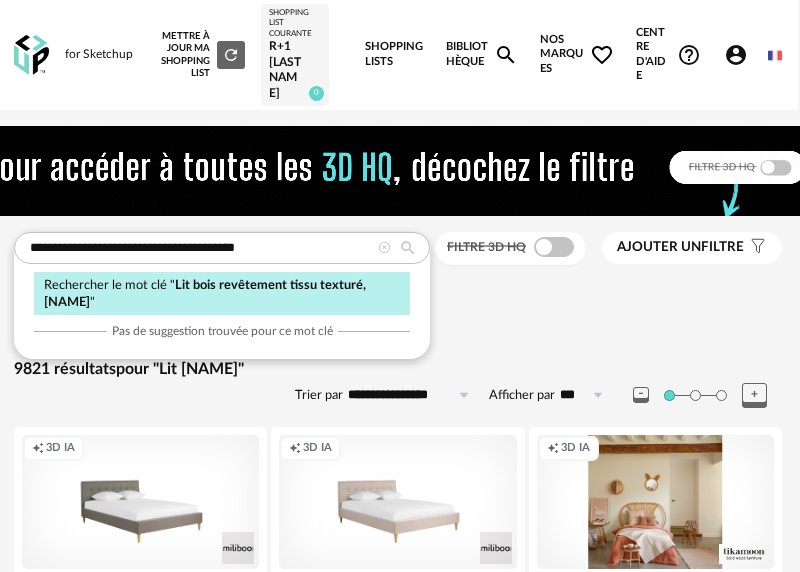 click at bounding box center [408, 248] 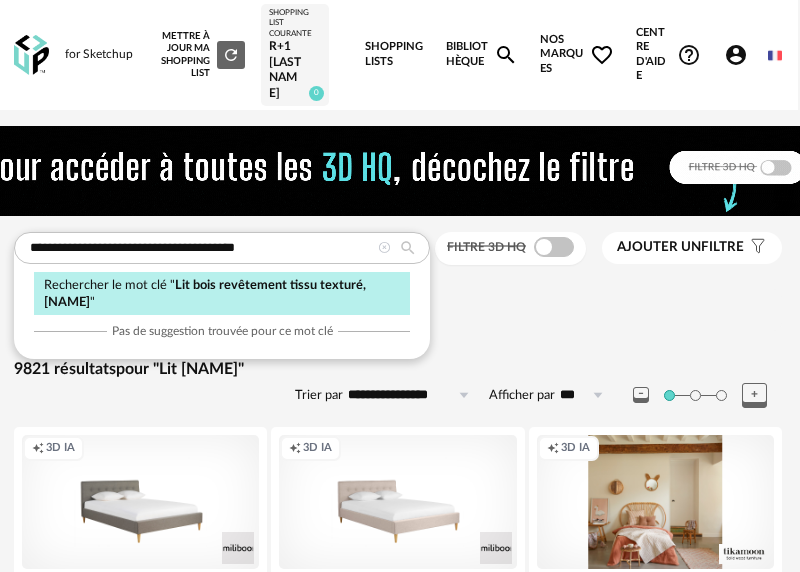 type on "**********" 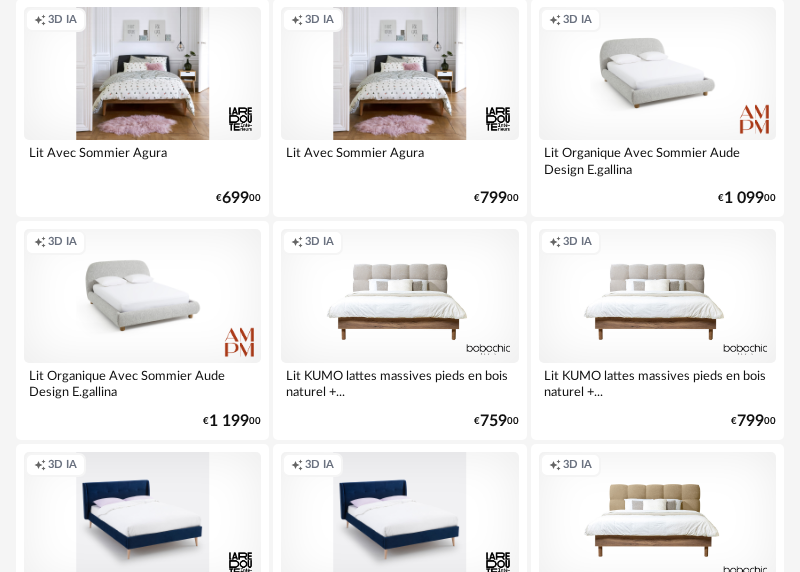 scroll, scrollTop: 652, scrollLeft: 0, axis: vertical 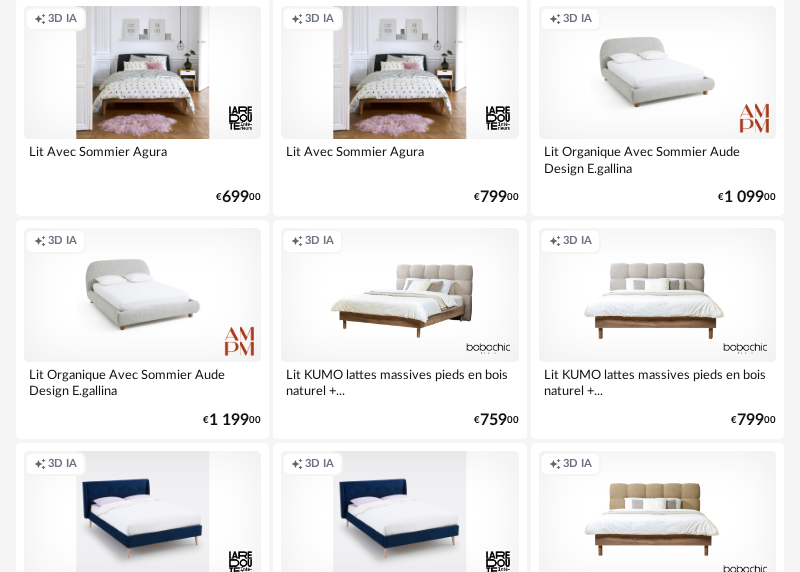 click on "Creation icon   3D IA" at bounding box center (399, 294) 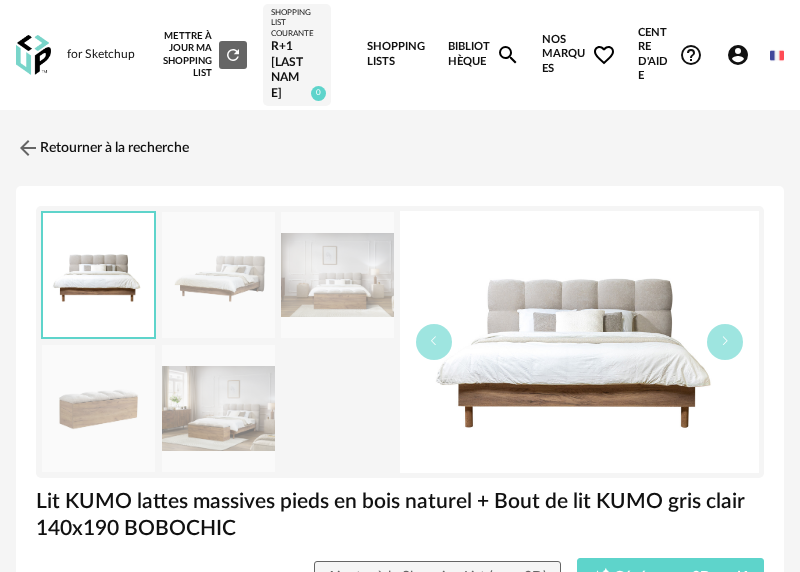 scroll, scrollTop: 123, scrollLeft: 0, axis: vertical 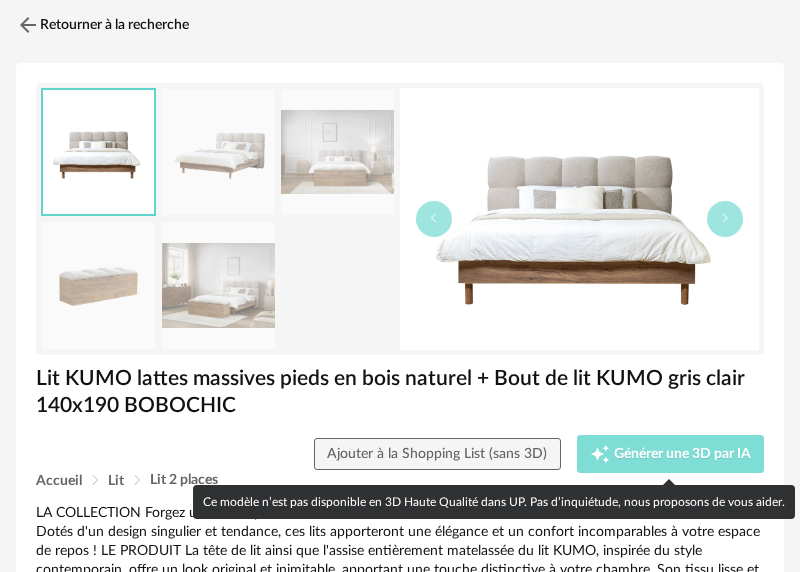 click on "Générer une 3D par IA" at bounding box center (682, 454) 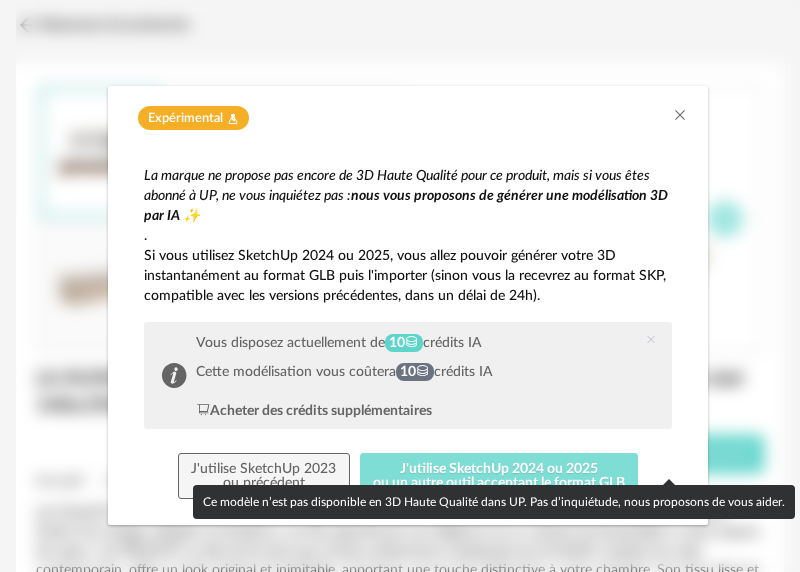 click on "J'utilise SketchUp 2024 ou 2025 ou un autre outil acceptant le format GLB" at bounding box center [499, 476] 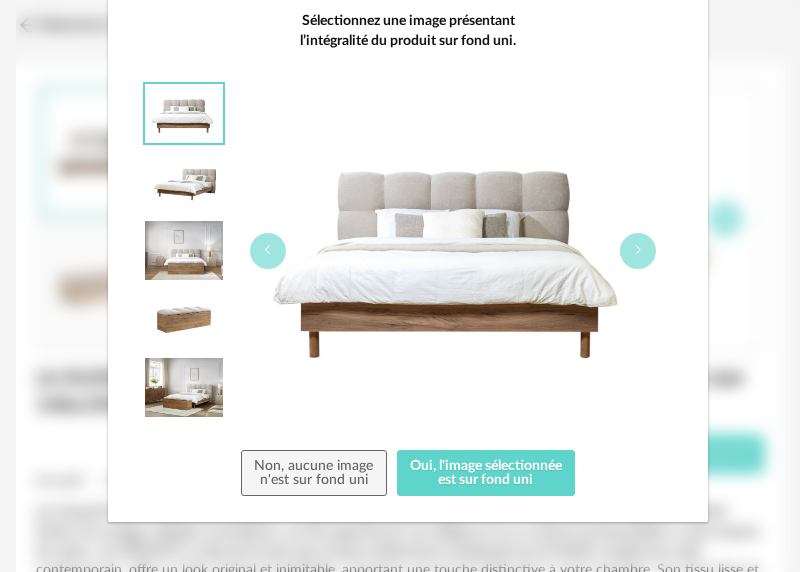 scroll, scrollTop: 153, scrollLeft: 0, axis: vertical 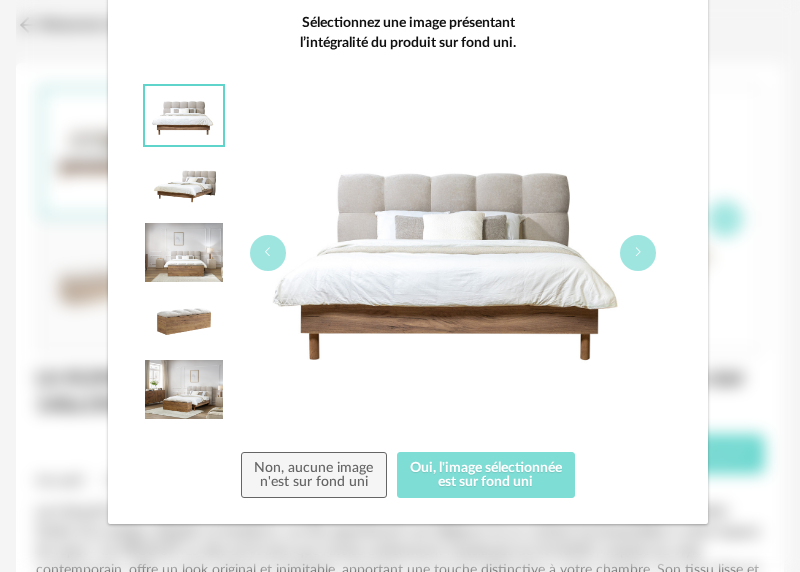 click on "Oui, l'image sélectionnée  est sur fond uni" at bounding box center (486, 475) 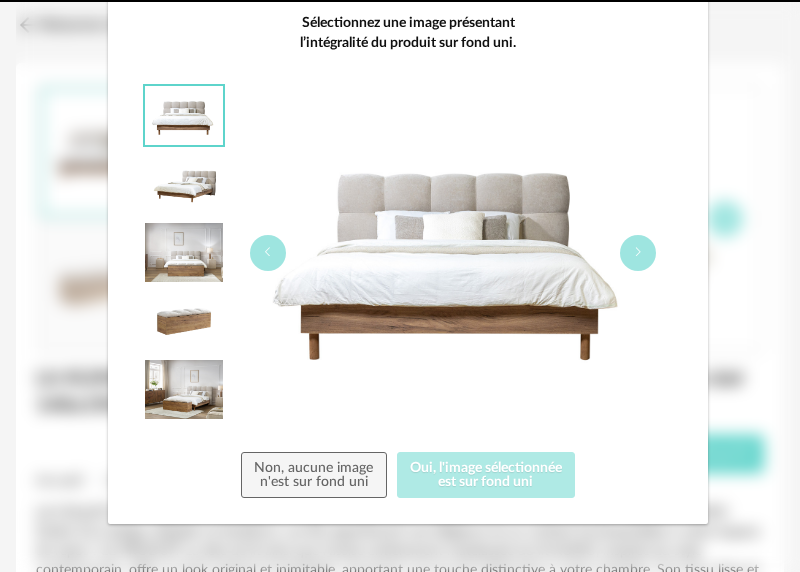 scroll, scrollTop: 0, scrollLeft: 0, axis: both 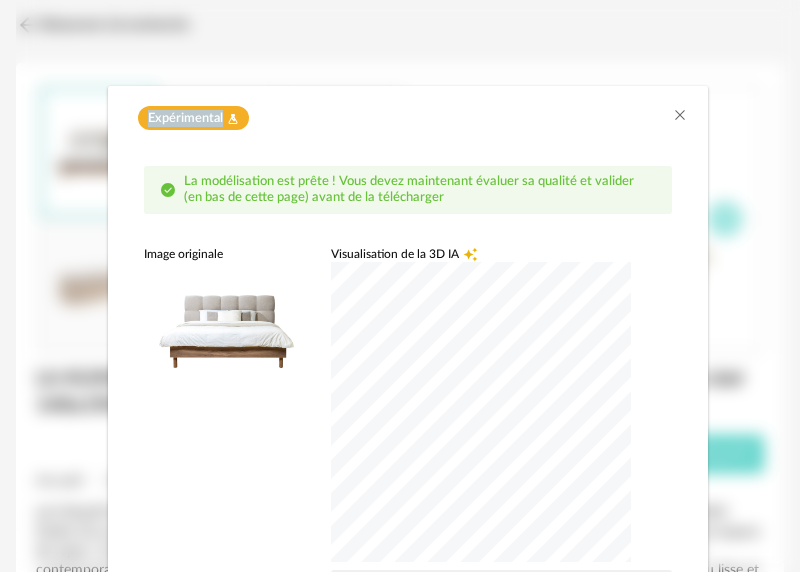 drag, startPoint x: 327, startPoint y: 126, endPoint x: 330, endPoint y: 35, distance: 91.04944 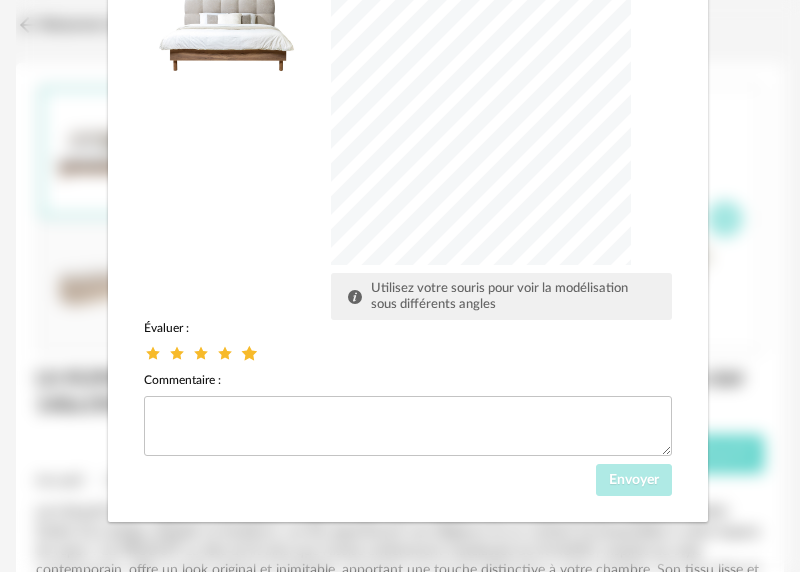 click at bounding box center (249, 353) 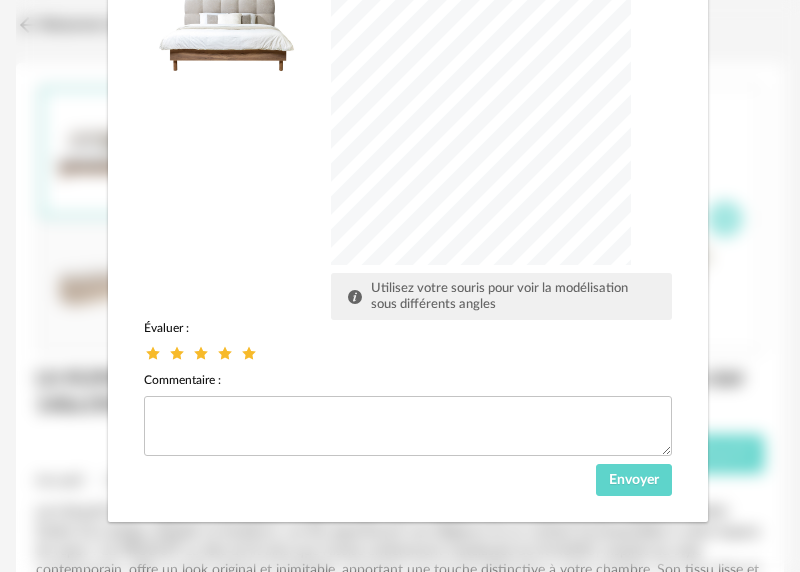 click on "La modélisation est prête ! Vous devez maintenant évaluer sa qualité et valider (en bas de cette page) avant de la télécharger   Image originale     Visualisation de la 3D IA   Creation icon     Utilisez votre souris pour voir la modélisation sous différents angles
Évaluer :
Commentaire :     Envoyer" at bounding box center [408, 182] 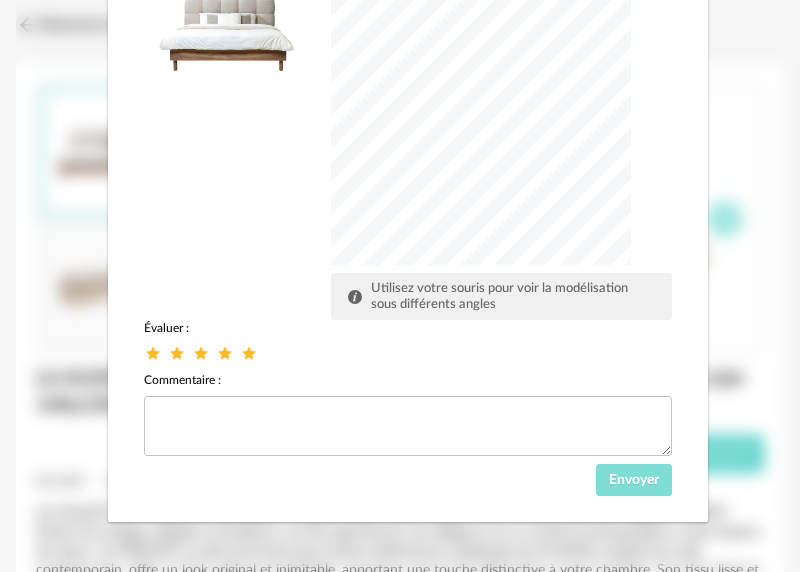 click on "Envoyer" at bounding box center [634, 480] 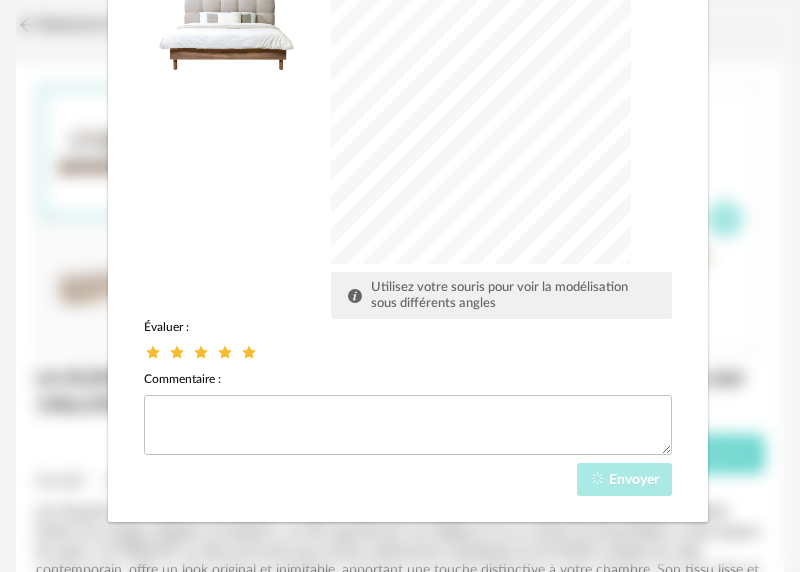 scroll, scrollTop: 201, scrollLeft: 0, axis: vertical 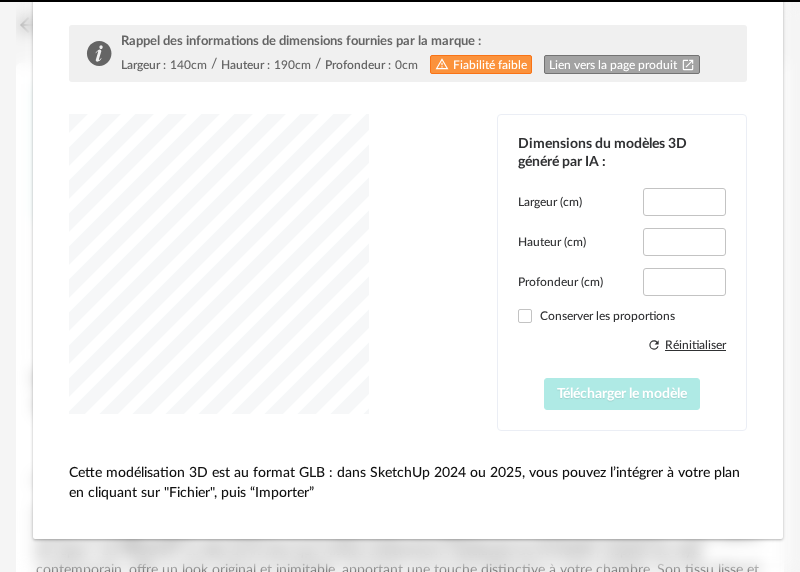 type on "*****" 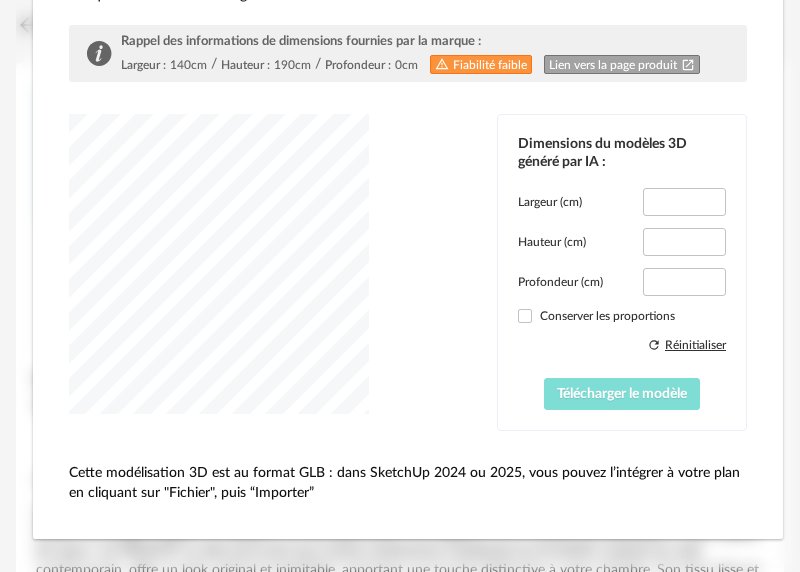 click on "Télécharger le modèle" at bounding box center (622, 394) 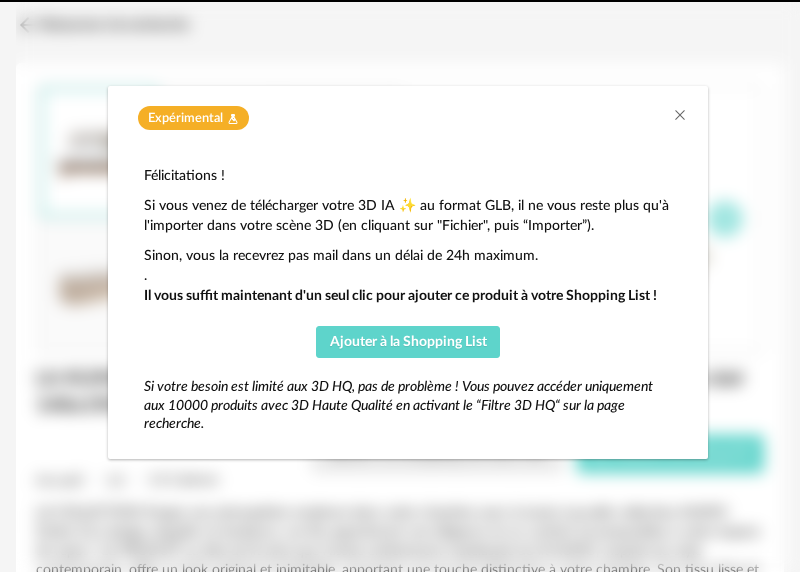 scroll, scrollTop: 0, scrollLeft: 0, axis: both 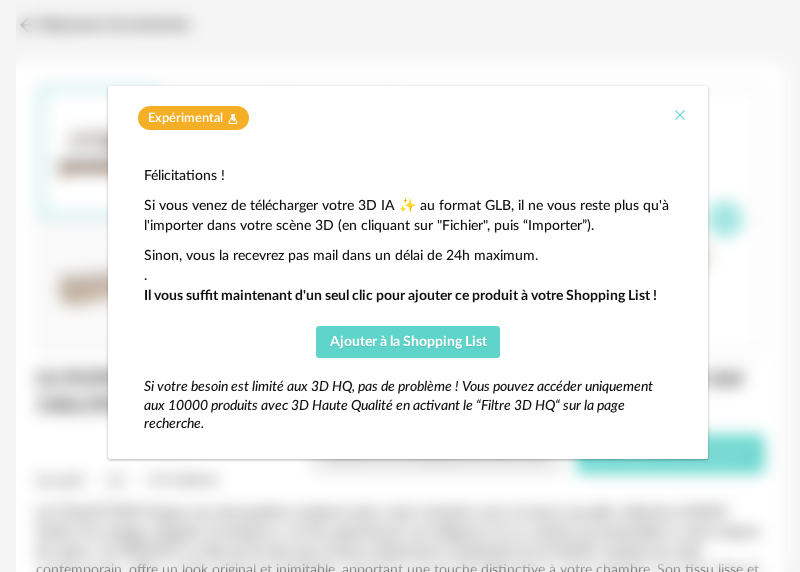 click at bounding box center [680, 115] 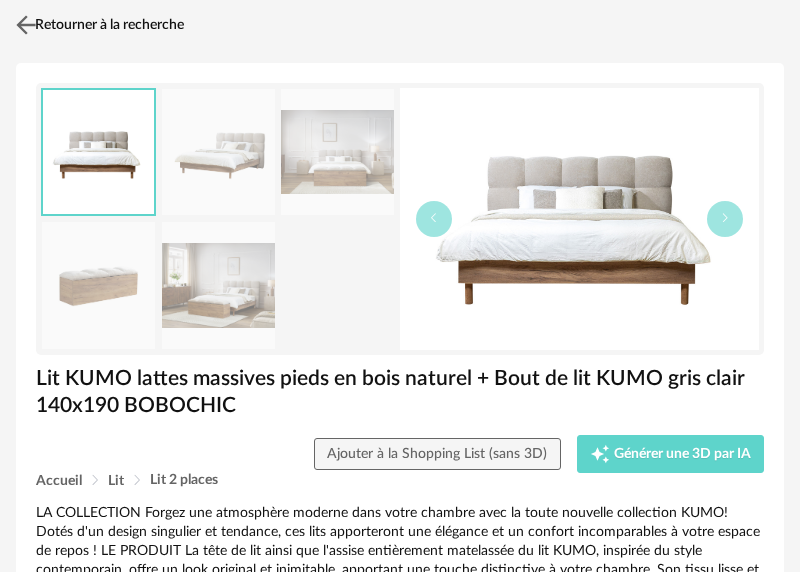 click on "Retourner à la recherche" at bounding box center (97, 25) 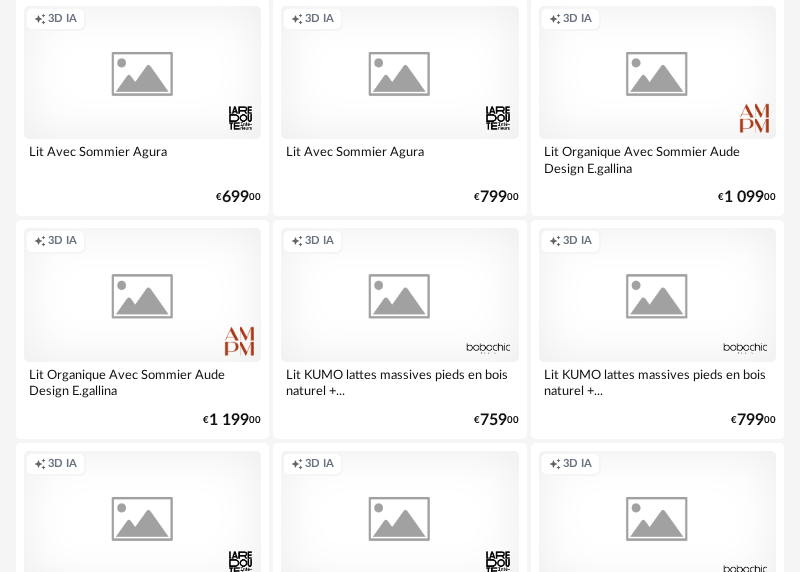 click at bounding box center (400, 3620) 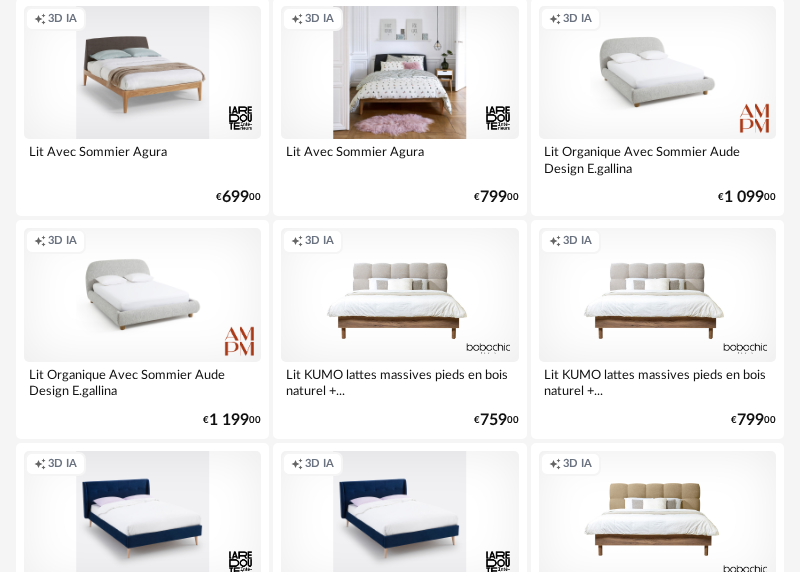 scroll, scrollTop: 0, scrollLeft: 0, axis: both 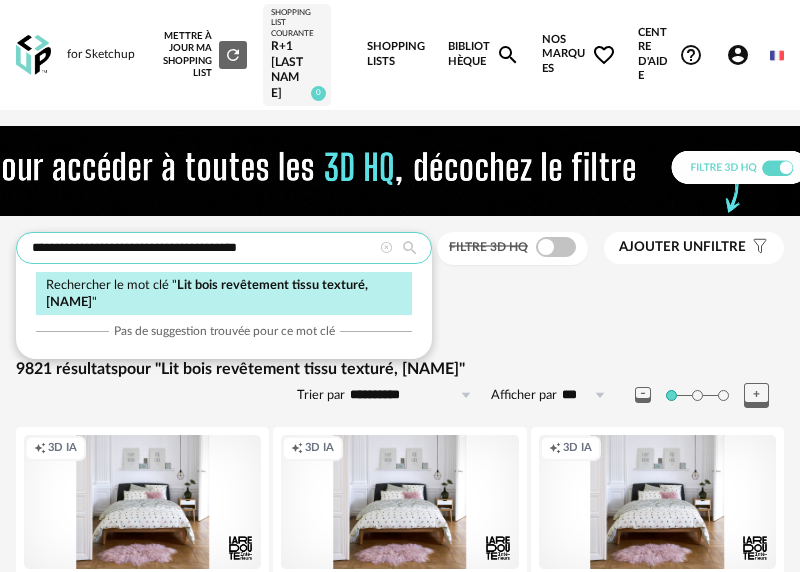 drag, startPoint x: 300, startPoint y: 252, endPoint x: 58, endPoint y: 250, distance: 242.00827 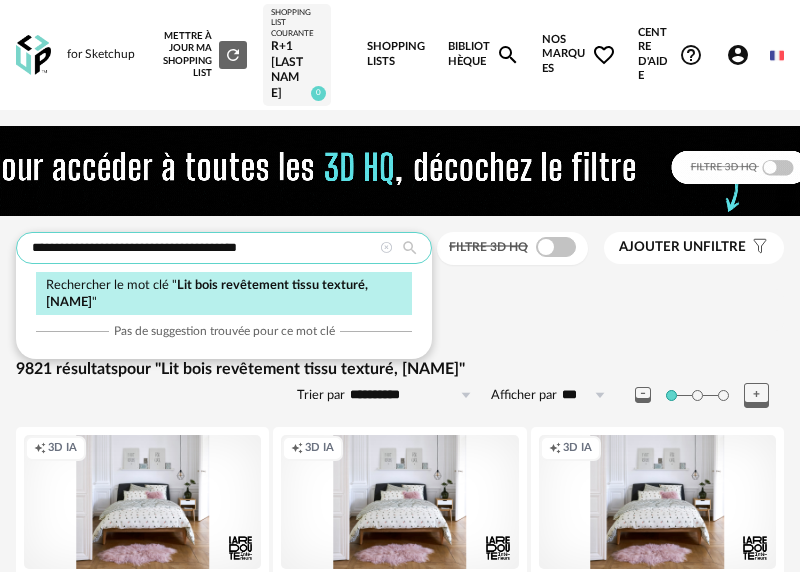 click on "**********" at bounding box center [224, 248] 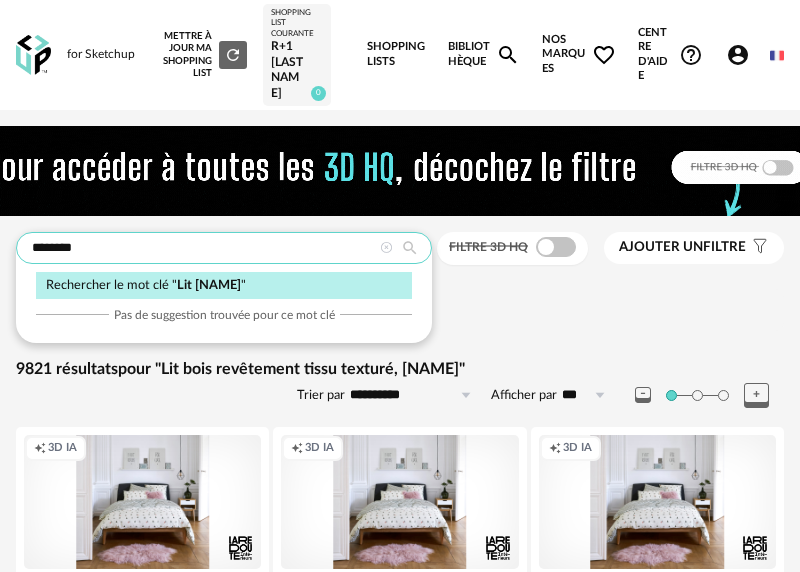 type on "********" 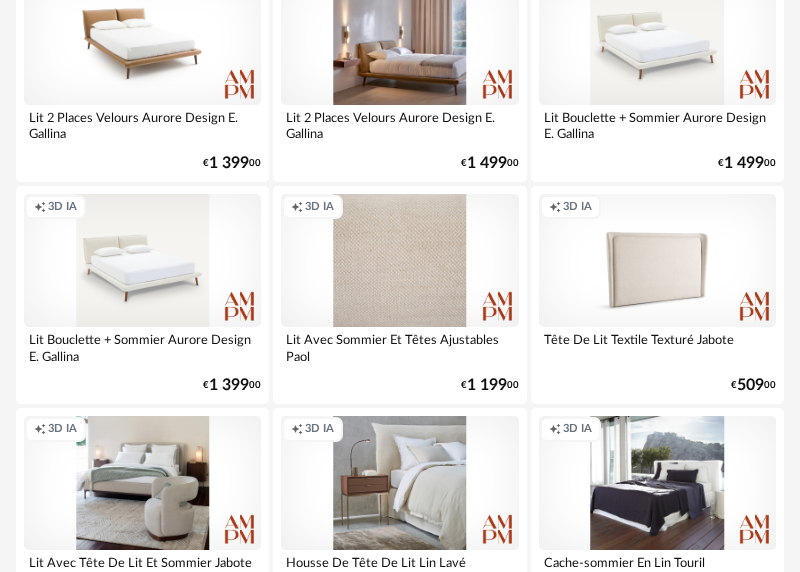 scroll, scrollTop: 912, scrollLeft: 0, axis: vertical 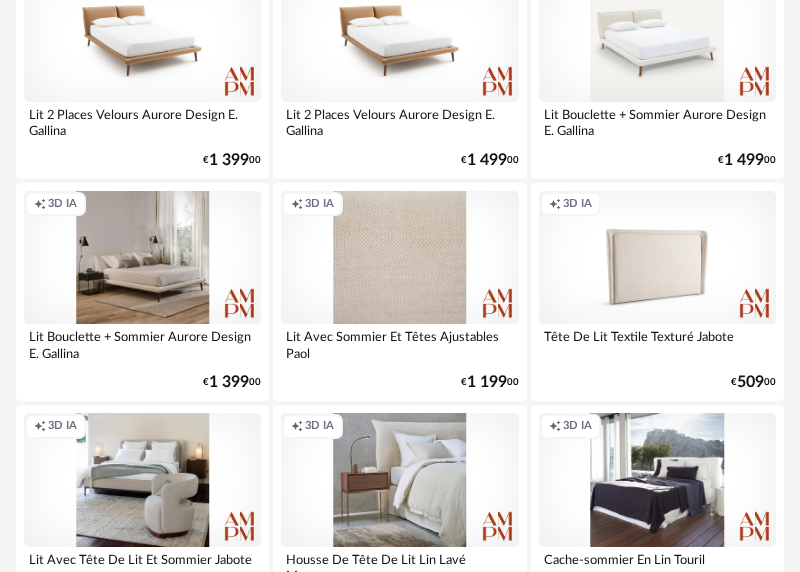 click on "Creation icon   3D IA" at bounding box center (142, 257) 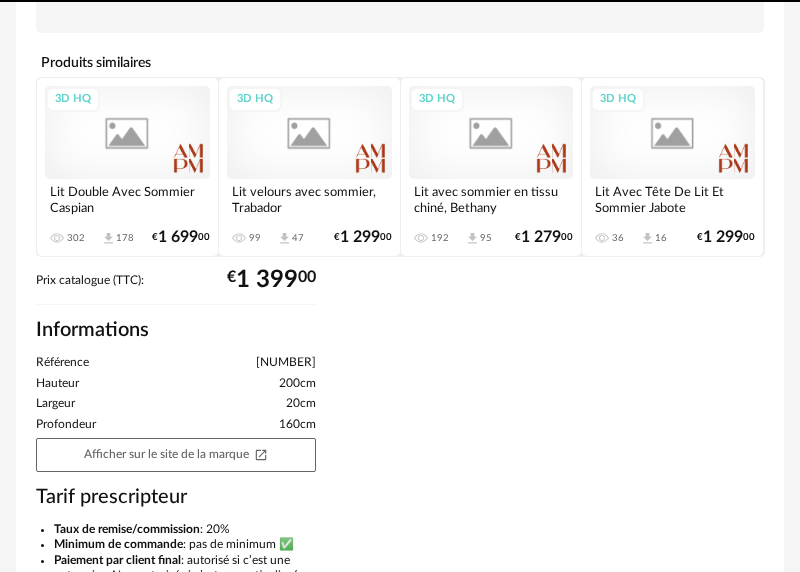 scroll, scrollTop: 0, scrollLeft: 0, axis: both 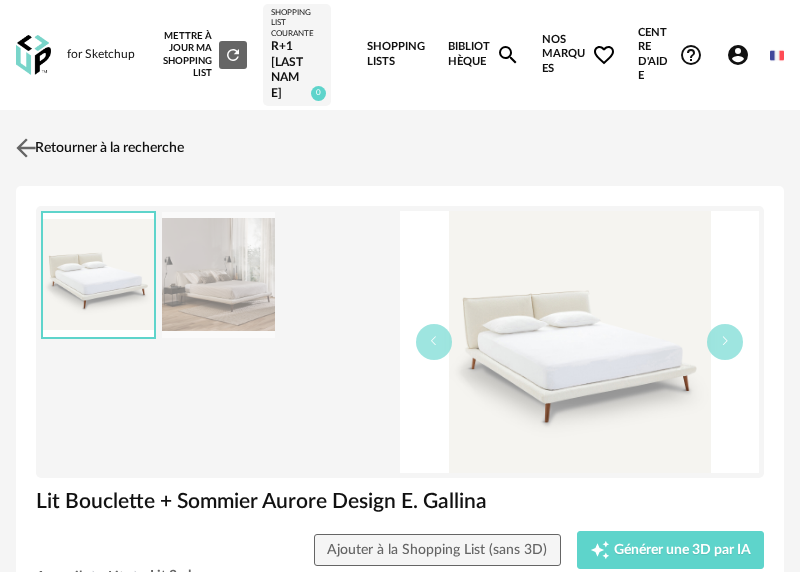 click at bounding box center [26, 147] 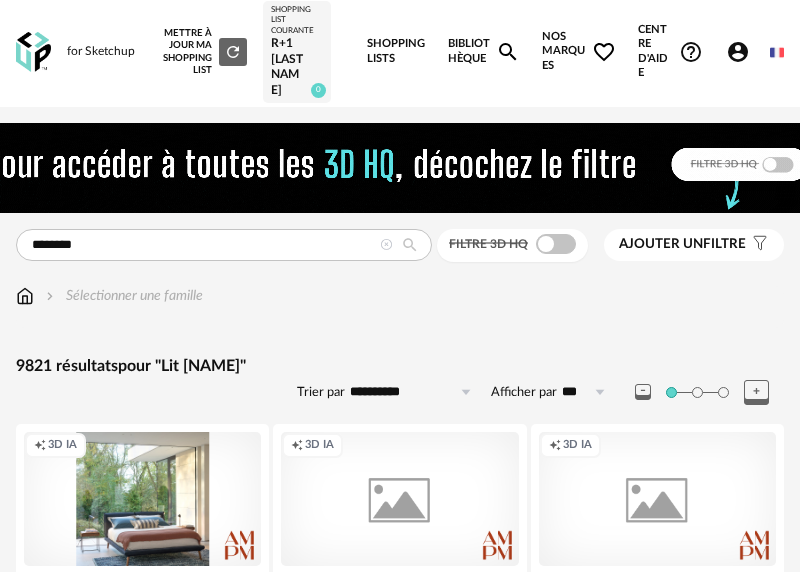 scroll, scrollTop: 0, scrollLeft: 0, axis: both 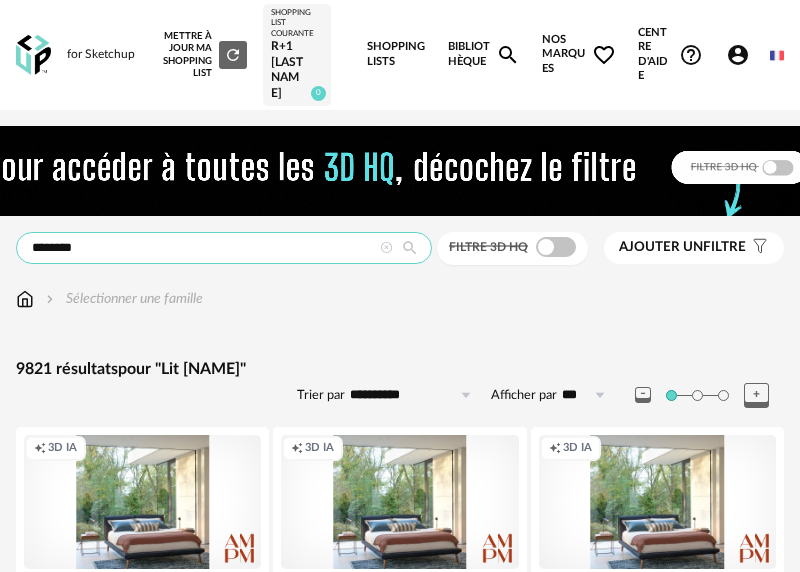 click on "********" at bounding box center (224, 248) 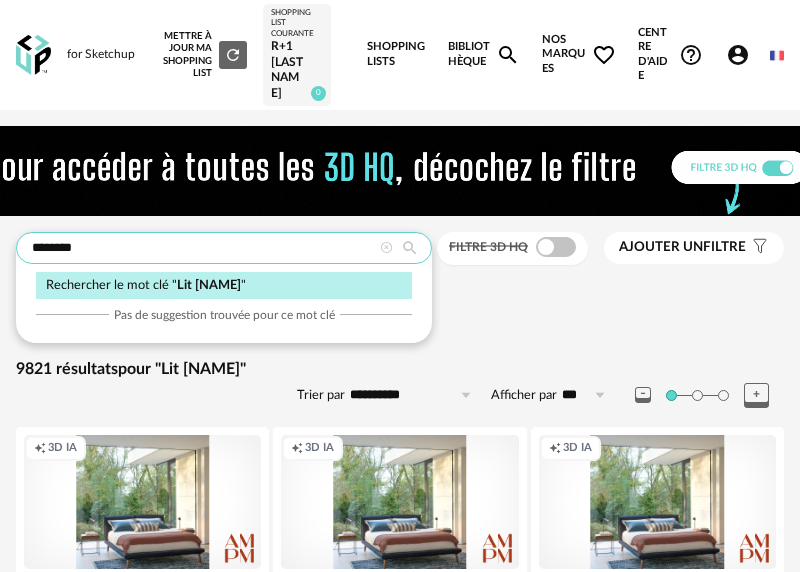 click on "********" at bounding box center [224, 248] 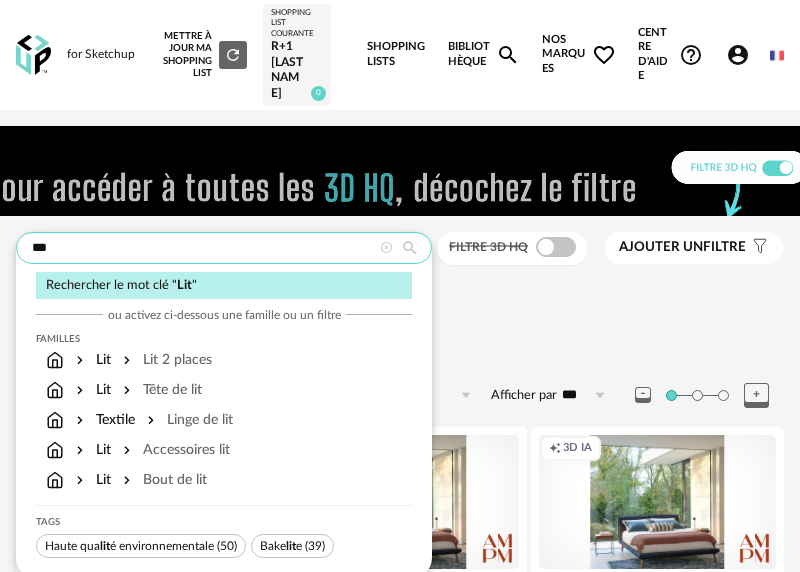 type on "***" 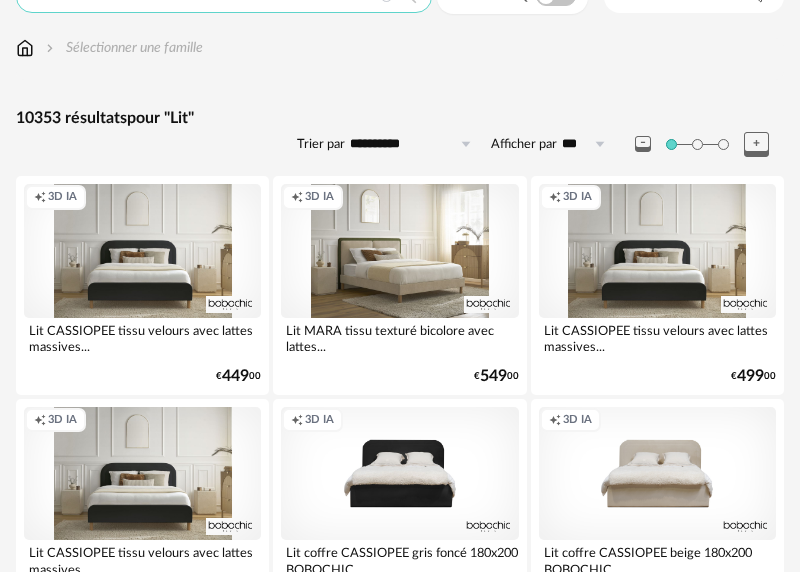 scroll, scrollTop: 261, scrollLeft: 0, axis: vertical 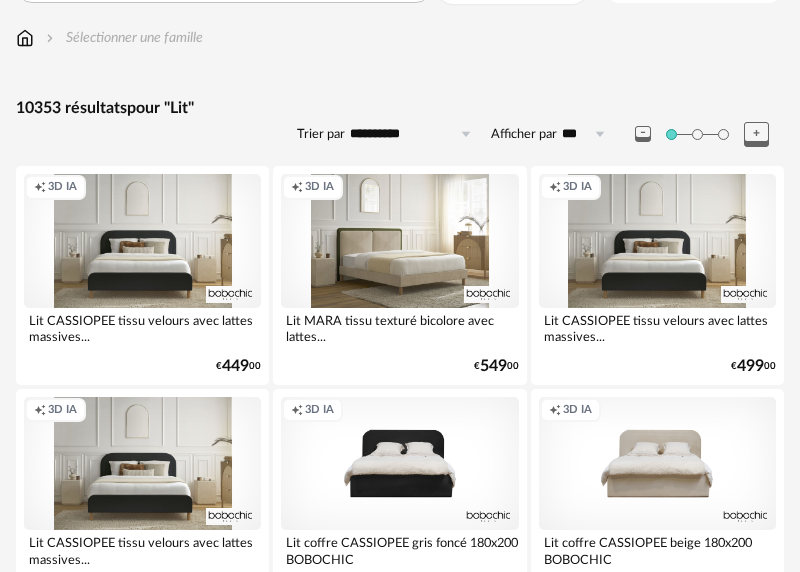 click on "Creation icon   3D IA" at bounding box center (399, 240) 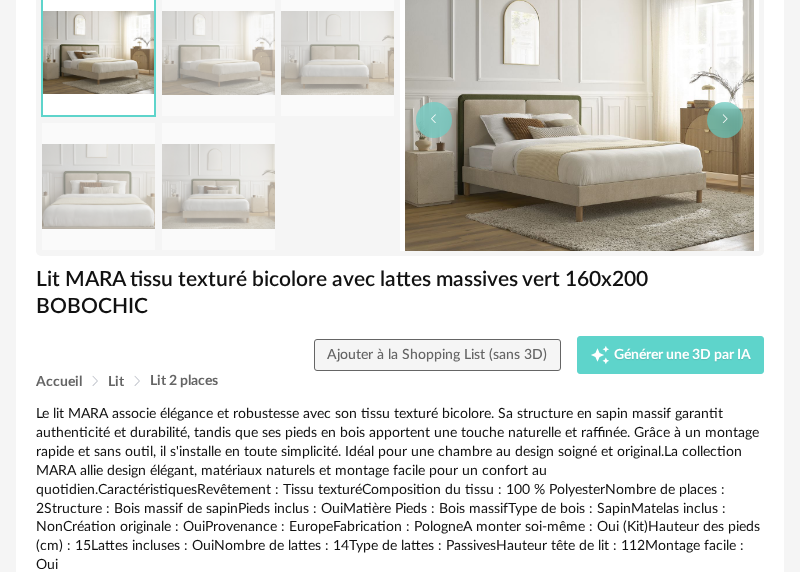 scroll, scrollTop: 0, scrollLeft: 0, axis: both 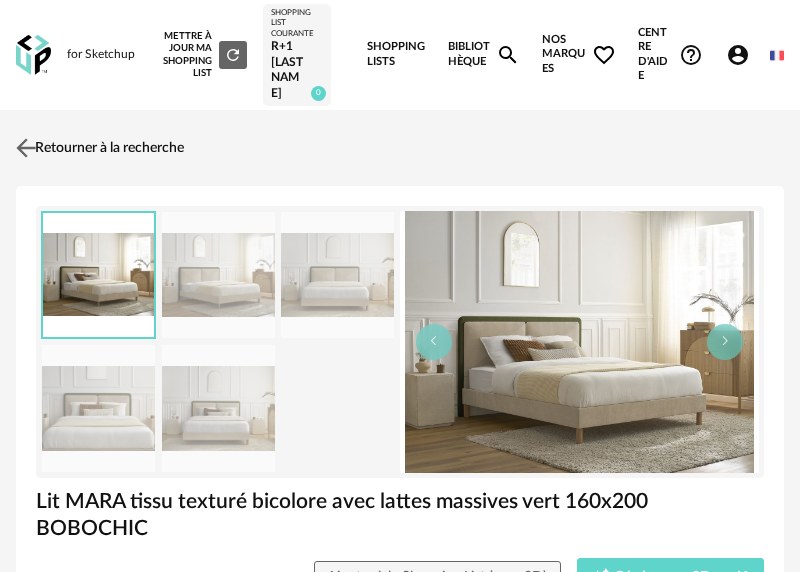 click at bounding box center (26, 147) 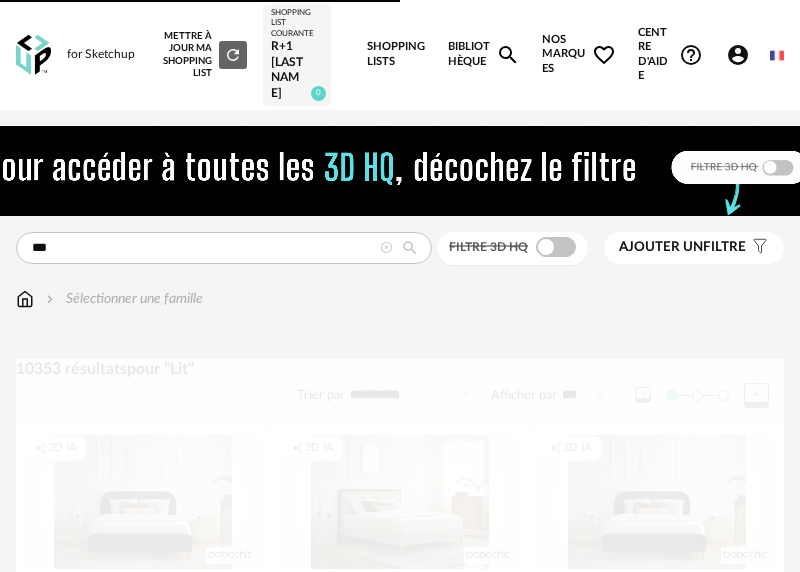 scroll, scrollTop: 261, scrollLeft: 0, axis: vertical 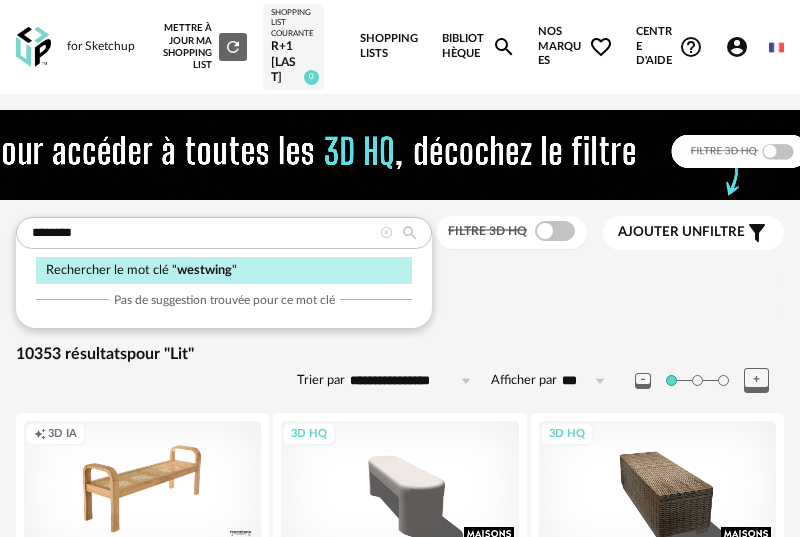 type on "********" 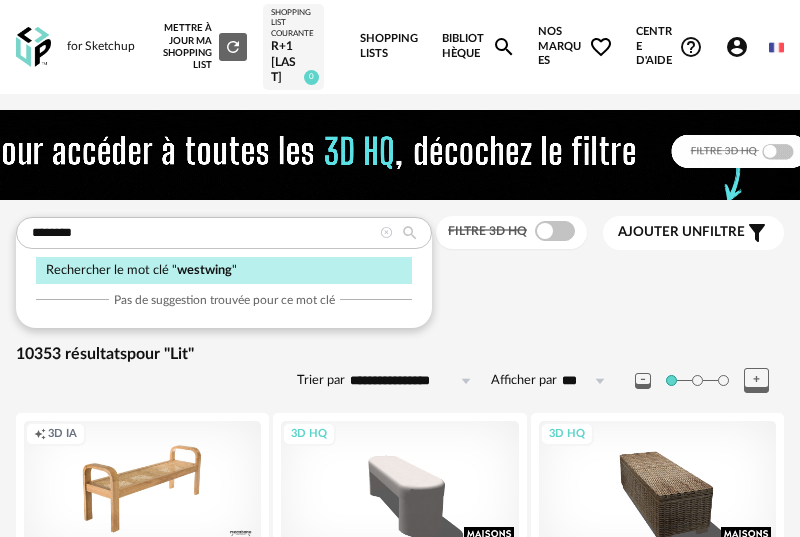 type on "**********" 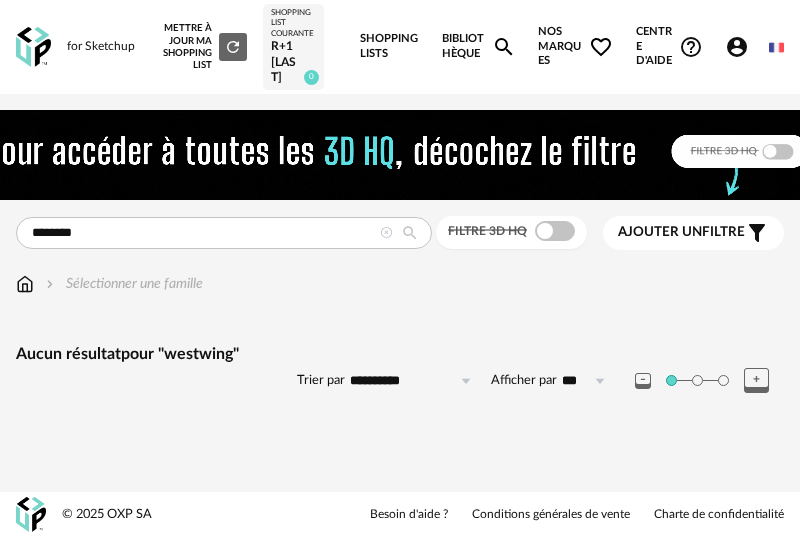 click at bounding box center (33, 47) 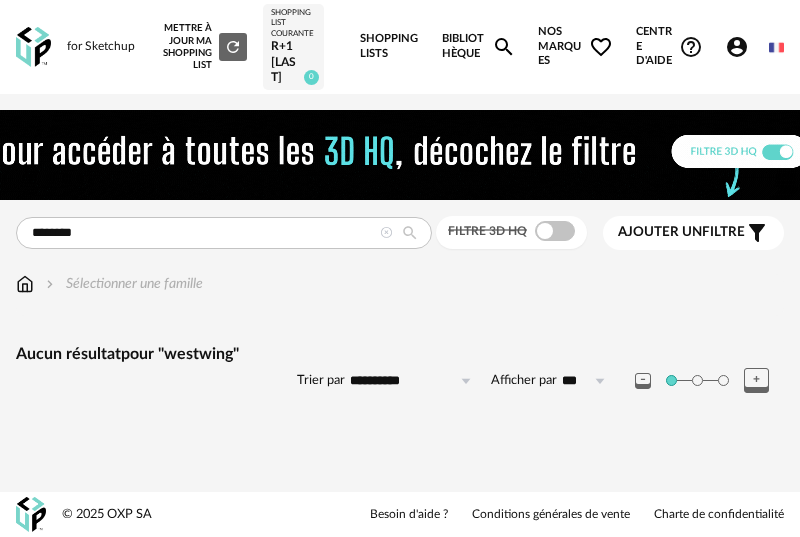 click at bounding box center [33, 47] 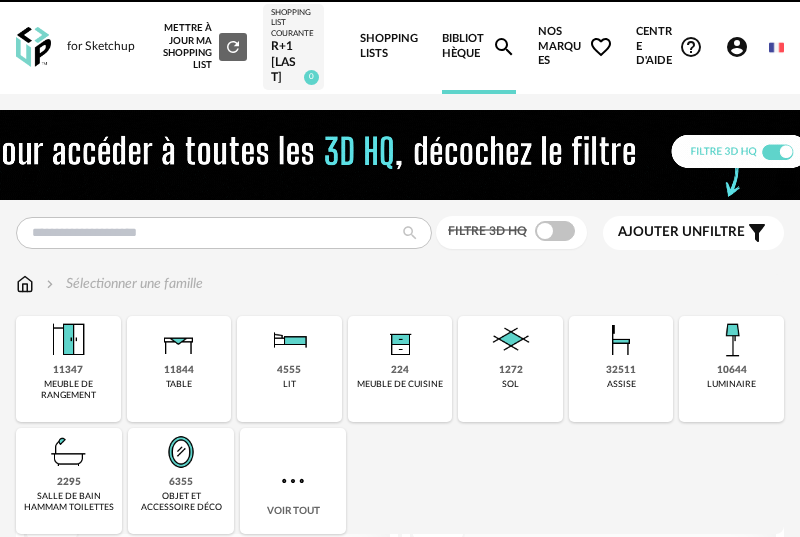 scroll, scrollTop: 0, scrollLeft: 0, axis: both 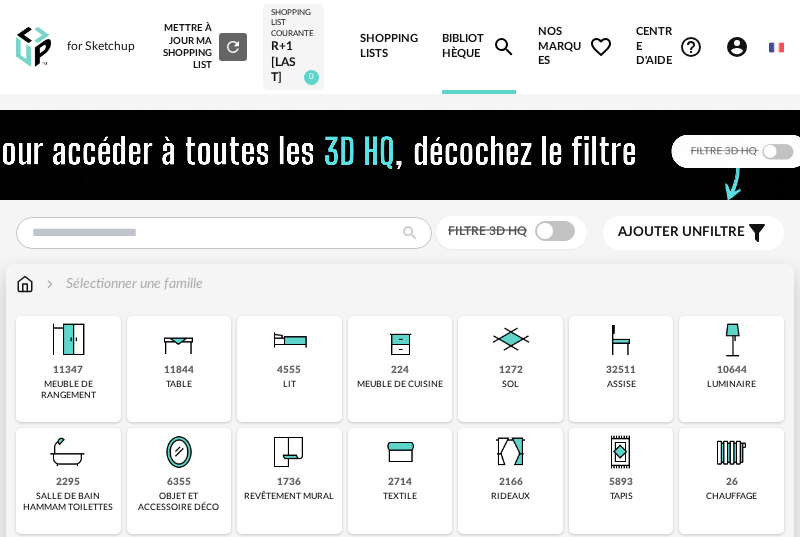 click on "4555
lit" at bounding box center (289, 369) 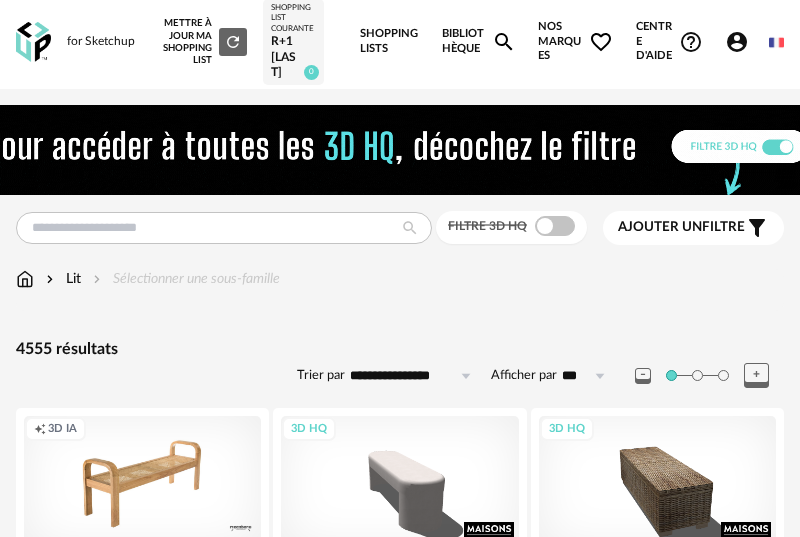 scroll, scrollTop: 0, scrollLeft: 0, axis: both 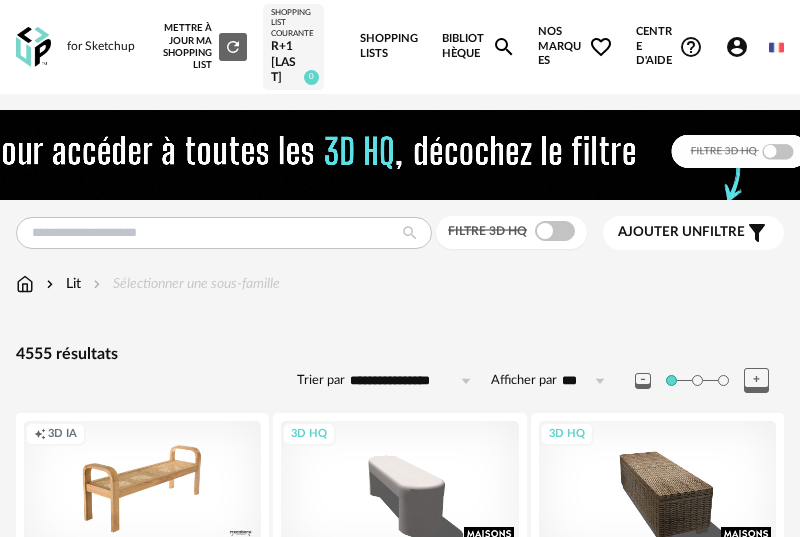 click on "for Sketchup   Nouvelle shopping list
Mettre à jour ma Shopping List
Refresh icon   Shopping List courante   R+1 [LAST]   0       Shopping Lists   Bibliothèque Magnify icon   Nos marques Heart Outline icon   Toutes les marques   Close icon
Centre d'aide Help Circle Outline icon   Tutos vidéos   Lire la FAQ   Contacter le support   Account Circle icon   Compte   Connecté en tant que   [FIRST] [LAST]   Modifier mon profil   Ma bibliothèque perso   Mes 3D IA Creation icon   Nouveautés de la plateforme       Déconnexion
English
Menu icon" at bounding box center [400, 47] 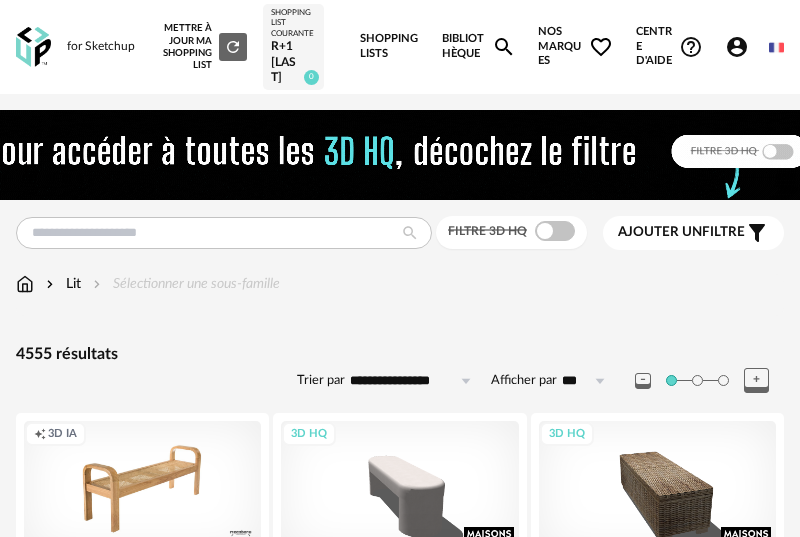 click on "for Sketchup" at bounding box center [101, 47] 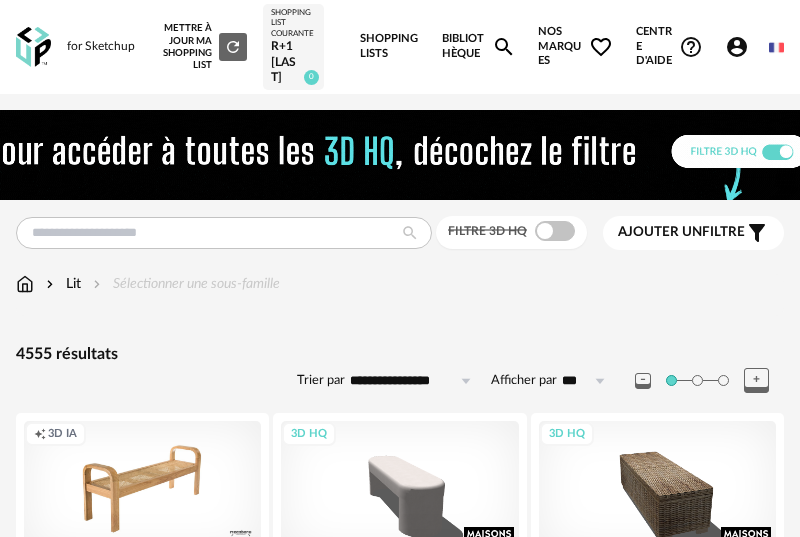click at bounding box center (33, 47) 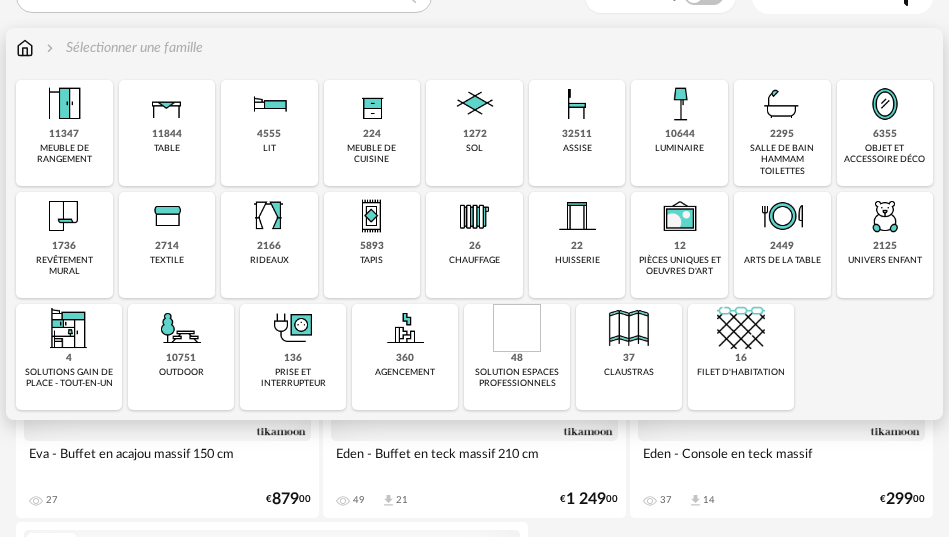 scroll, scrollTop: 229, scrollLeft: 0, axis: vertical 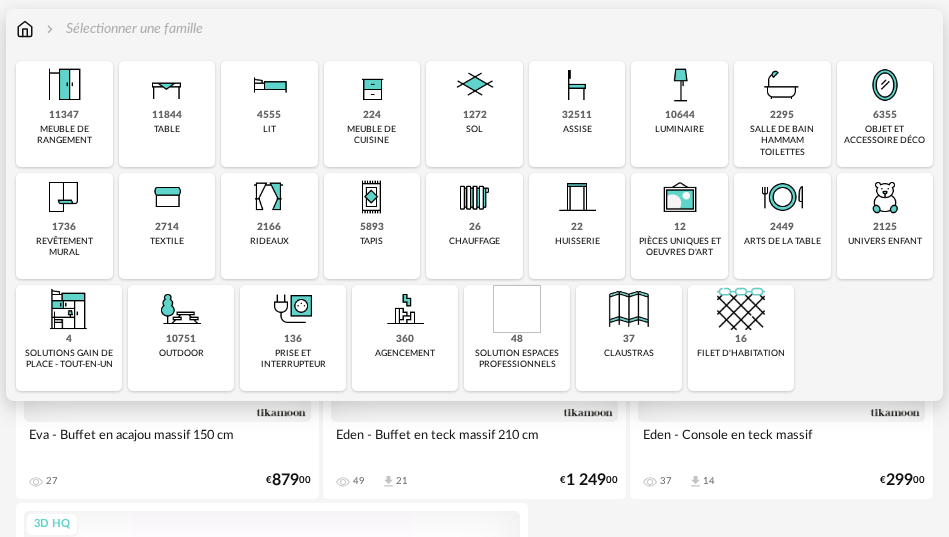 click on "4555
lit" at bounding box center [269, 114] 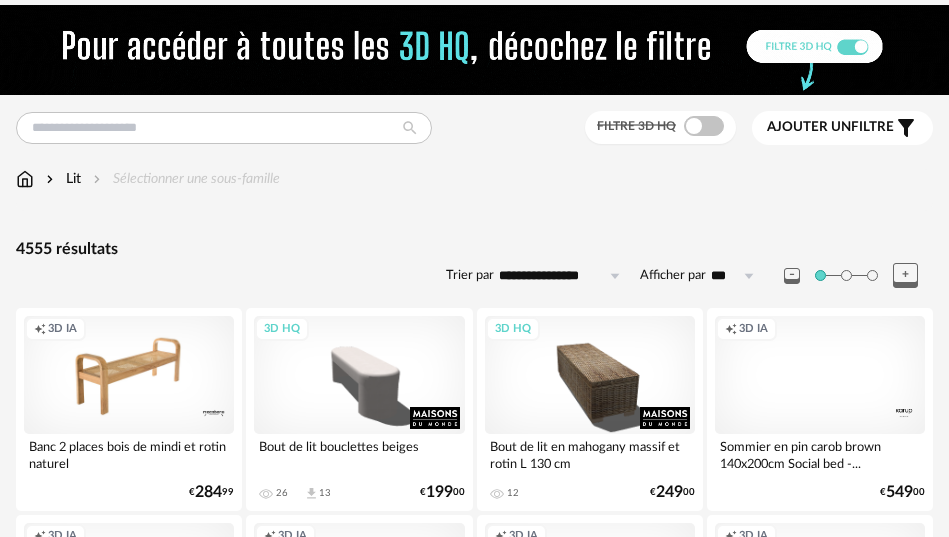 scroll, scrollTop: 0, scrollLeft: 0, axis: both 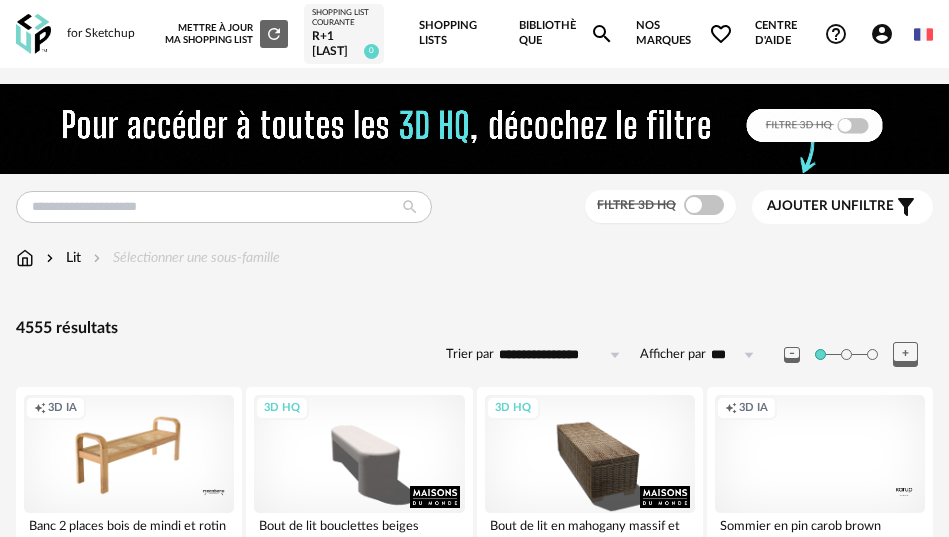 click on "Ajouter un" at bounding box center [809, 206] 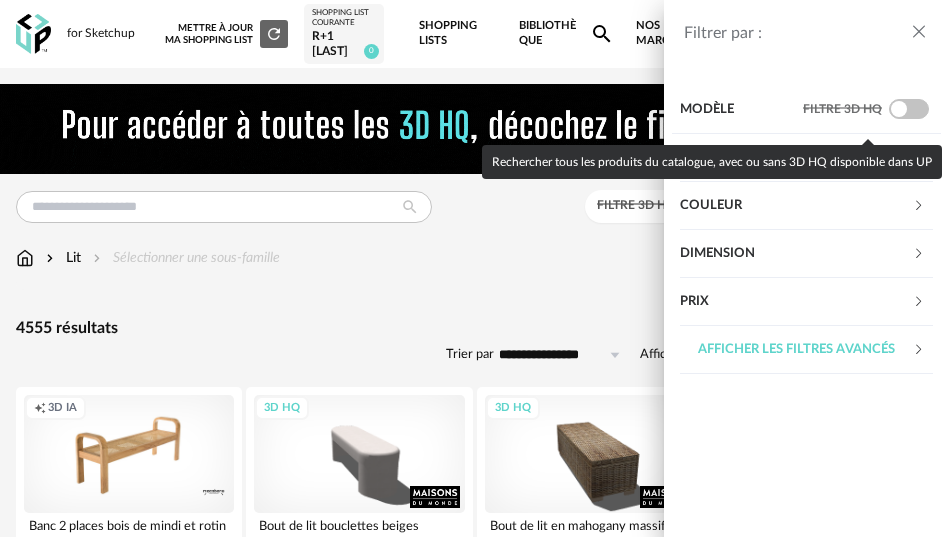 click at bounding box center [909, 109] 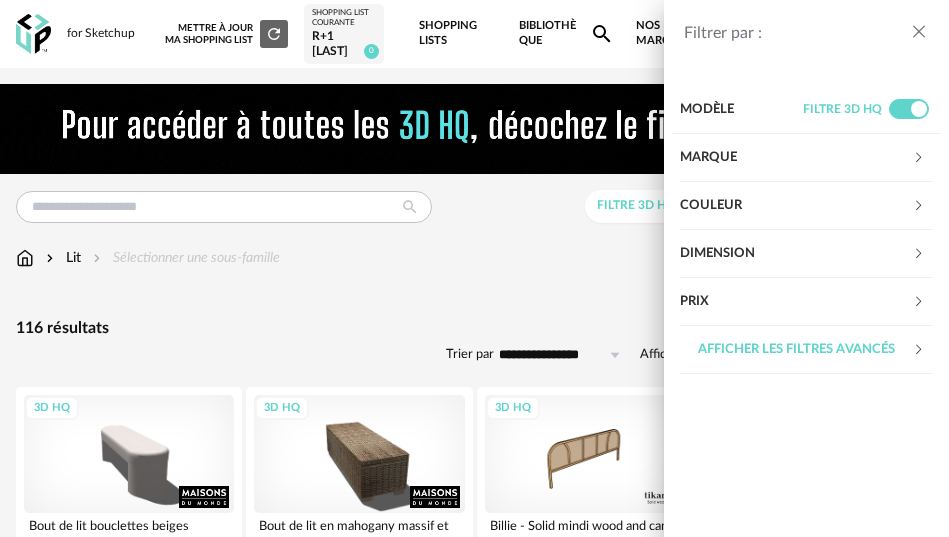 click on "Filtrer par :   Modèle
Filtre 3D HQ
Marque
&tradition
0
101 Copenhagen
0
366 Concept
0
AMPM
2
AYTM
0
Acte DECO
0
Airborne Design
0
Alinea
2     Arrow Right icon
Afficher toutes les marques
Toutes les marques   Close icon
Couleur
noir
0
acier
0
beige
0
blanc
7
gris
14
brun
48
jaune
0
orange
0
rouge
0
rose
5
violet
0
bleu
0
vert
5
transparent
0
argenté
0
doré - laiton
0
bois
23
multicolore
0
Dimension
Hauteur    *** 0% 10% 20% 30% 40% 50% 60% 70% 80% 90% 100%     ** 0% 10% 20% 30% 40% 50% 60% 70% 80% 90%" at bounding box center [474, 268] 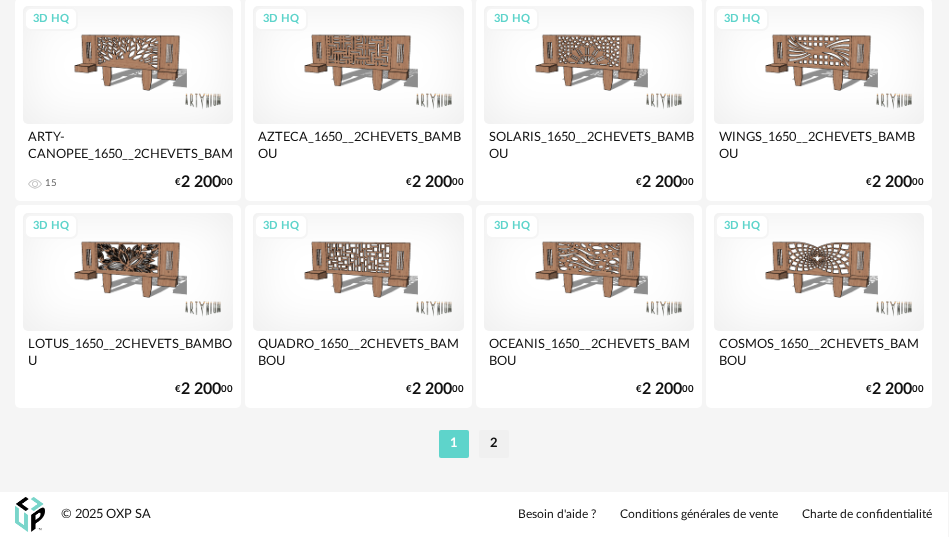 scroll, scrollTop: 5172, scrollLeft: 1, axis: both 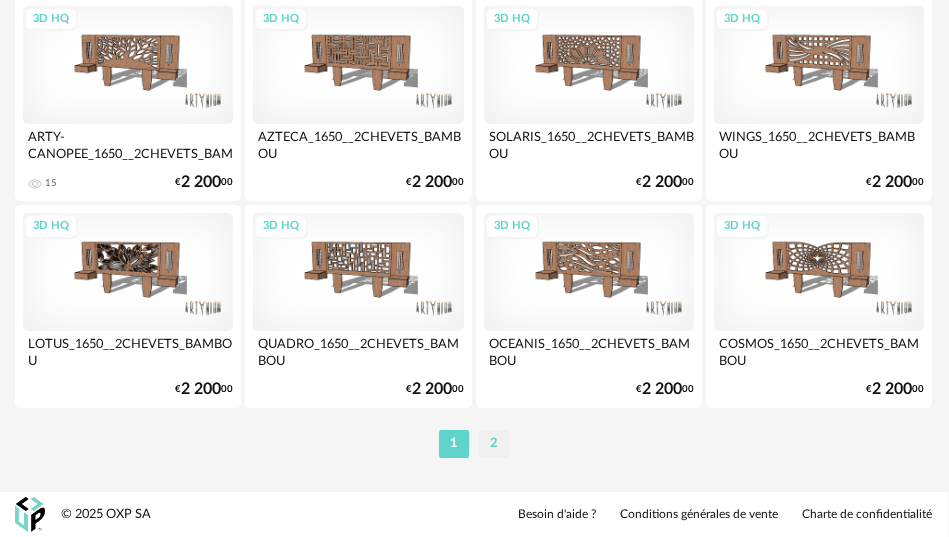 click on "2" at bounding box center [494, 444] 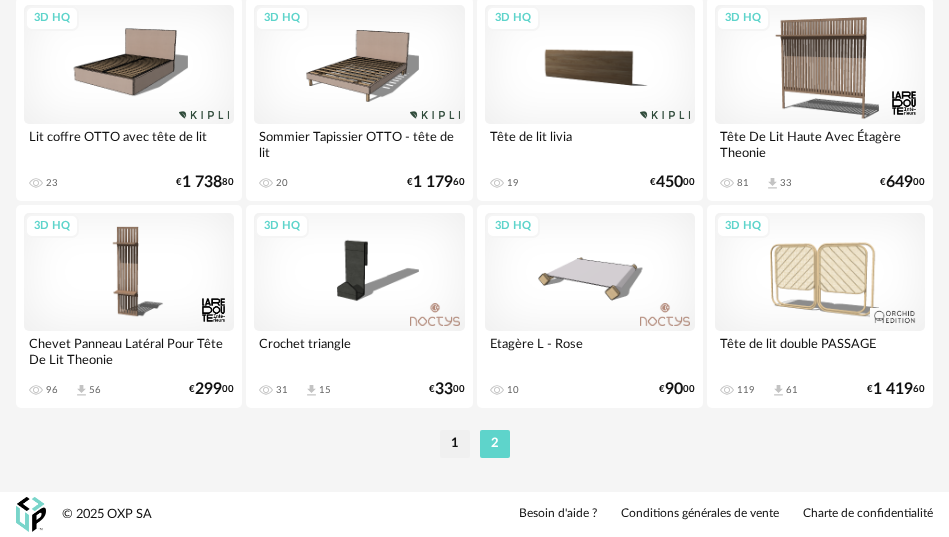 scroll, scrollTop: 810, scrollLeft: 0, axis: vertical 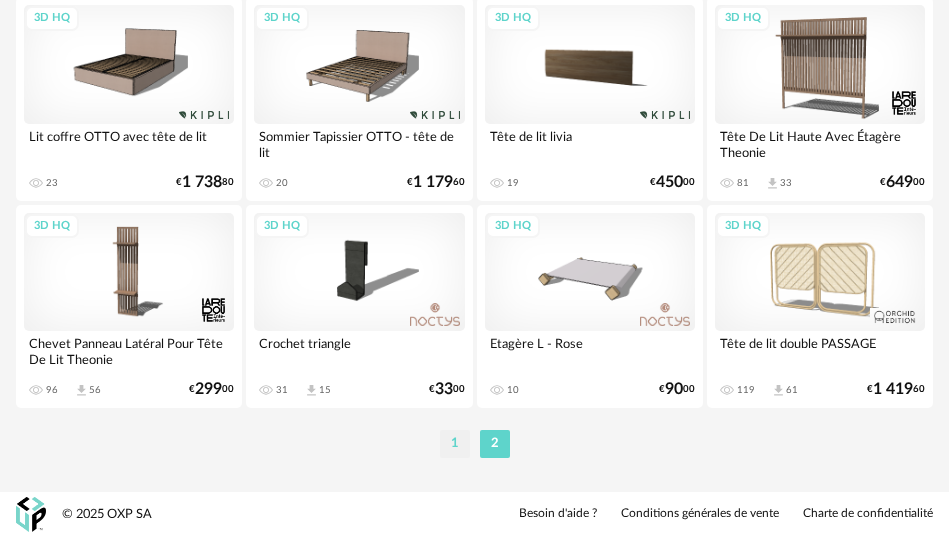 click on "1" at bounding box center [455, 444] 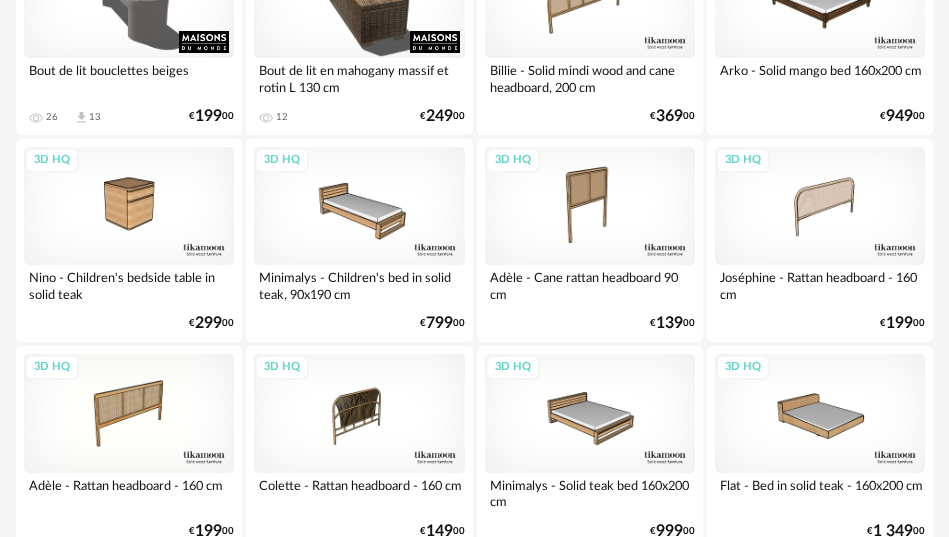 scroll, scrollTop: 653, scrollLeft: 0, axis: vertical 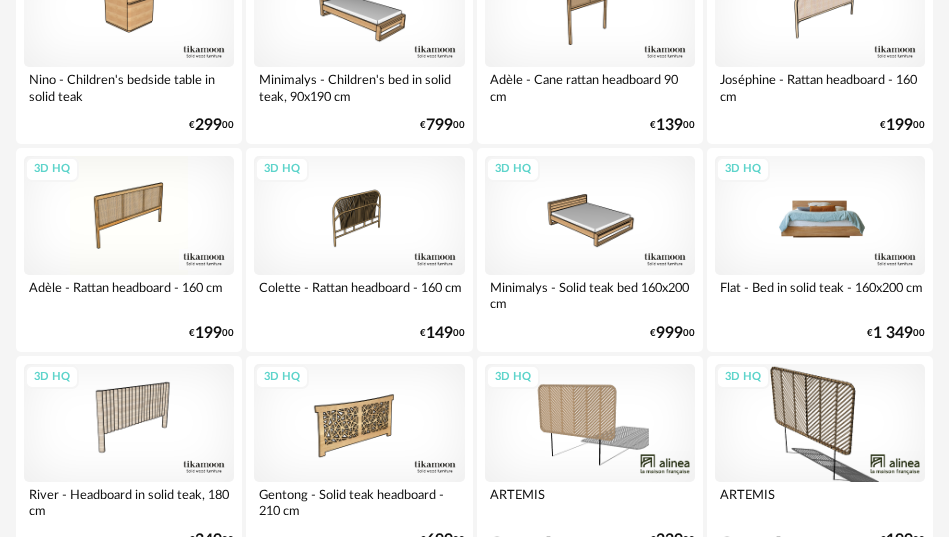 click on "3D HQ" at bounding box center (820, 215) 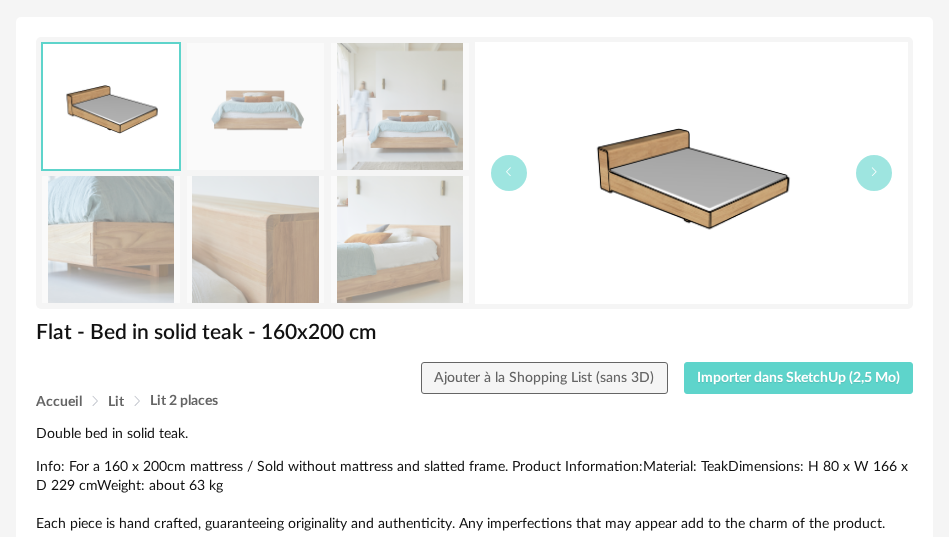 scroll, scrollTop: 136, scrollLeft: 0, axis: vertical 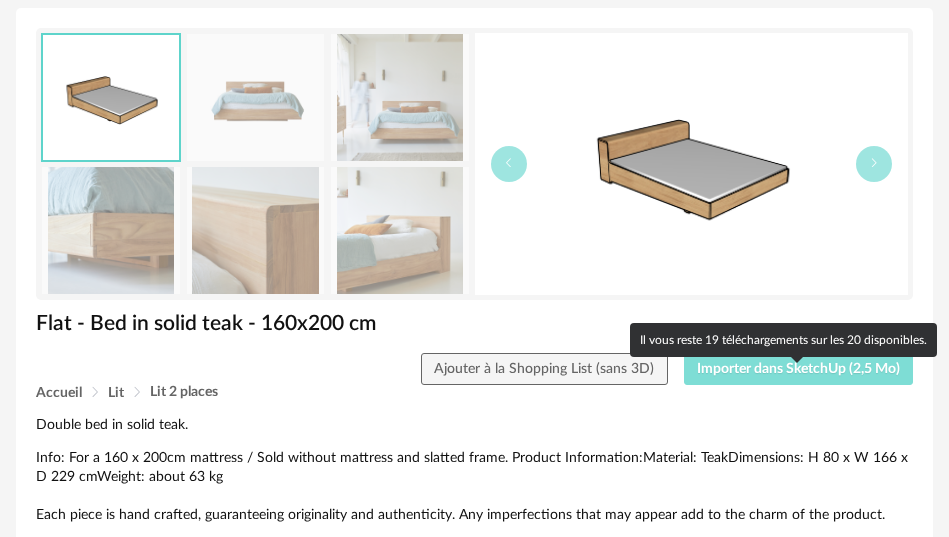 click on "Importer dans SketchUp (2,5 Mo)" at bounding box center [798, 369] 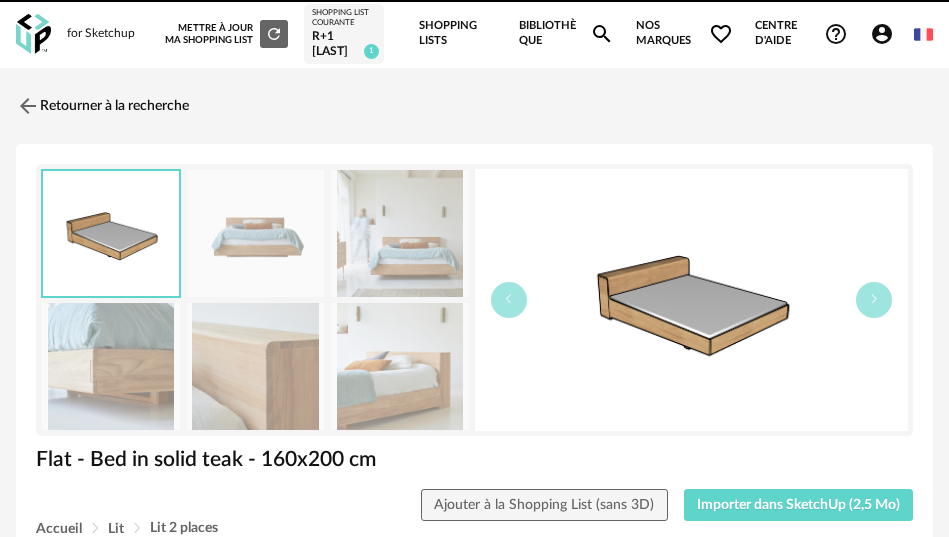 scroll, scrollTop: 0, scrollLeft: 0, axis: both 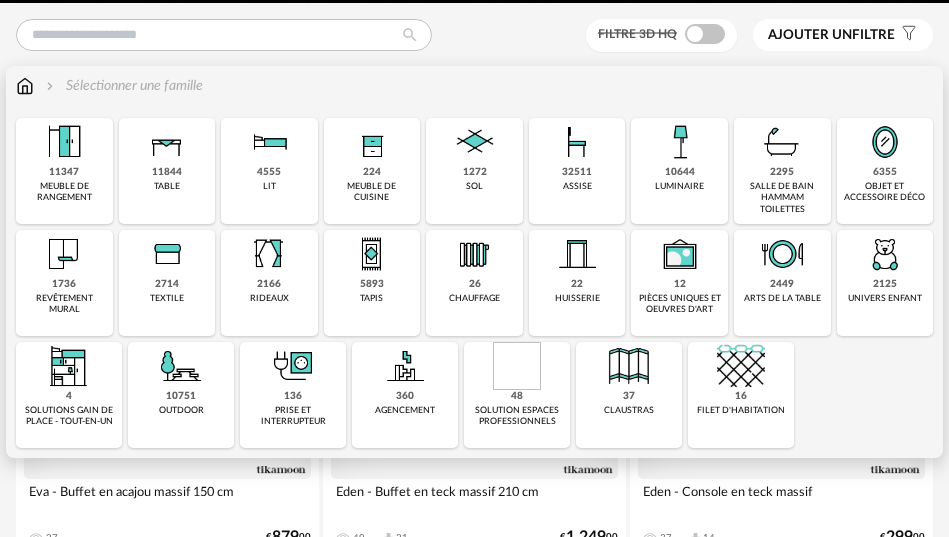 click on "11844
table" at bounding box center [167, 171] 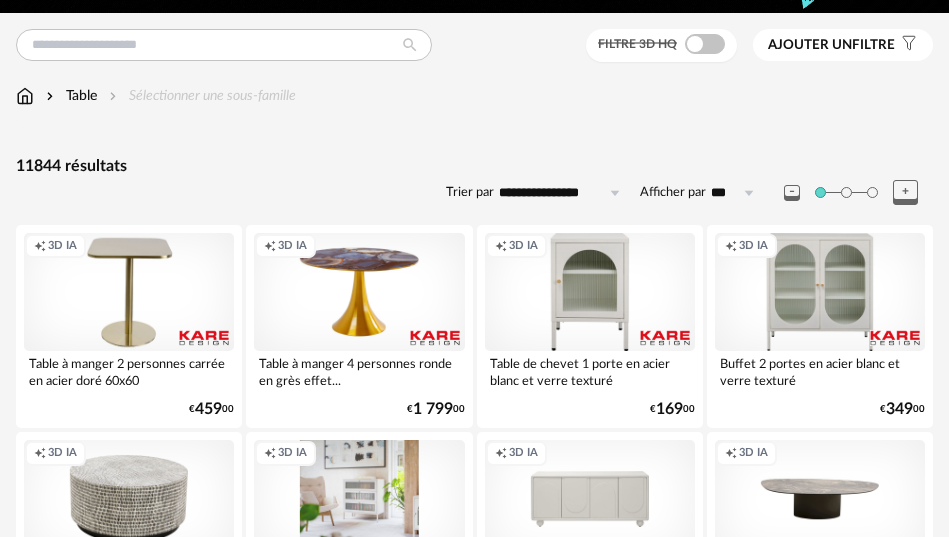 scroll, scrollTop: 0, scrollLeft: 0, axis: both 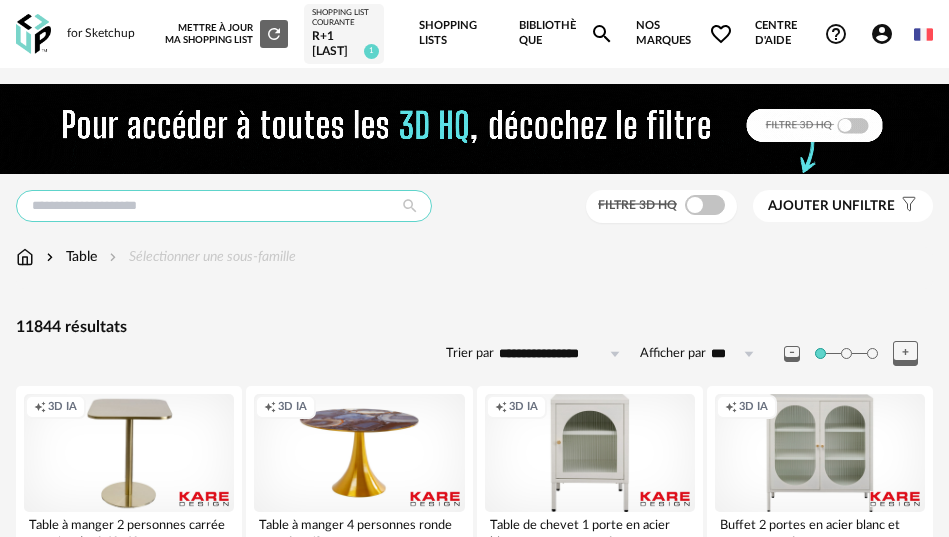 click at bounding box center [224, 206] 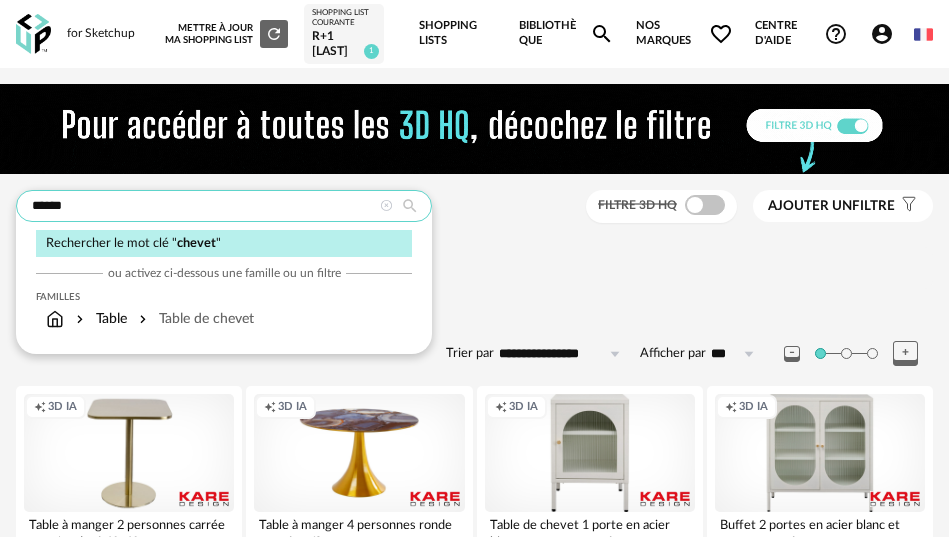 type on "******" 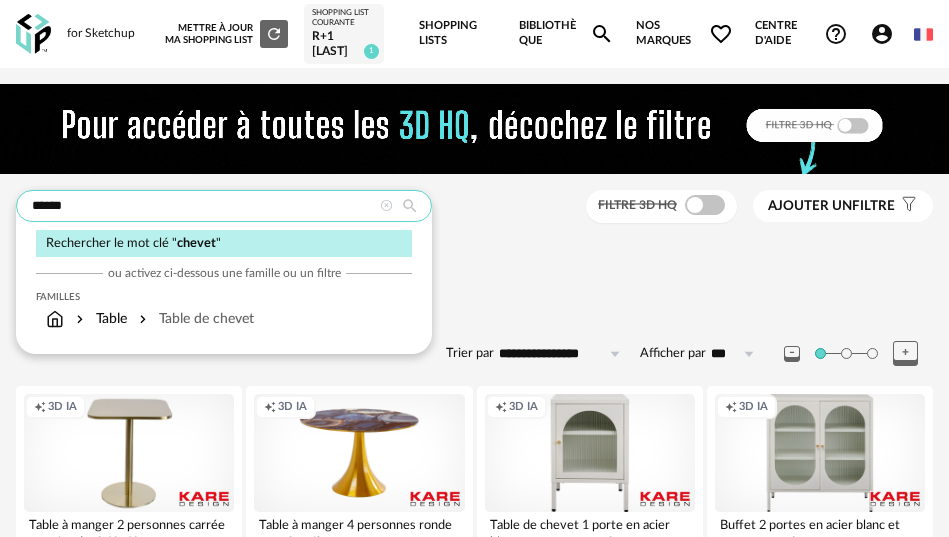 type on "**********" 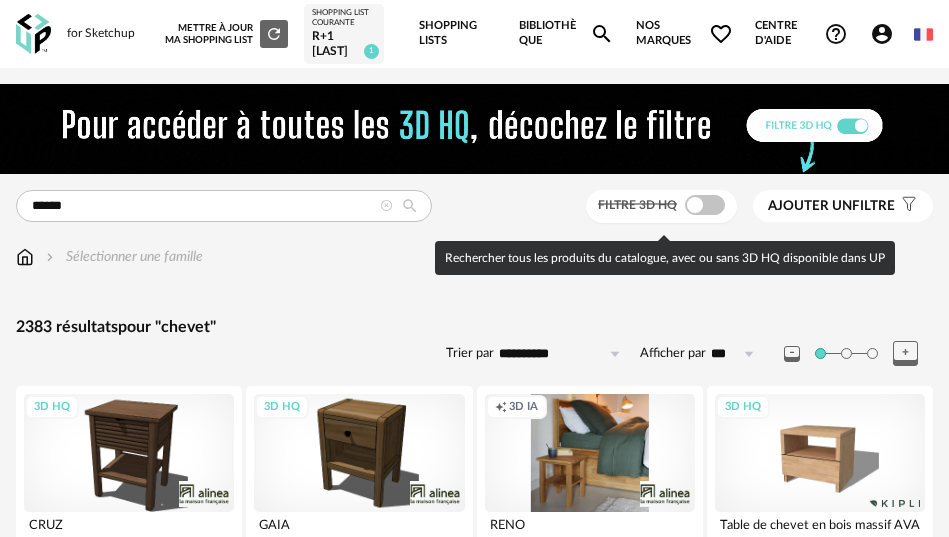 click on "Ajouter un  filtre s   Filter icon   Filtrer par :" at bounding box center [839, 206] 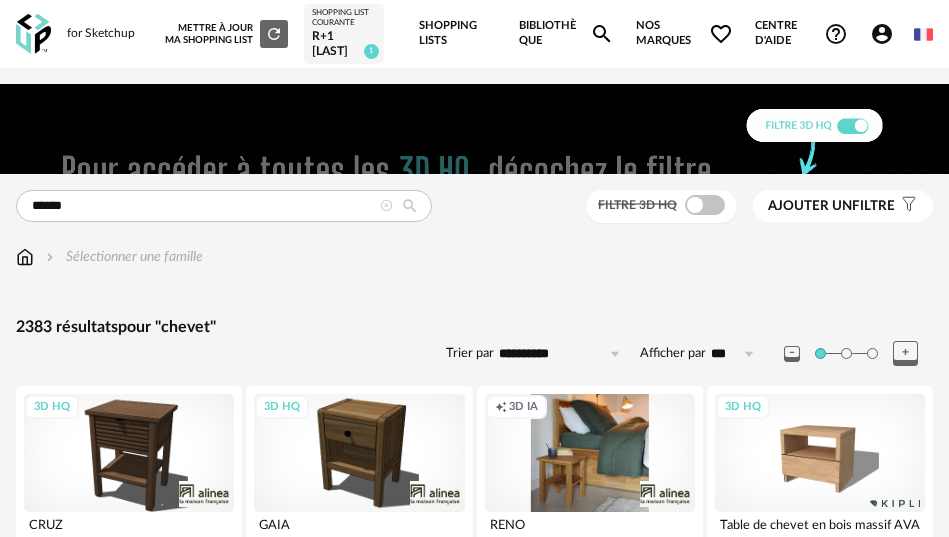 click on "Ajouter un" at bounding box center (810, 206) 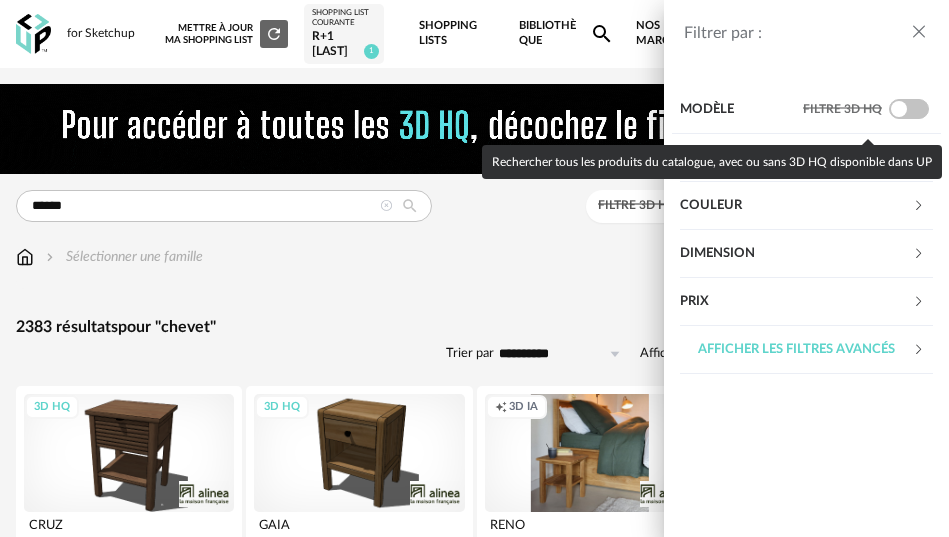 click at bounding box center (909, 109) 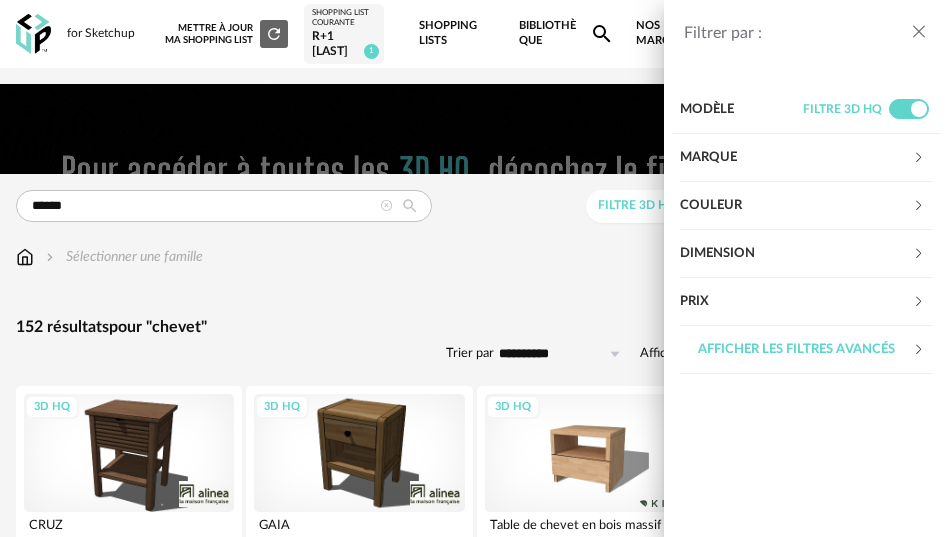 click on "Filtrer par :   Modèle
Filtre 3D HQ
Marque
&tradition
0
101 Copenhagen
0
366 Concept
0
AMPM
14
AYTM
0
Acte DECO
0
Airborne Design
0
Alinea
2     Arrow Right icon
Afficher toutes les marques
Toutes les marques   Close icon
Couleur
noir
25
acier
0
beige
1
blanc
32
gris
7
brun
45
jaune
0
orange
1
rouge
3
rose
2
violet
0
bleu
1
vert
5
transparent
1
argenté
0
doré - laiton
0
bois
15
multicolore
0
Dimension
Hauteur    *** 0% 10% 20% 30% 40% 50% 60% 70% 80% 90% 100%     ** 0% 10% 20% 30% 40% 50% 60% 70% 80% 90%" at bounding box center (474, 268) 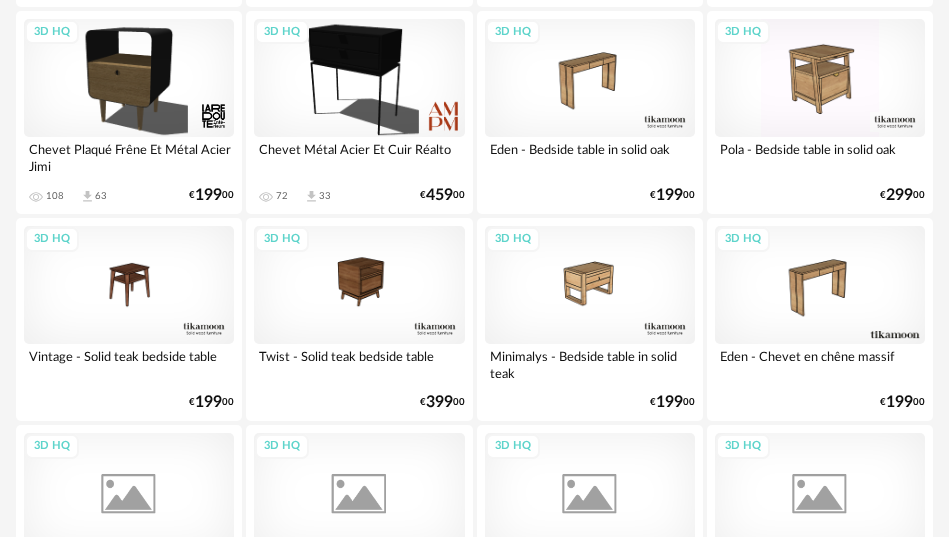 scroll, scrollTop: 1219, scrollLeft: 0, axis: vertical 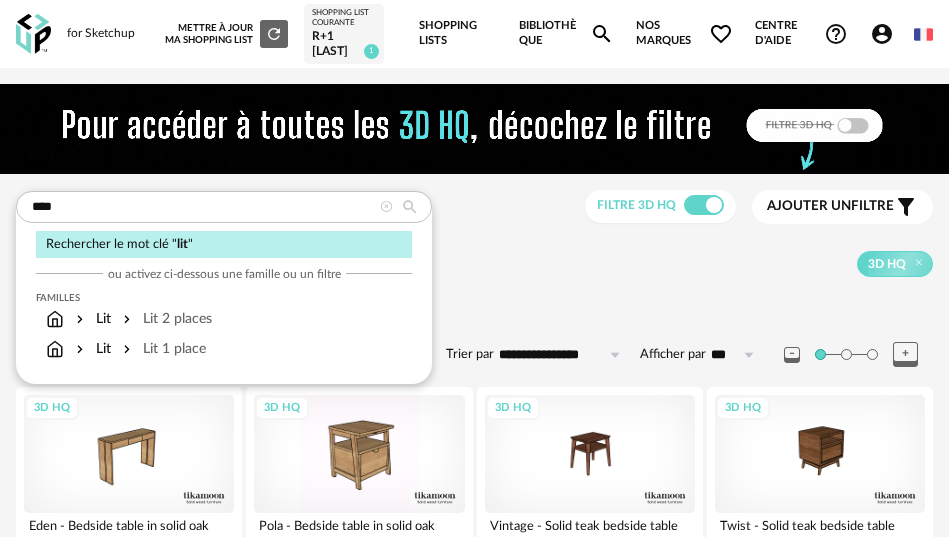 type on "***" 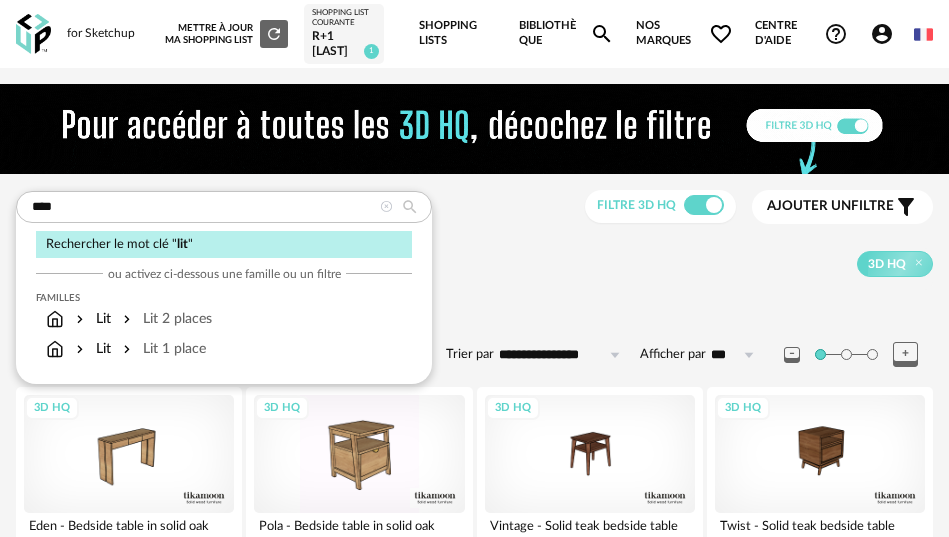 type on "**********" 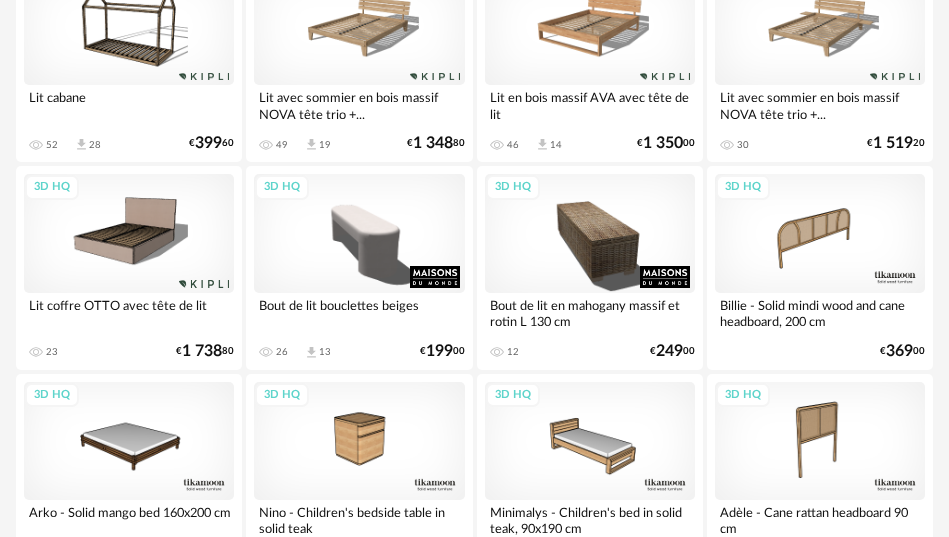 scroll, scrollTop: 674, scrollLeft: 0, axis: vertical 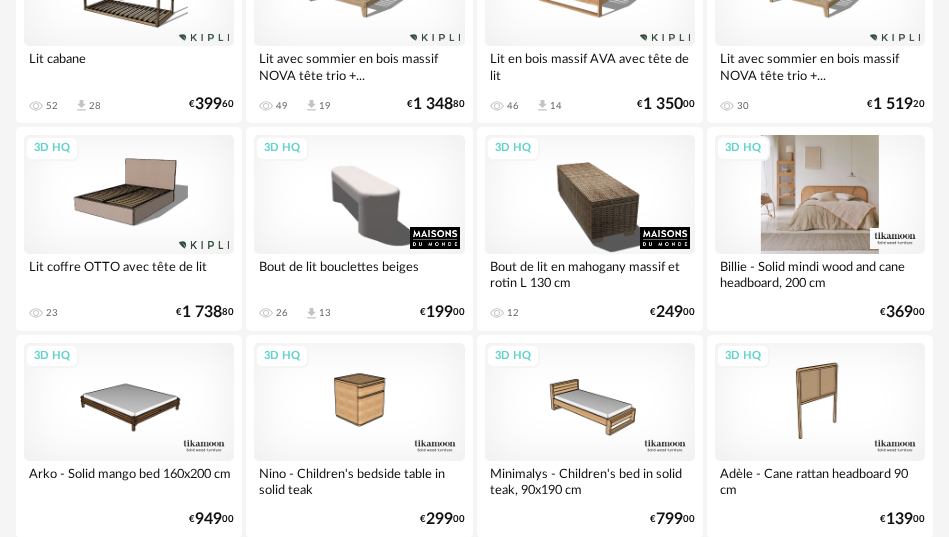 click on "3D HQ" at bounding box center (820, 194) 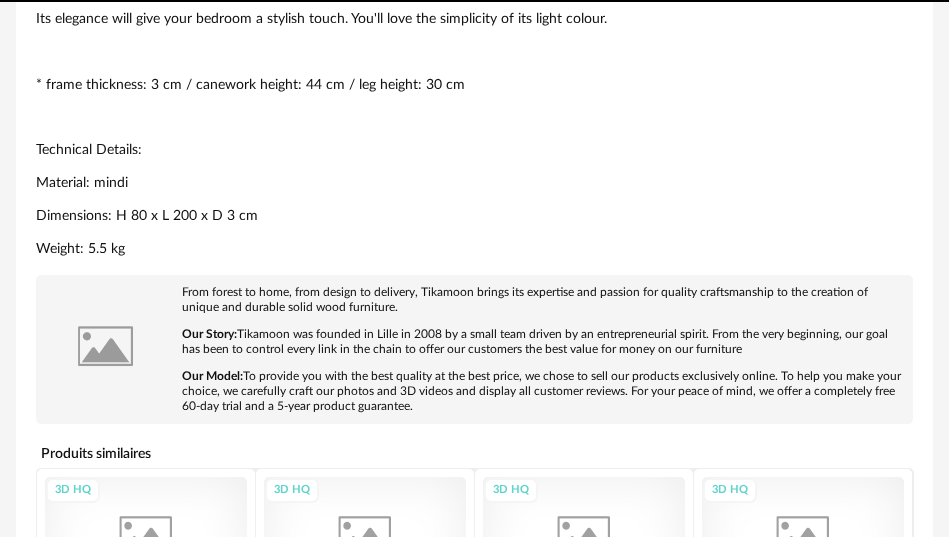 scroll, scrollTop: 0, scrollLeft: 0, axis: both 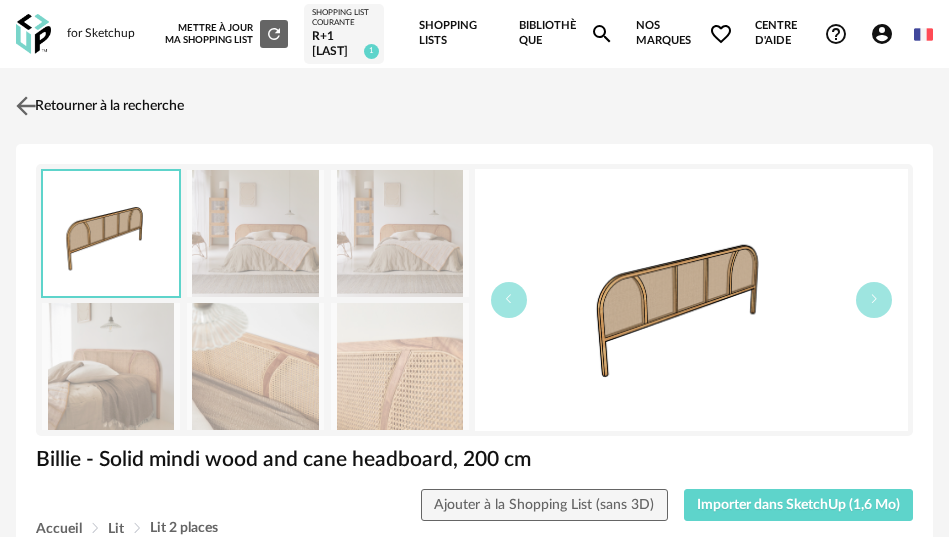 click on "Retourner à la recherche" at bounding box center [97, 106] 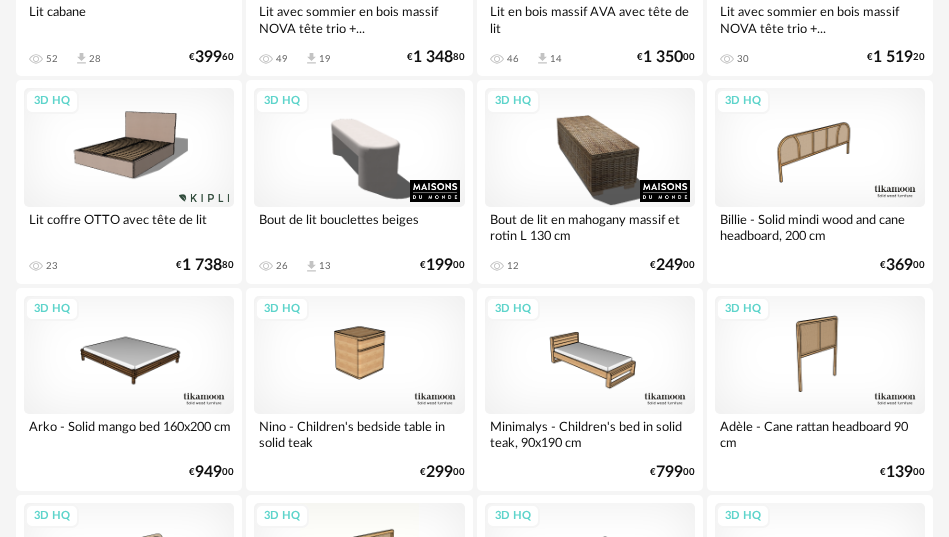 scroll, scrollTop: 723, scrollLeft: 0, axis: vertical 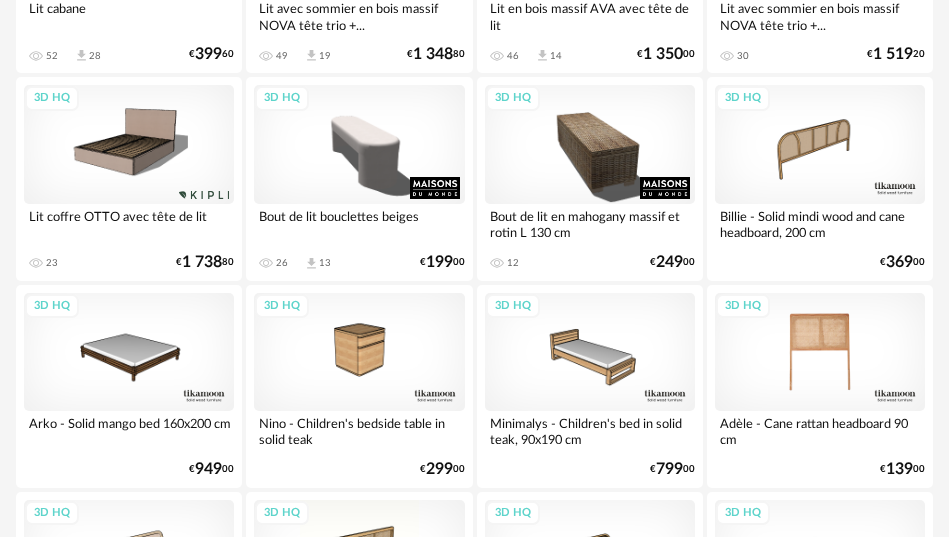 click on "3D HQ" at bounding box center [820, 352] 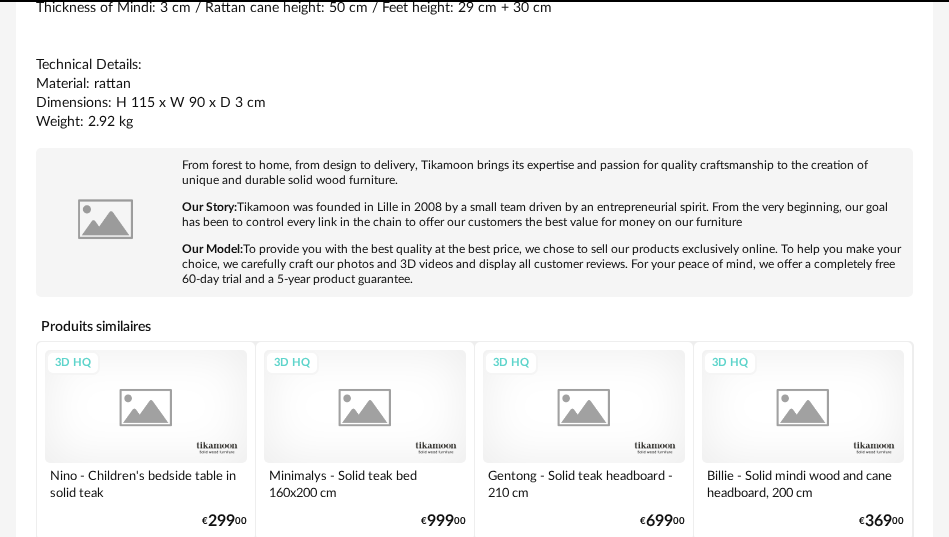 scroll, scrollTop: 0, scrollLeft: 0, axis: both 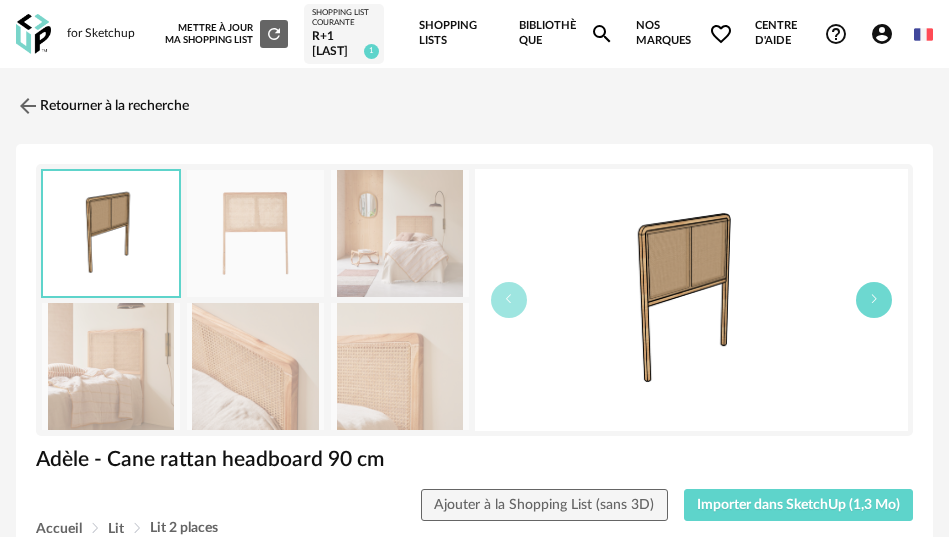click at bounding box center [874, 300] 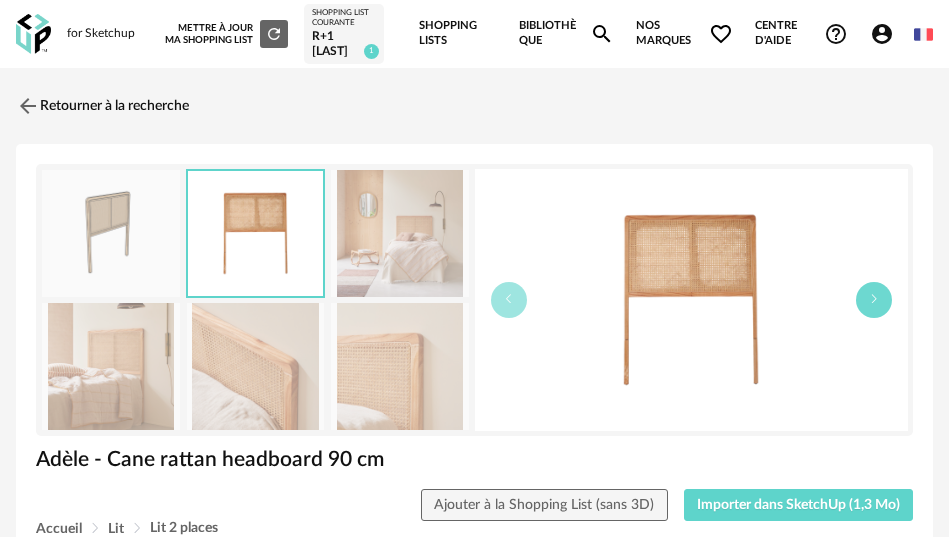 click at bounding box center [874, 300] 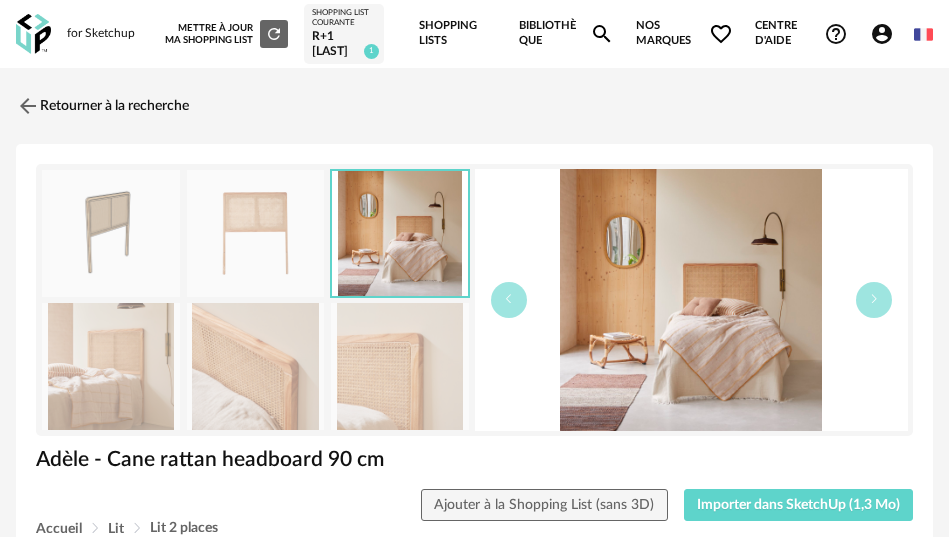 click at bounding box center [111, 233] 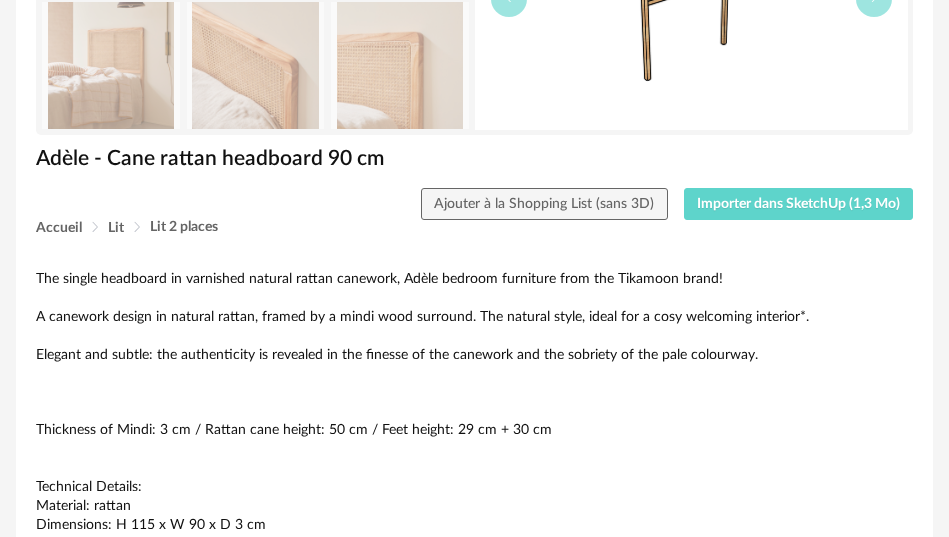 scroll, scrollTop: 48, scrollLeft: 0, axis: vertical 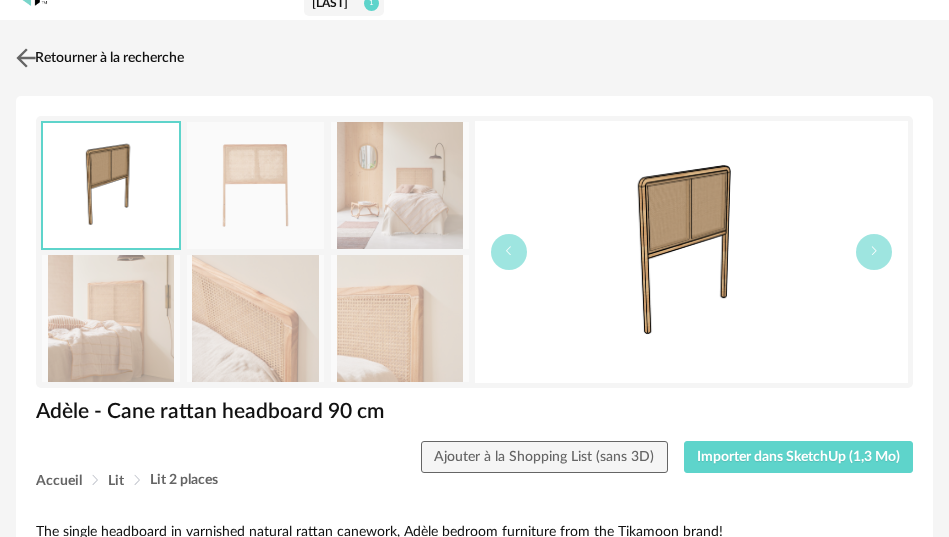 click at bounding box center (26, 58) 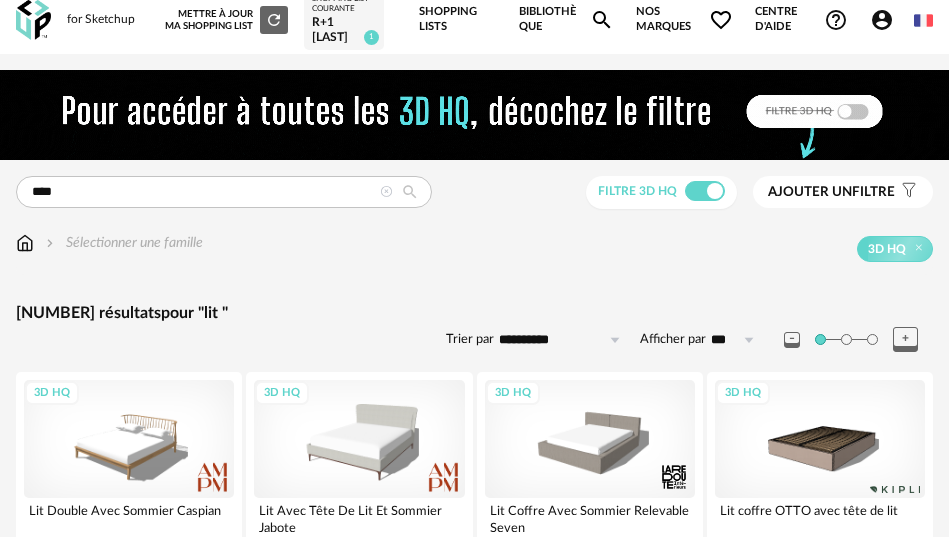 scroll, scrollTop: 254, scrollLeft: 1, axis: both 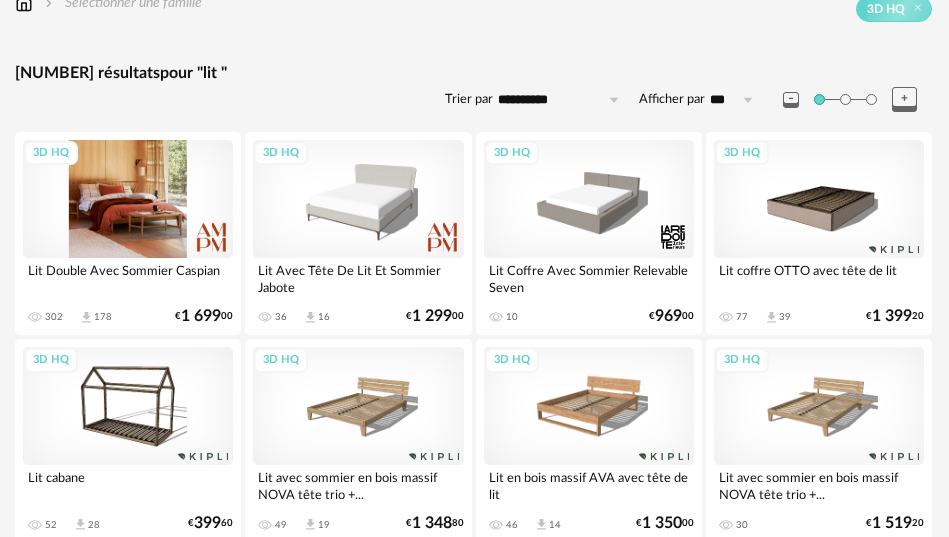click on "3D HQ" at bounding box center (128, 199) 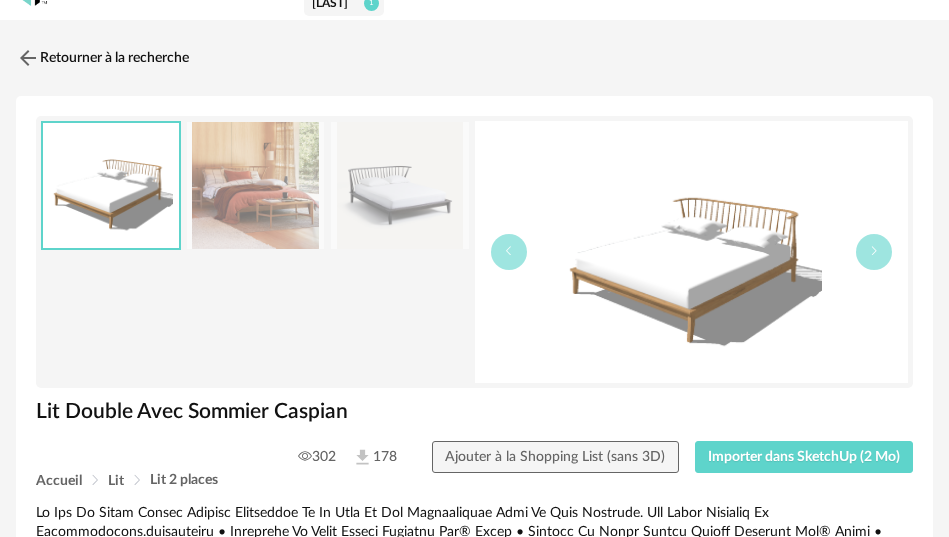 scroll, scrollTop: 49, scrollLeft: 0, axis: vertical 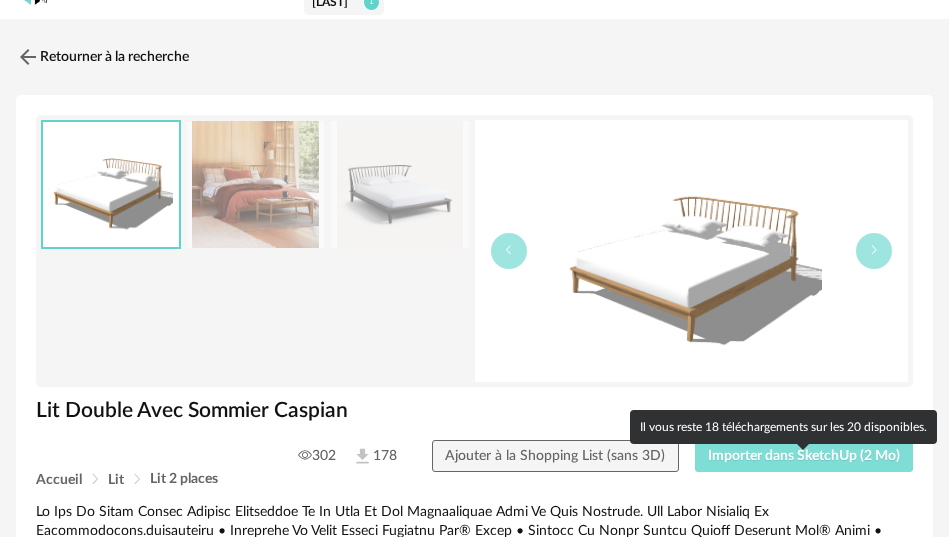 click on "Importer dans SketchUp (2 Mo)" at bounding box center [804, 456] 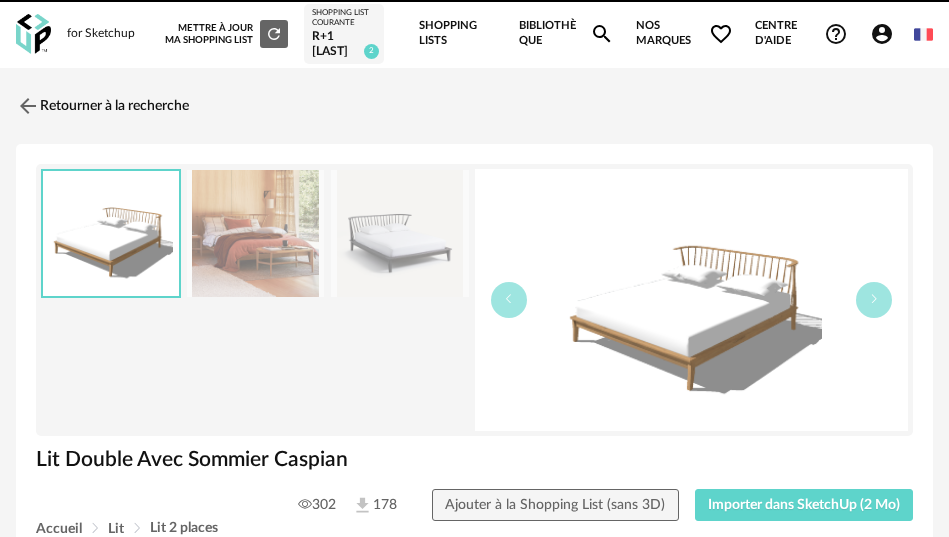 scroll, scrollTop: 0, scrollLeft: 0, axis: both 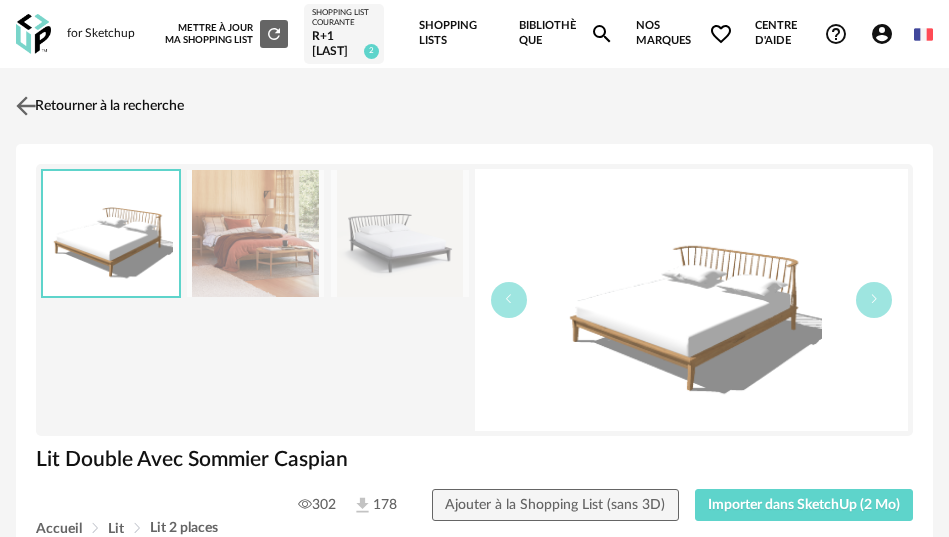 click at bounding box center (26, 106) 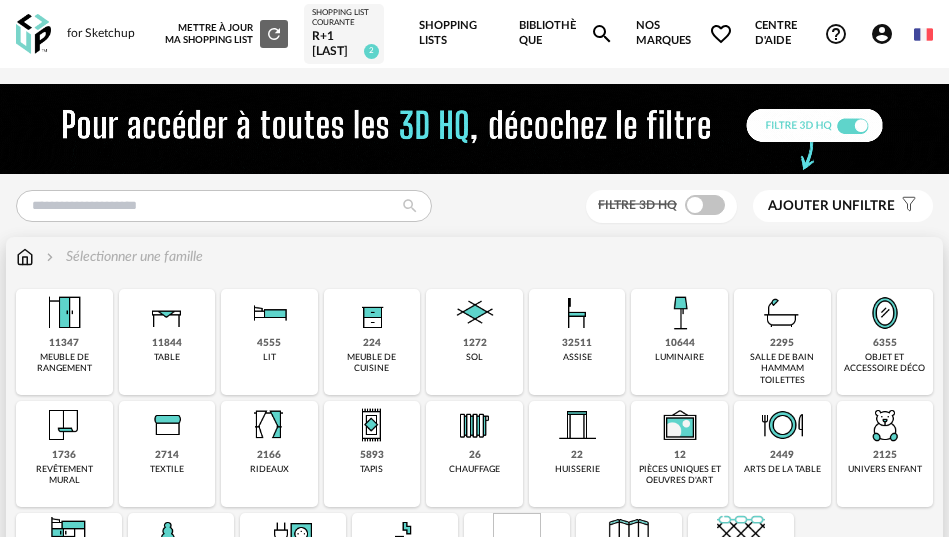 click on "4555
lit" at bounding box center (269, 342) 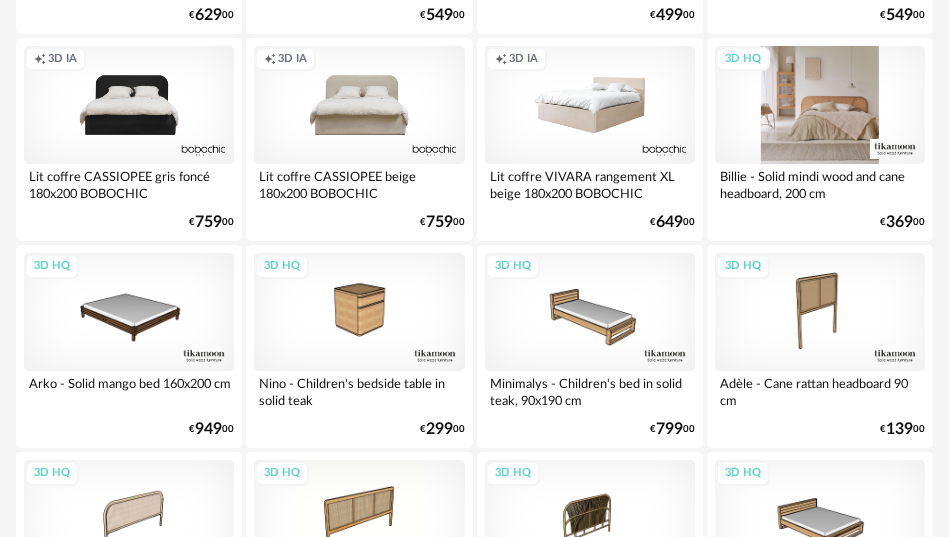 scroll, scrollTop: 1182, scrollLeft: 0, axis: vertical 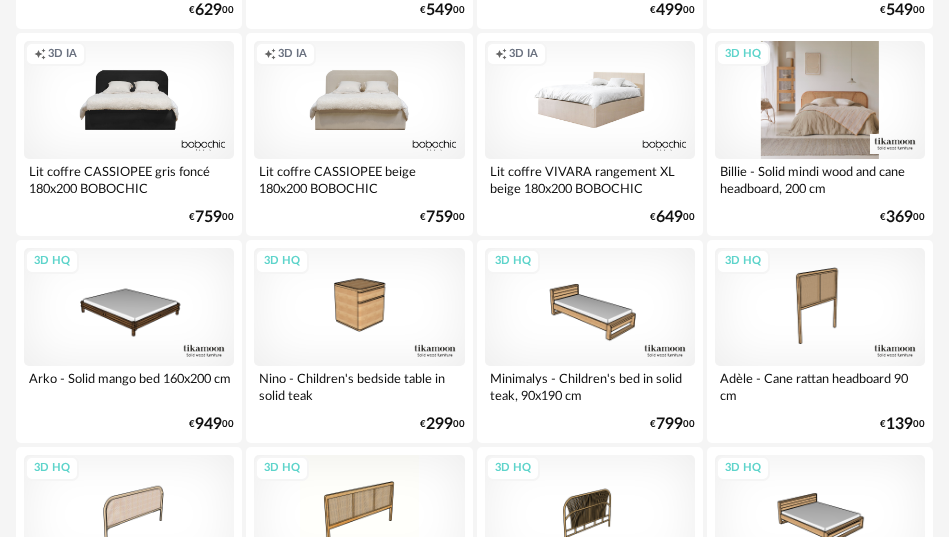 click on "3D HQ" at bounding box center (820, 100) 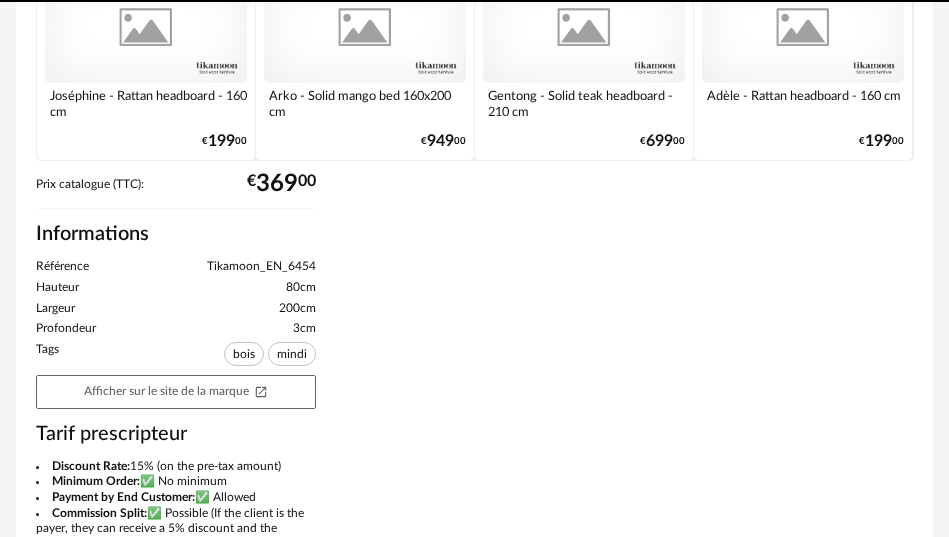 scroll, scrollTop: 0, scrollLeft: 0, axis: both 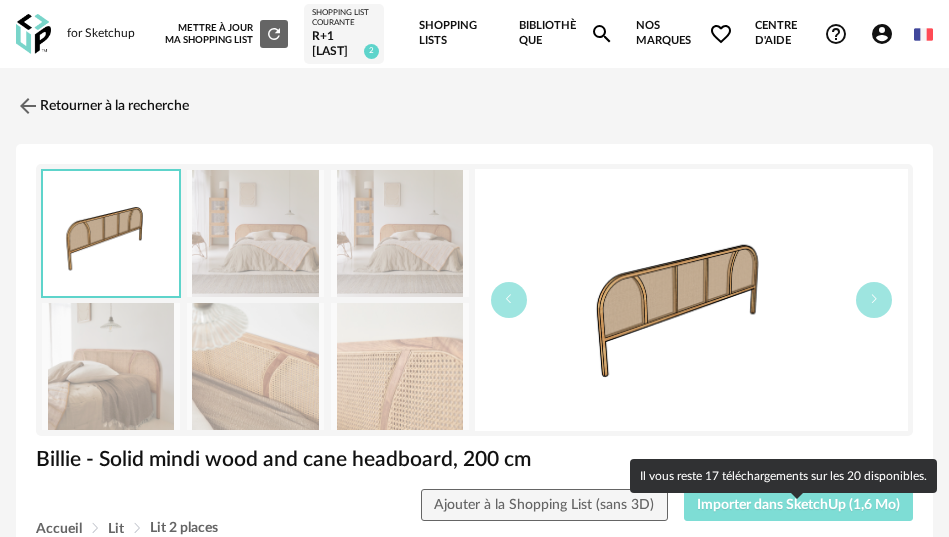 click on "Importer dans SketchUp (1,6 Mo)" at bounding box center (798, 505) 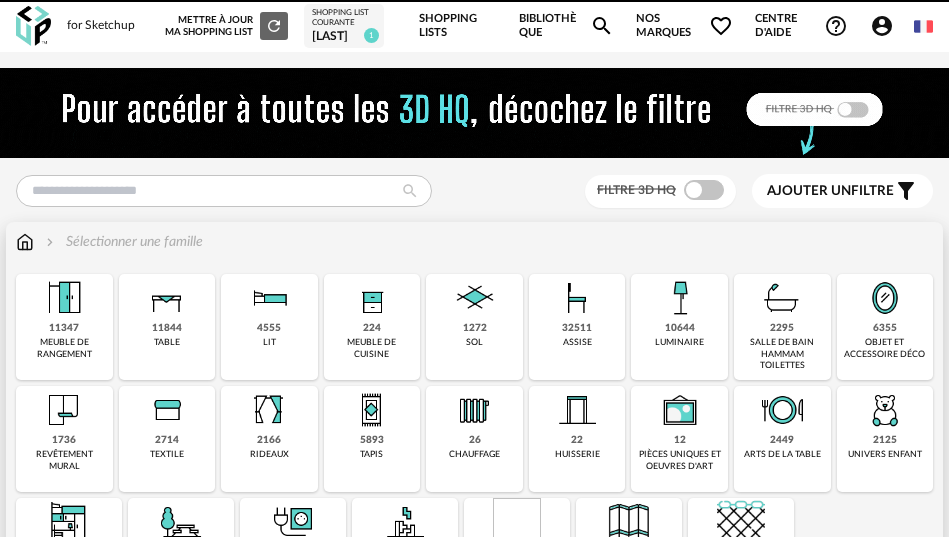 click on "4555
lit" at bounding box center (269, 327) 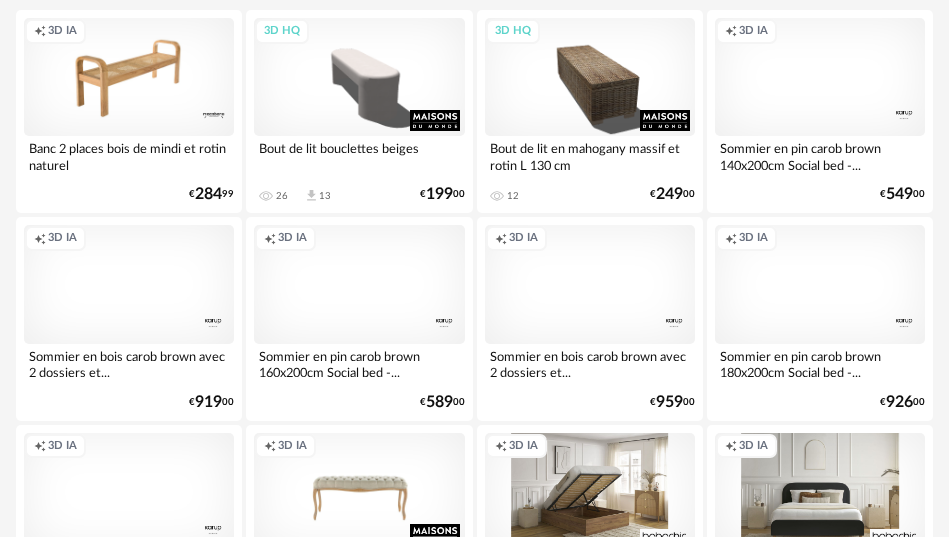 scroll, scrollTop: 0, scrollLeft: 0, axis: both 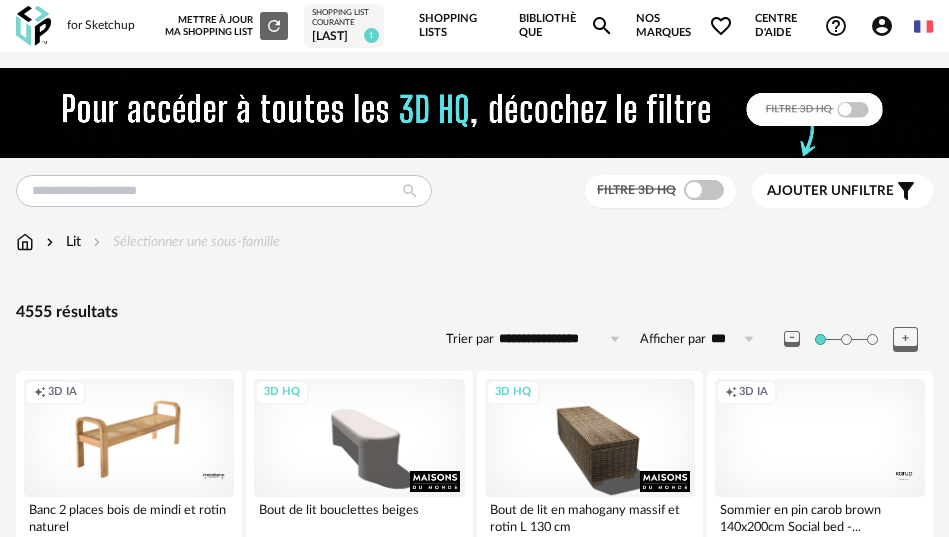 click on "Ajouter un  filtre" at bounding box center [830, 191] 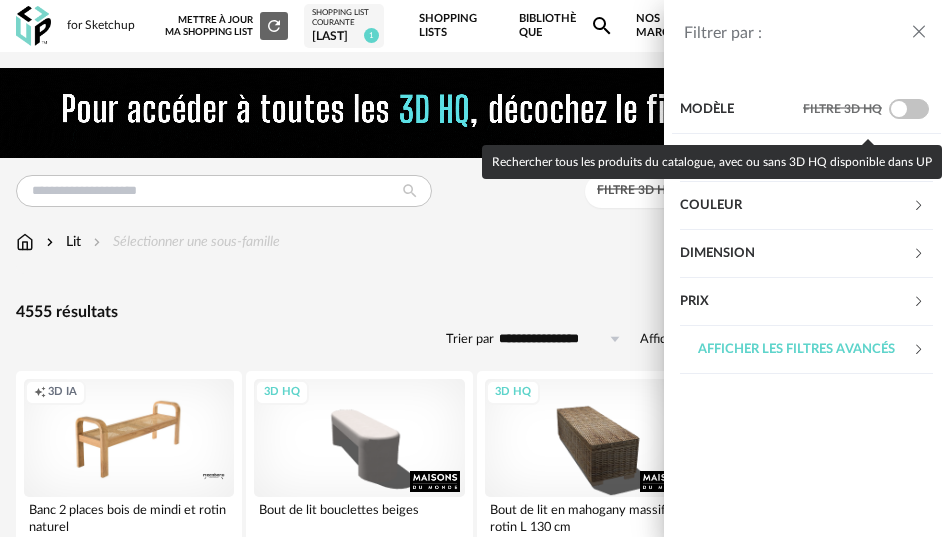 click at bounding box center (909, 109) 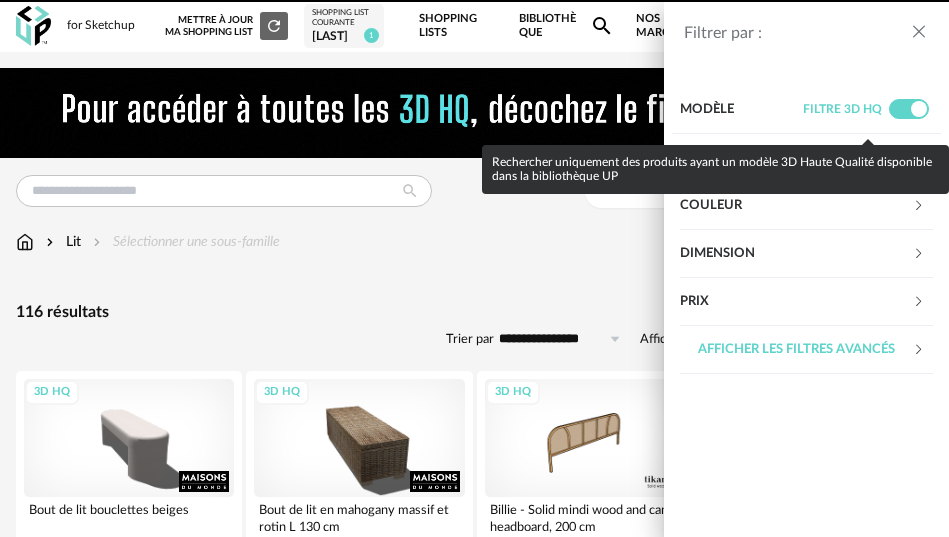 click on "Filtrer par :   Modèle
Filtre 3D HQ
Marque
&tradition
0
101 Copenhagen
0
366 Concept
0
AMPM
2
AYTM
0
Acte DECO
0
Airborne Design
0
Alinea
2     Arrow Right icon
Afficher toutes les marques
Toutes les marques   Close icon
Couleur
noir
0
acier
0
beige
0
blanc
7
gris
14
brun
48
jaune
0
orange
0
rouge
0
rose
5
violet
0
bleu
0
vert
5
transparent
0
argenté
0
doré - laiton
0
bois
23
multicolore
0
Dimension
Hauteur    *** 0% 10% 20% 30% 40% 50% 60% 70% 80% 90% 100%     ** 0% 10% 20% 30% 40% 50% 60% 70% 80% 90%" at bounding box center [474, 268] 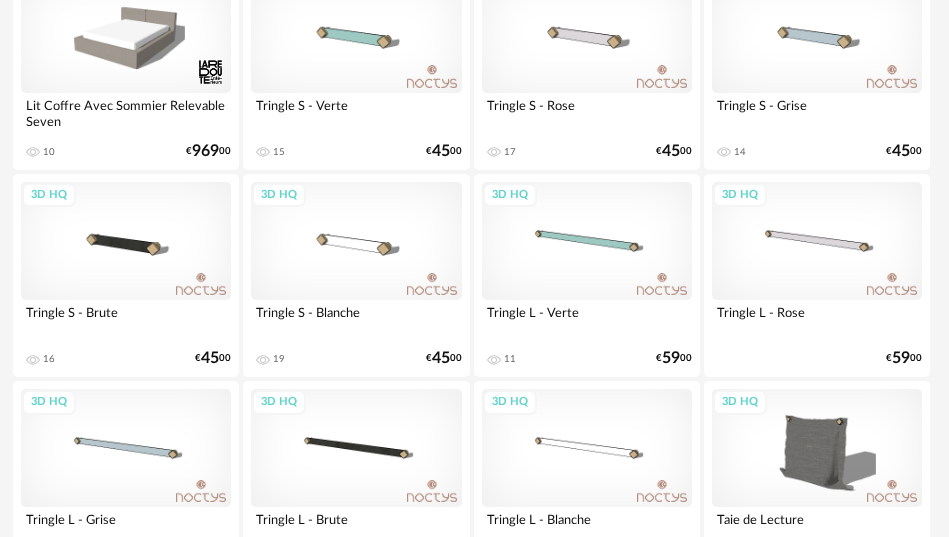 scroll, scrollTop: 2269, scrollLeft: 3, axis: both 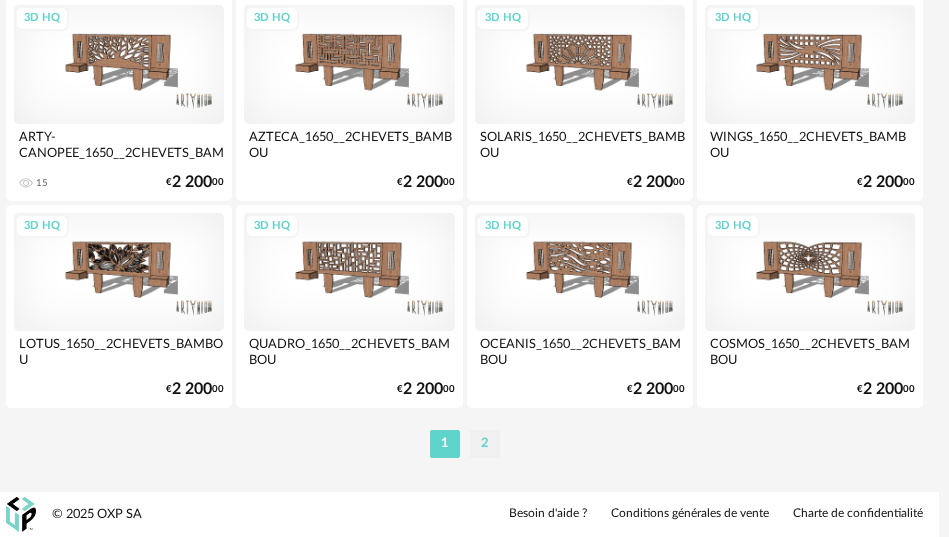 click on "2" at bounding box center [485, 444] 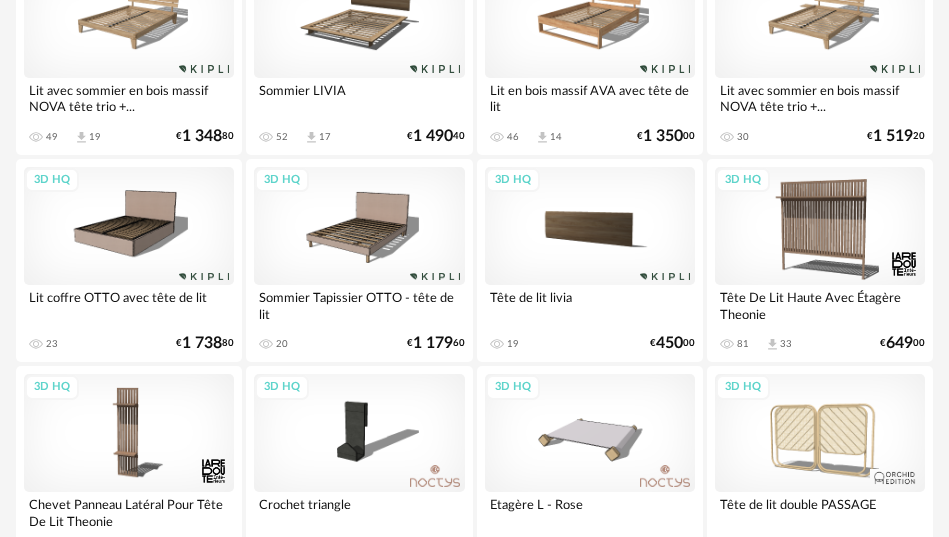 scroll, scrollTop: 819, scrollLeft: 0, axis: vertical 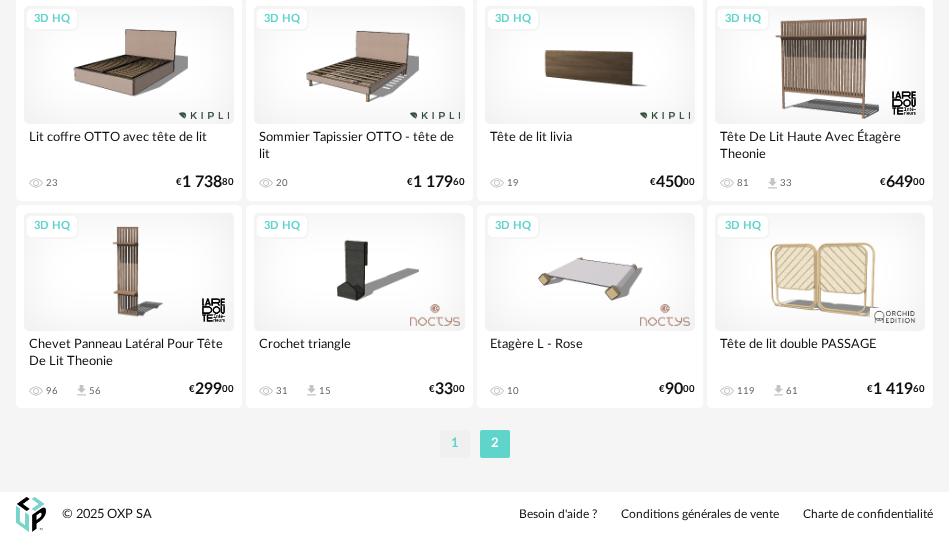 click on "1" at bounding box center [455, 444] 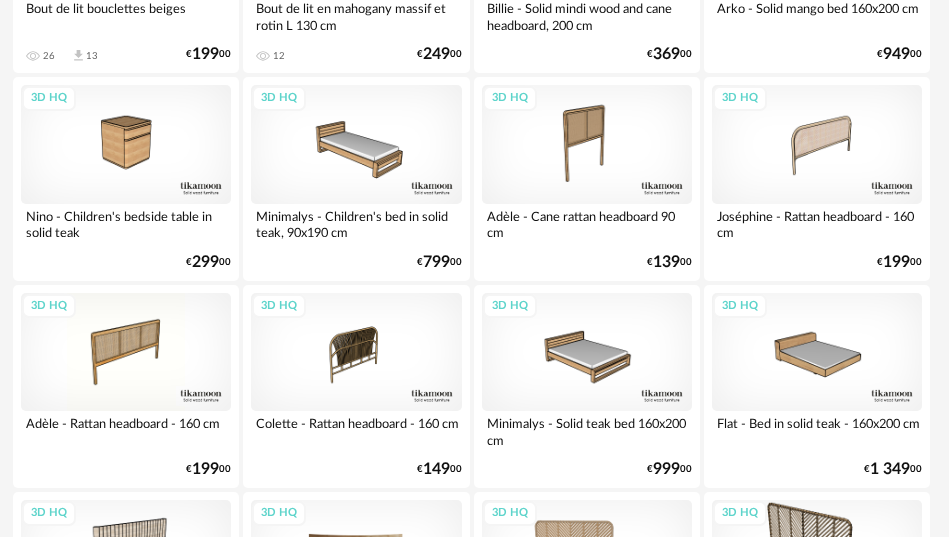 scroll, scrollTop: 0, scrollLeft: 3, axis: horizontal 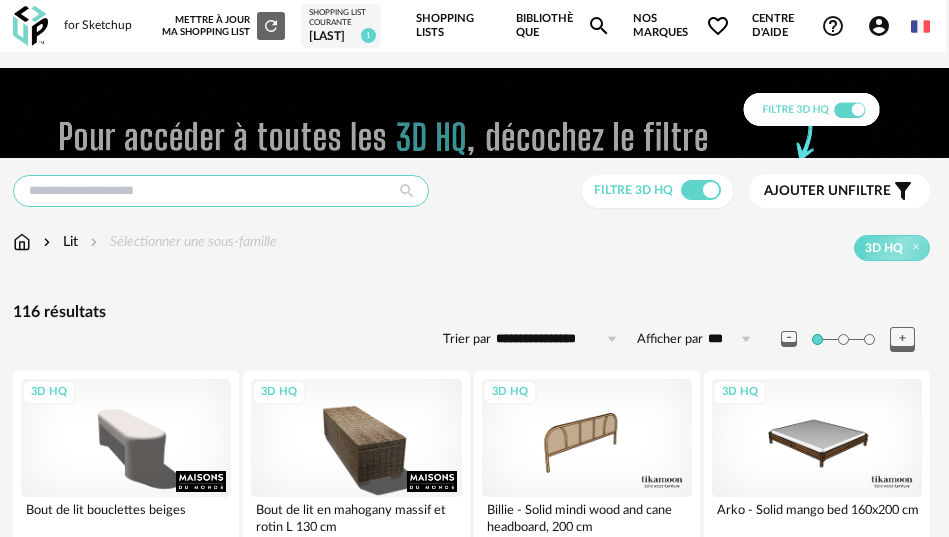 click at bounding box center (221, 191) 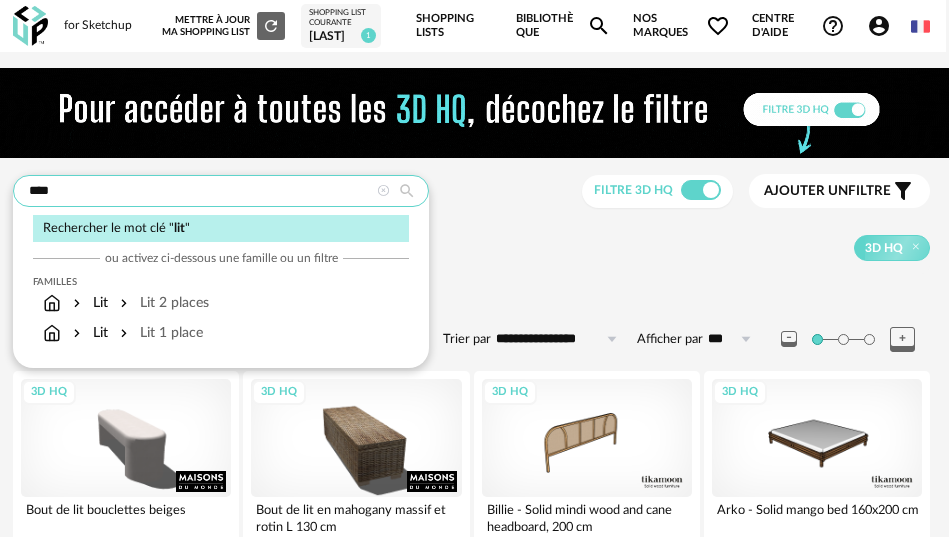 type on "***" 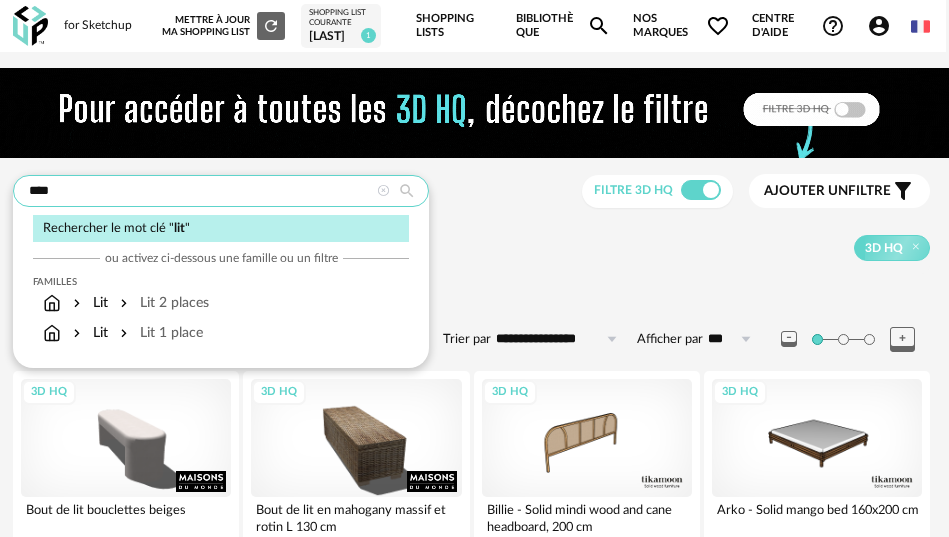 type on "**********" 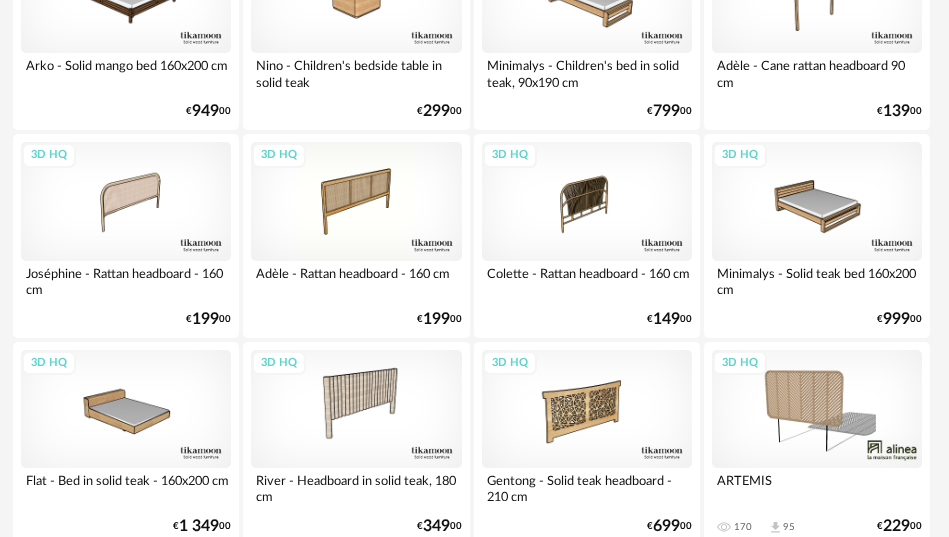 scroll, scrollTop: 0, scrollLeft: 3, axis: horizontal 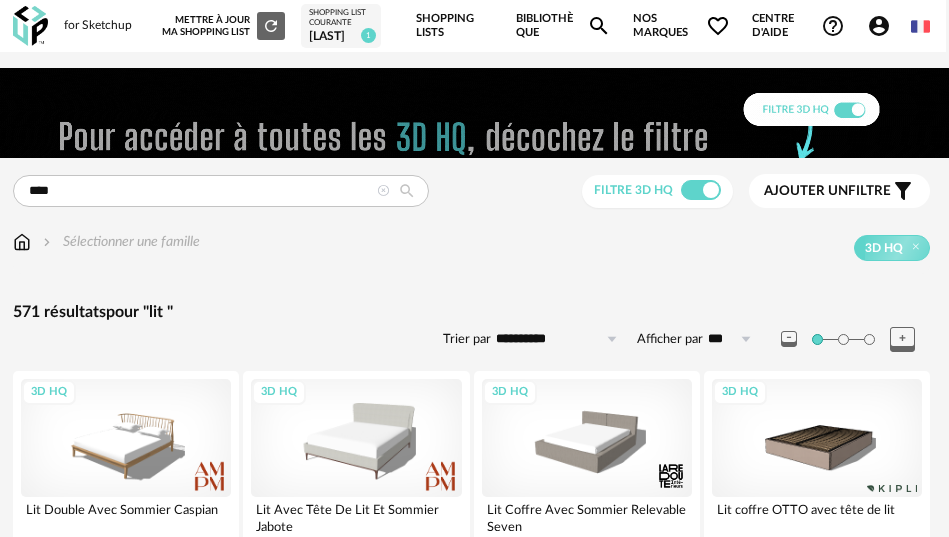 click at bounding box center (30, 26) 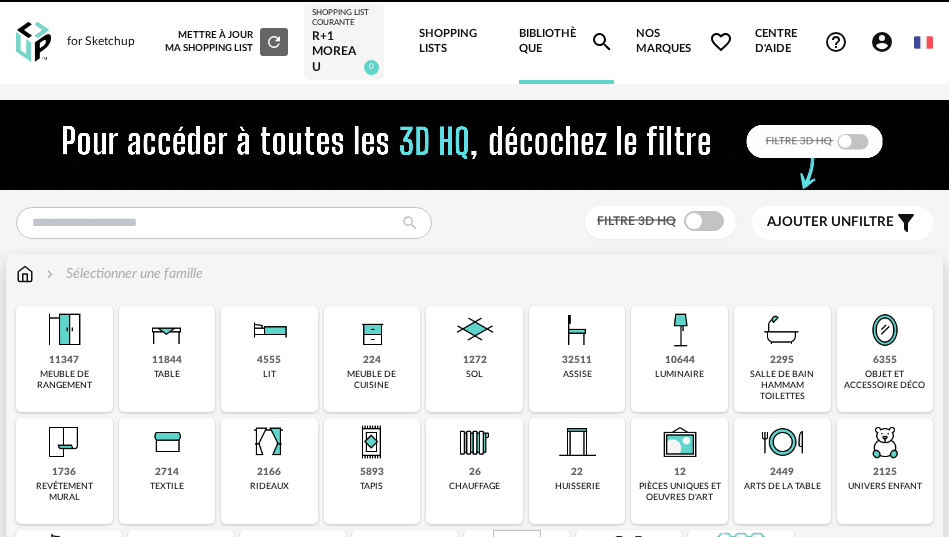 scroll, scrollTop: 0, scrollLeft: 0, axis: both 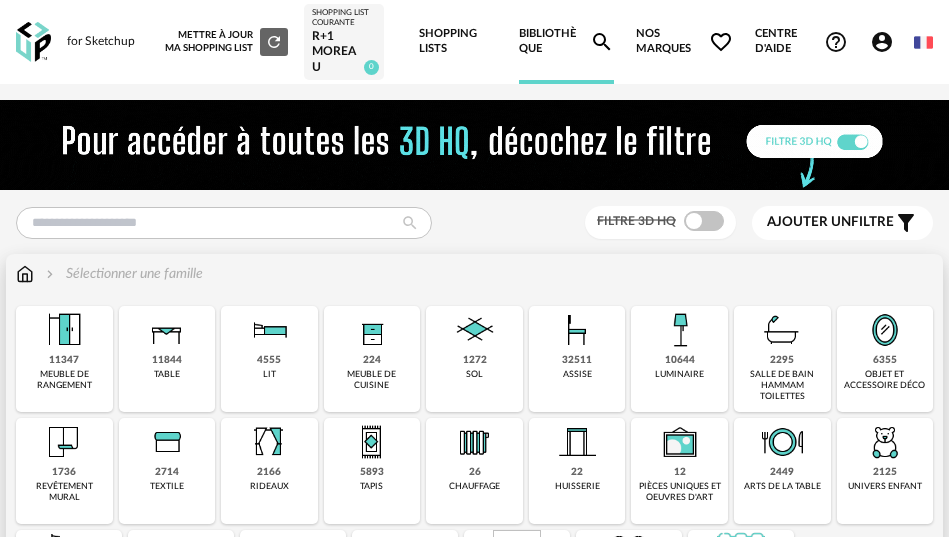 click on "4555" at bounding box center [269, 360] 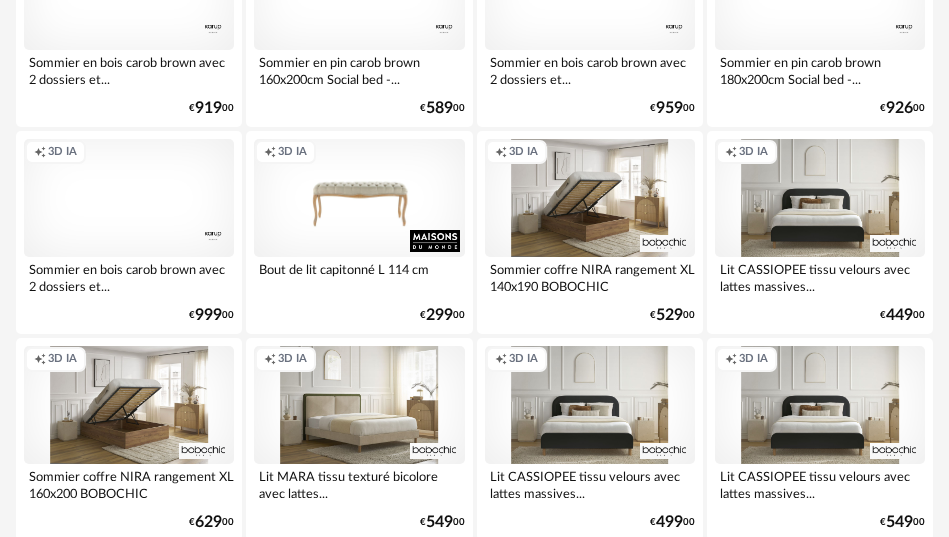scroll, scrollTop: 837, scrollLeft: 0, axis: vertical 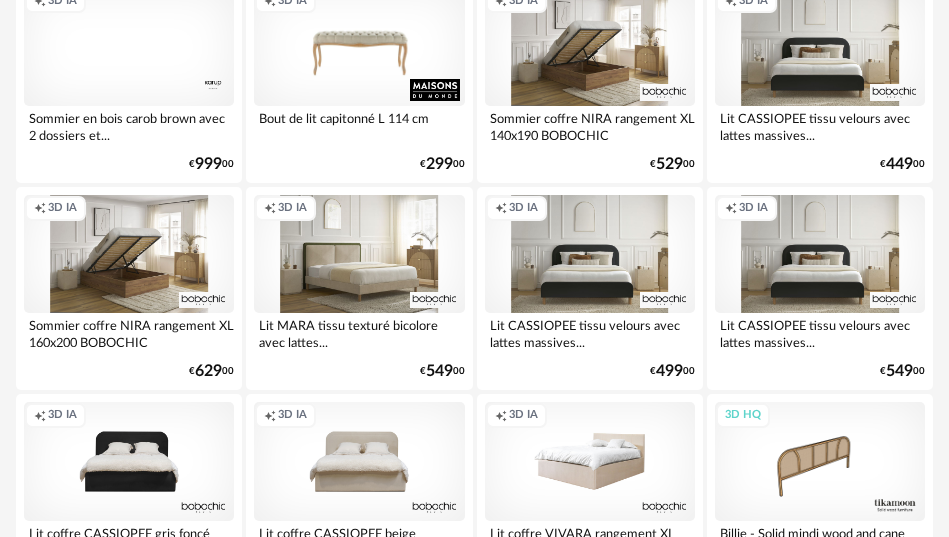 click on "Creation icon   3D IA" at bounding box center [359, 254] 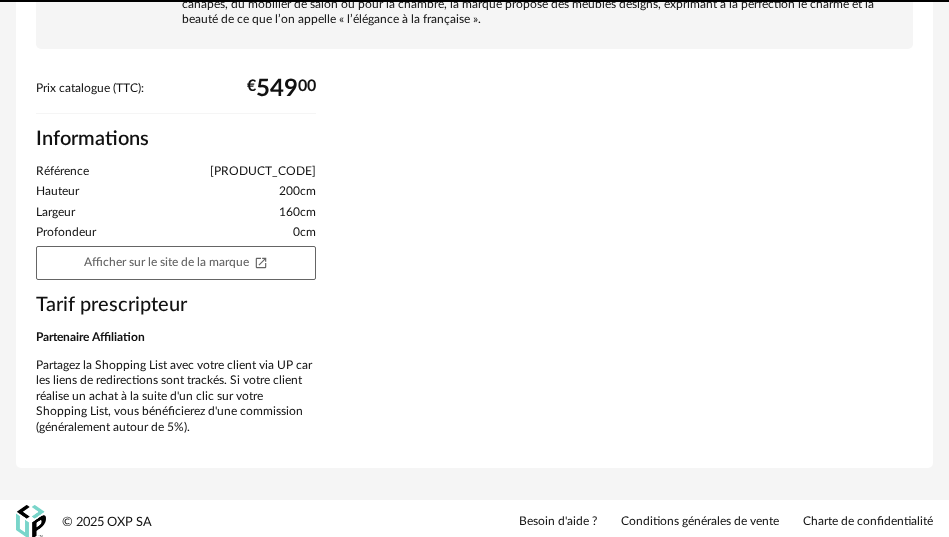 scroll, scrollTop: 0, scrollLeft: 0, axis: both 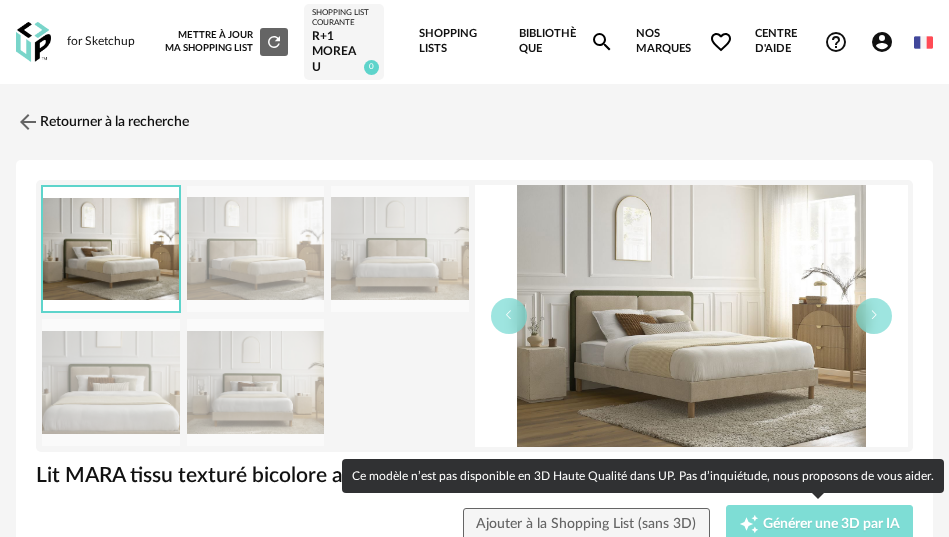 click on "Creation icon
Générer une 3D par IA" at bounding box center (819, 524) 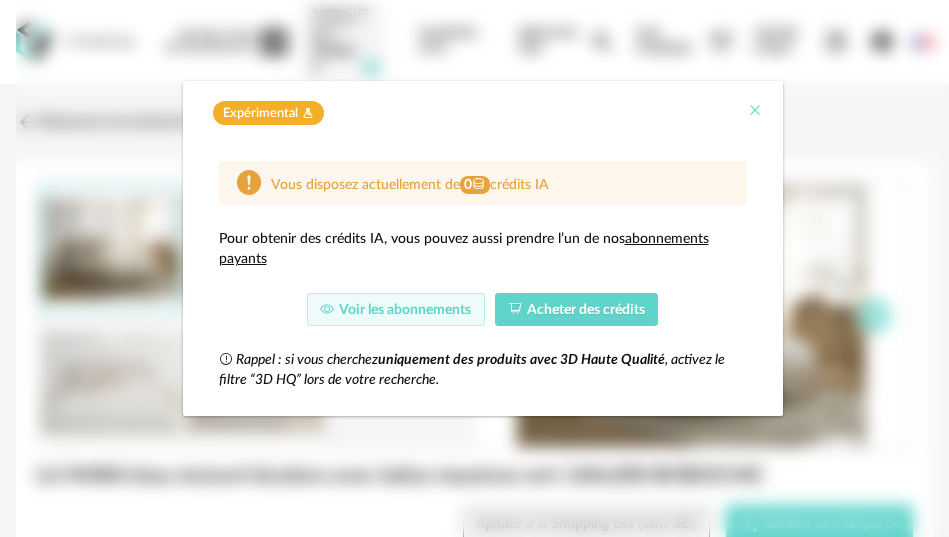 click at bounding box center [755, 110] 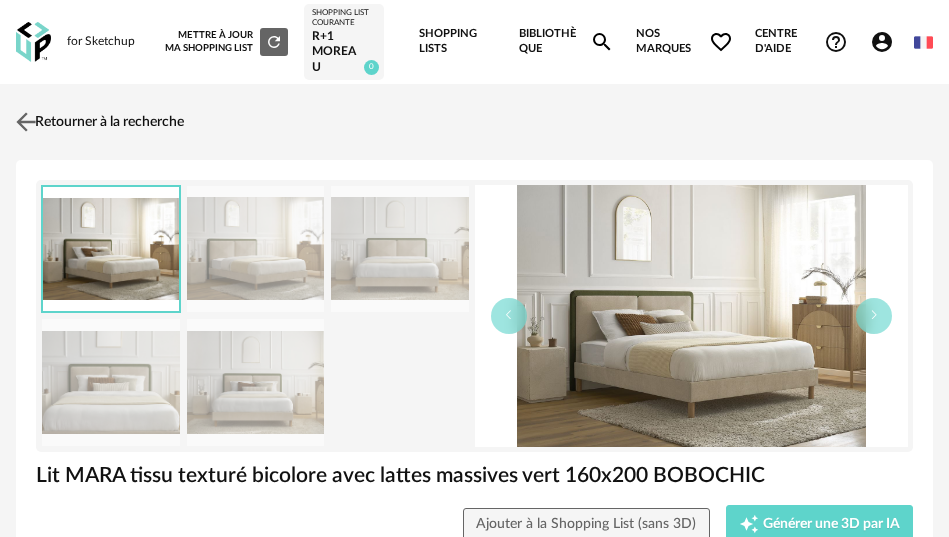 click on "Retourner à la recherche" at bounding box center [97, 122] 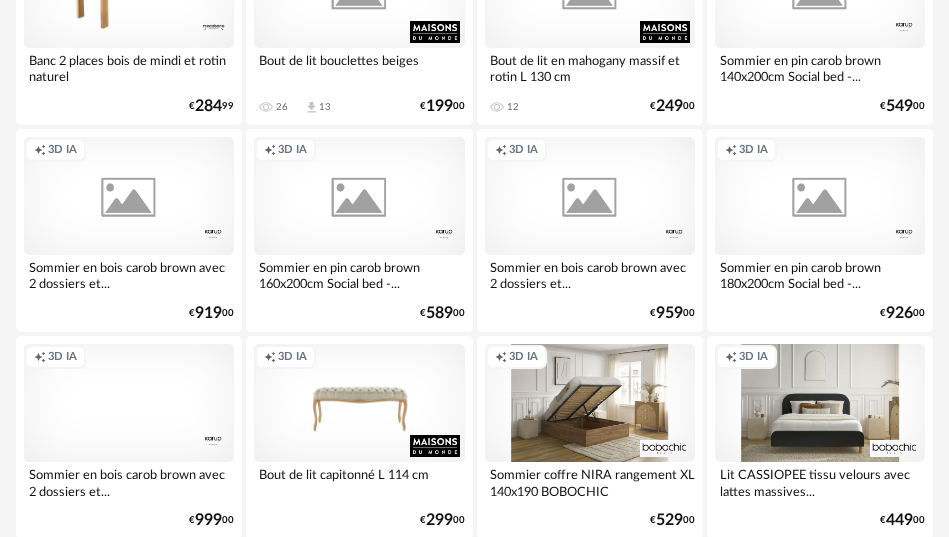scroll, scrollTop: 0, scrollLeft: 0, axis: both 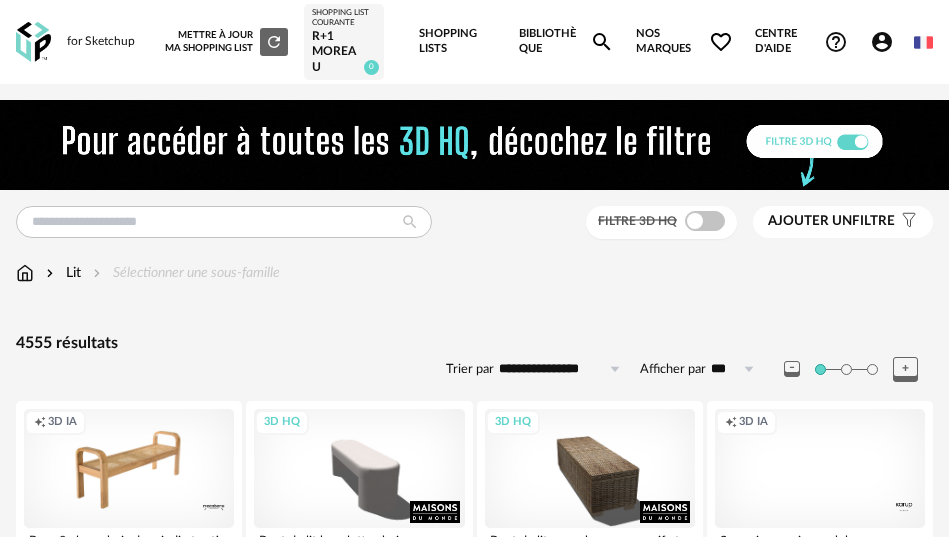 click on "Ajouter un  filtre" at bounding box center [831, 221] 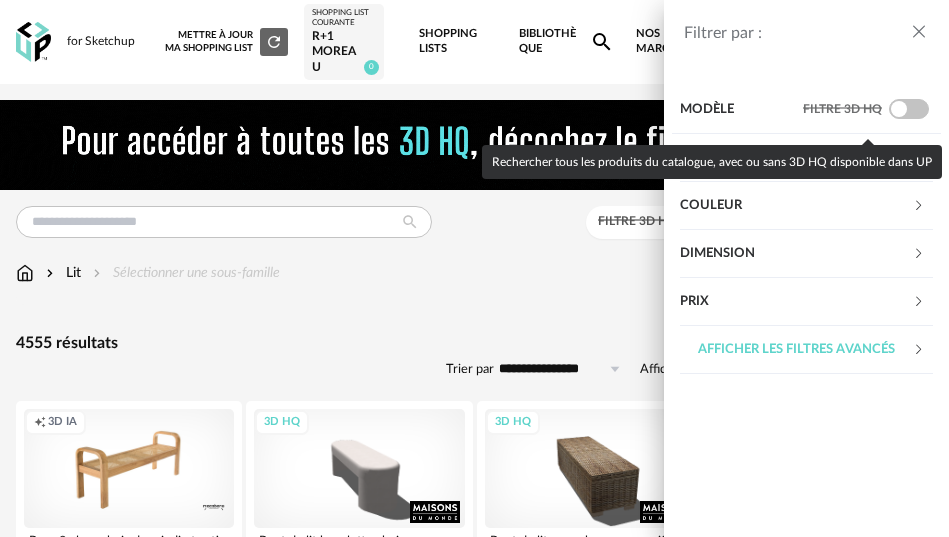click at bounding box center (909, 109) 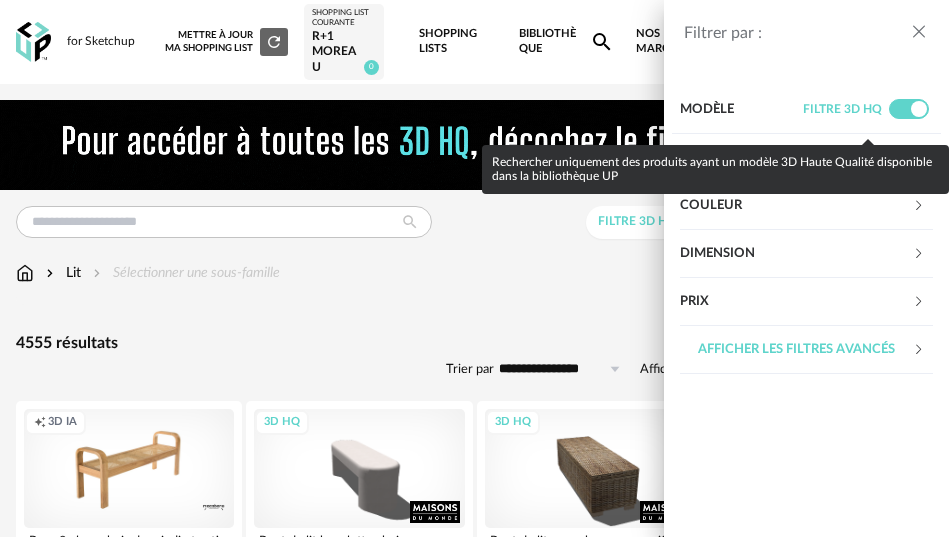 click on "Filtrer par :   Modèle
Filtre 3D HQ
Marque
&tradition
0
101 Copenhagen
0
366 Concept
0
AMPM
179
AYTM
0
Acte DECO
0
Airborne Design
0
Alinea
486     Arrow Right icon
Afficher toutes les marques
Toutes les marques   Close icon
Couleur
noir
190
acier
1
beige
0
blanc
911
gris
834
brun
1425
jaune
26
orange
23
rouge
41
rose
74
violet
5
bleu
240
vert
264
transparent
0
argenté
10
doré - laiton
2
bois
122
multicolore
9
Dimension
Hauteur    *** 0% 10% 20% 30% 40% 50% 60% 70% 80% 90% 100%     ** 0% 10% 20% 30% 40%" at bounding box center [474, 268] 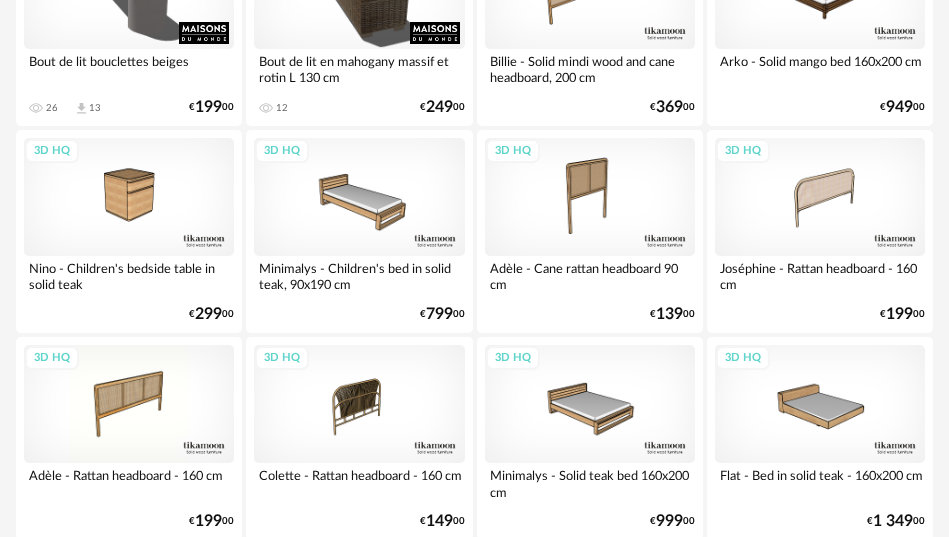 scroll, scrollTop: 481, scrollLeft: 0, axis: vertical 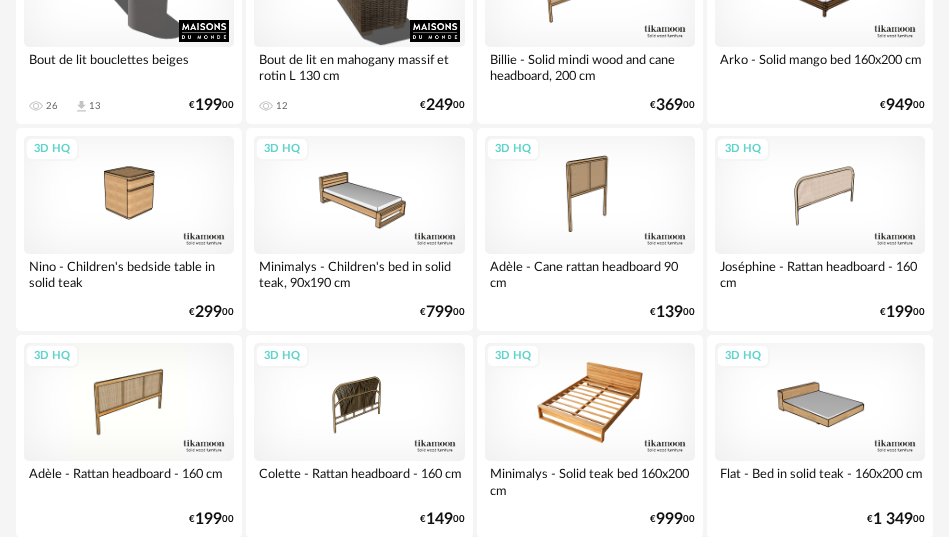 click on "3D HQ" at bounding box center (590, 402) 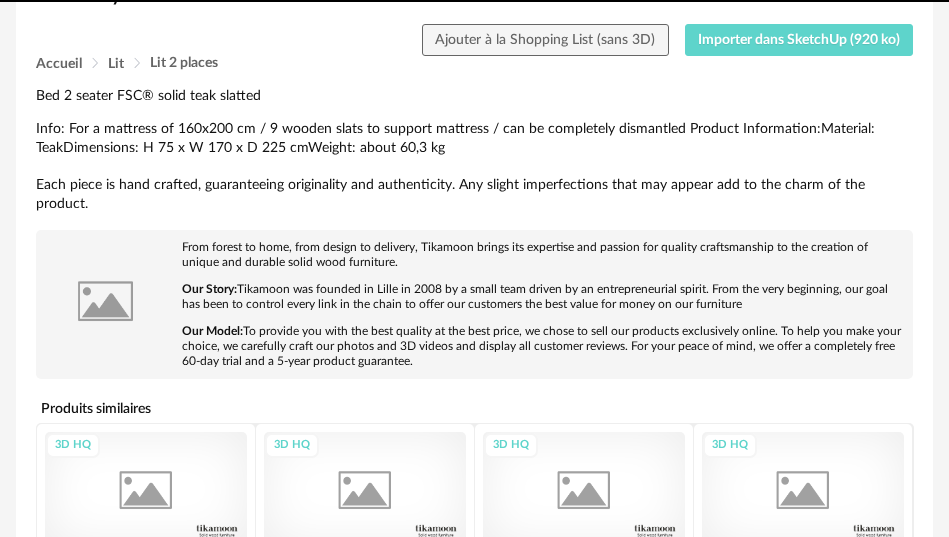 scroll, scrollTop: 0, scrollLeft: 0, axis: both 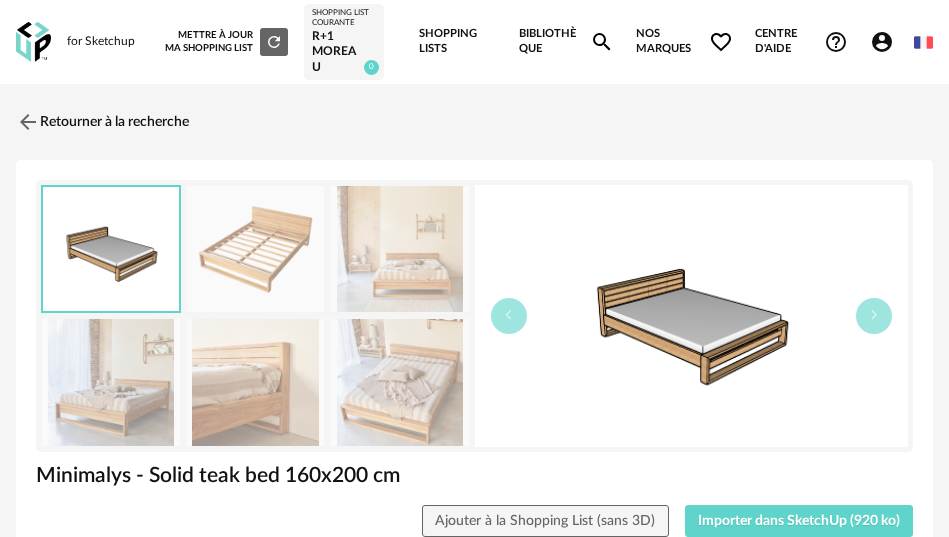 click at bounding box center [256, 249] 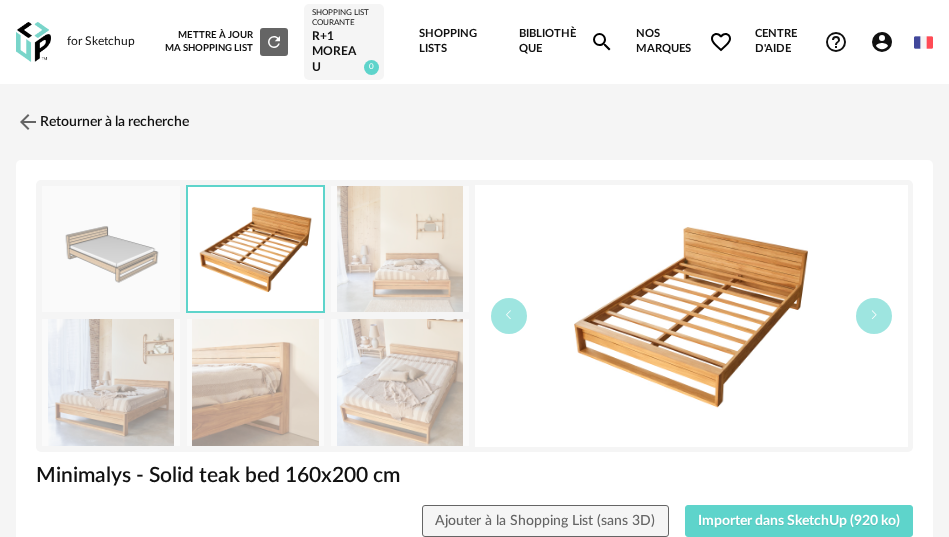 click at bounding box center (111, 249) 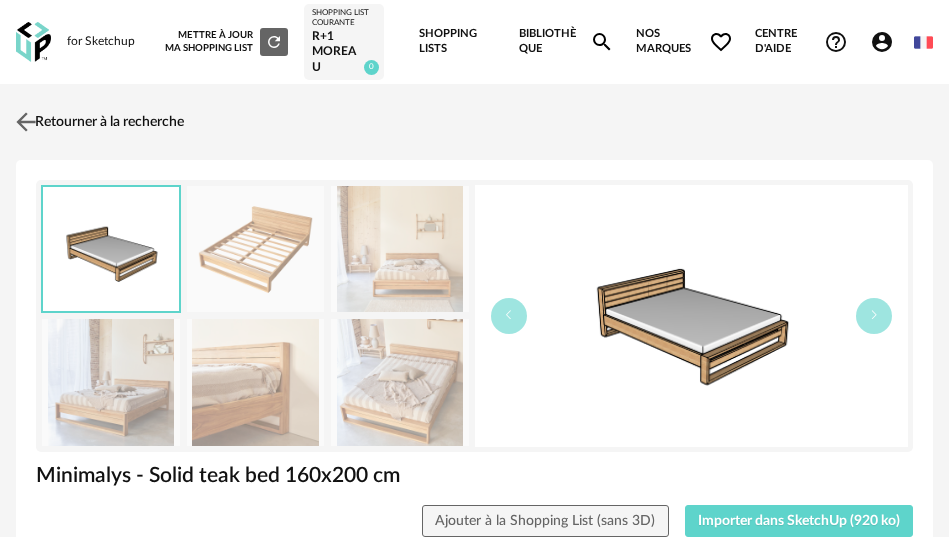 click on "Retourner à la recherche" at bounding box center [97, 122] 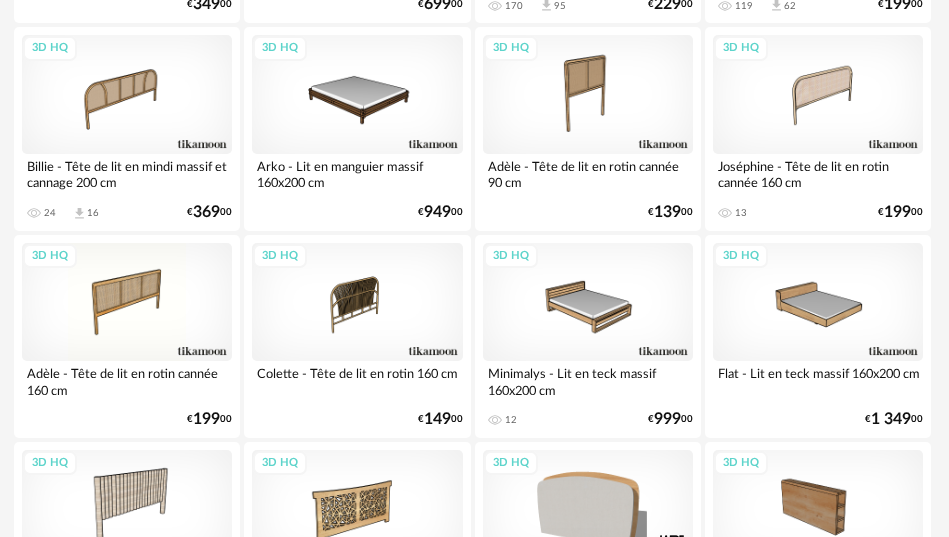 scroll, scrollTop: 1214, scrollLeft: 4, axis: both 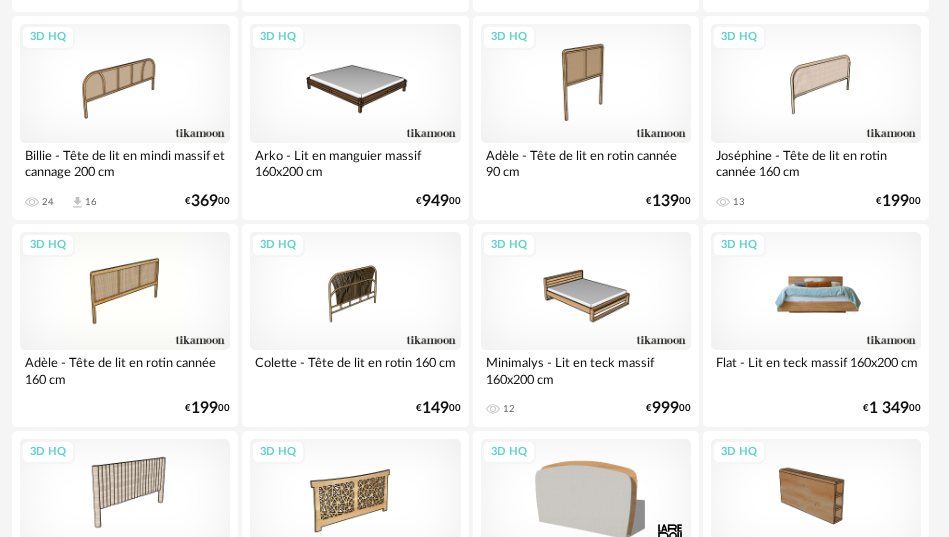 click on "3D HQ" at bounding box center [816, 291] 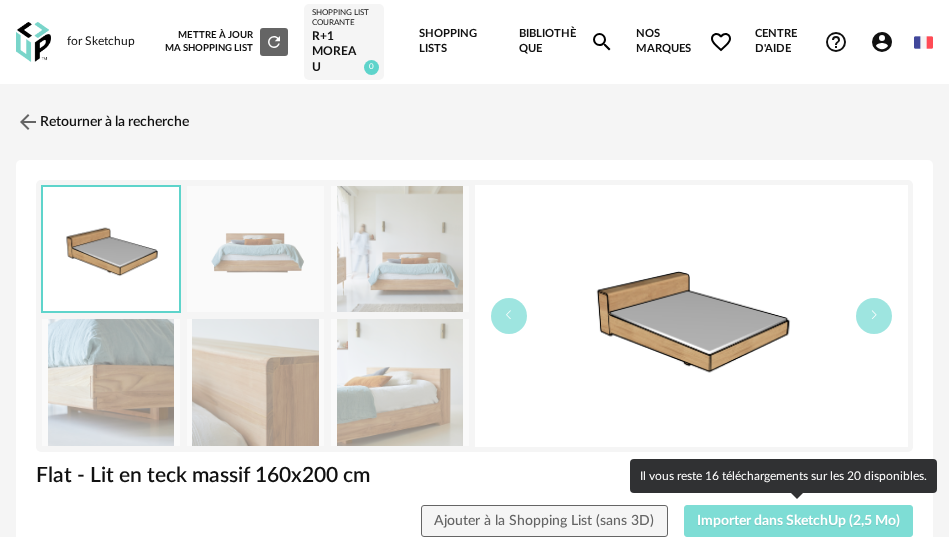 click on "Importer dans SketchUp (2,5 Mo)" at bounding box center (799, 521) 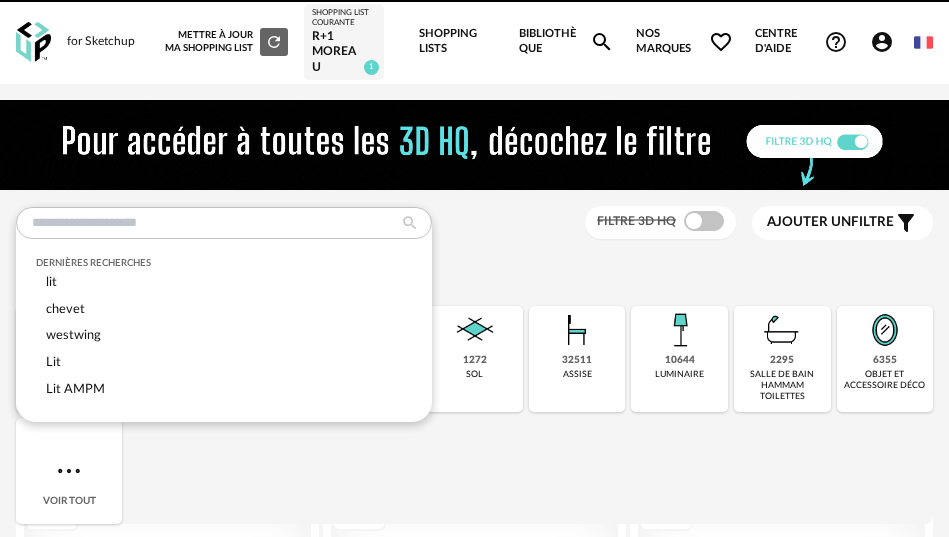 scroll, scrollTop: 0, scrollLeft: 0, axis: both 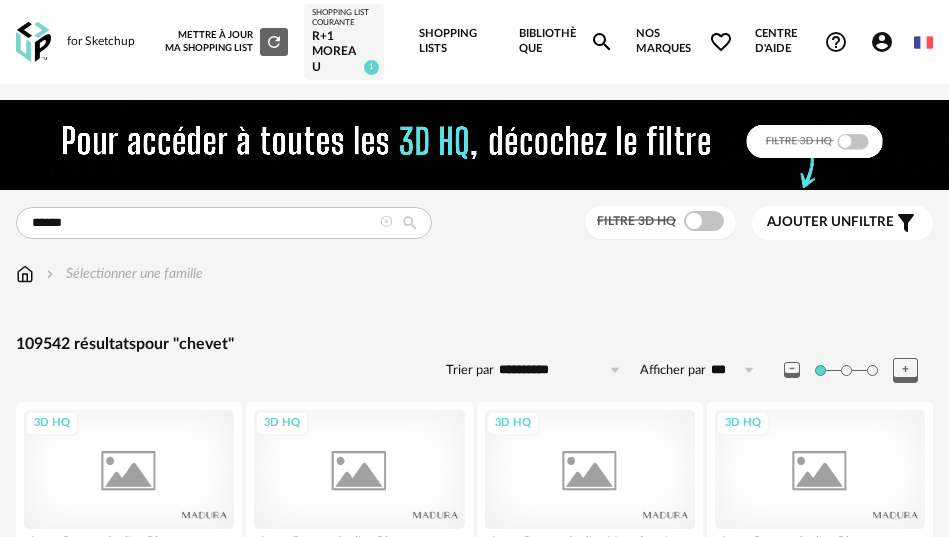 type on "******" 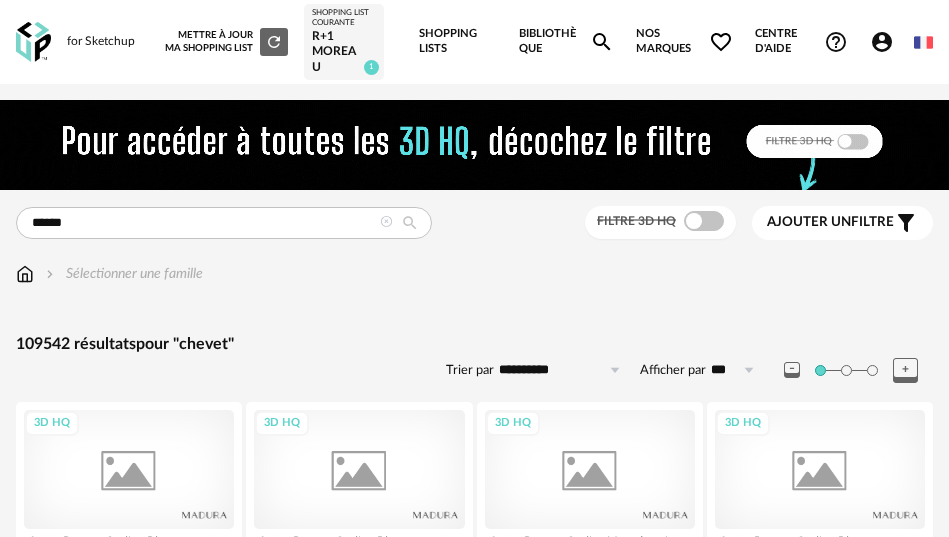 click on "Ajouter un" at bounding box center (809, 222) 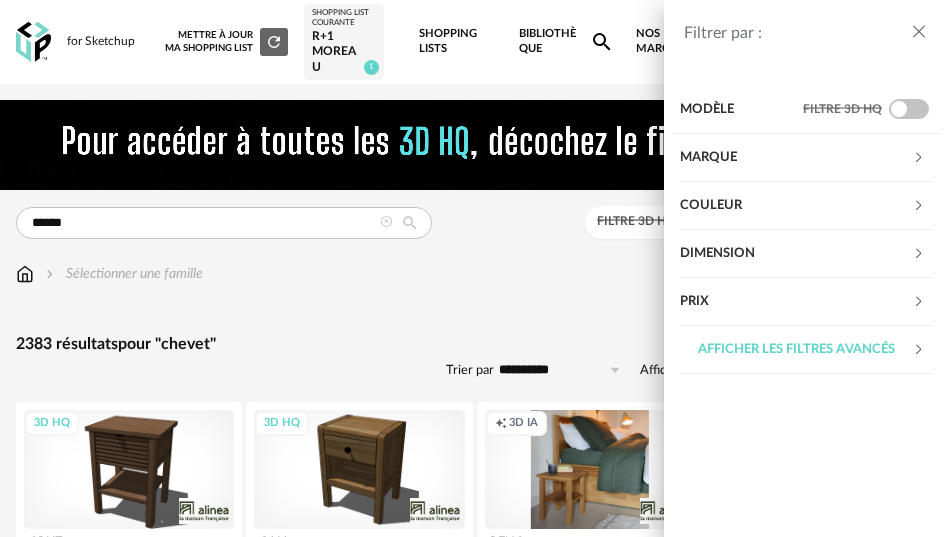 click on "Filtrer par :   Modèle
Filtre 3D HQ
Marque
&tradition
16
101 Copenhagen
0
366 Concept
0
AMPM
79
AYTM
14
Acte DECO
0
Airborne Design
0
Alinea
22     Arrow Right icon
Afficher toutes les marques
Toutes les marques   Close icon
Couleur
noir
292
acier
5
beige
1
blanc
332
gris
118
brun
866
jaune
26
orange
10
rouge
30
rose
44
violet
15
bleu
60
vert
109
transparent
12
argenté
27
doré - laiton
40
bois
111
multicolore
15
Dimension
Hauteur    *** 0% 10% 20% 30% 40% 50% 60% 70% 80% 90% 100%     ** 0% 10% 20% 30%" at bounding box center [474, 268] 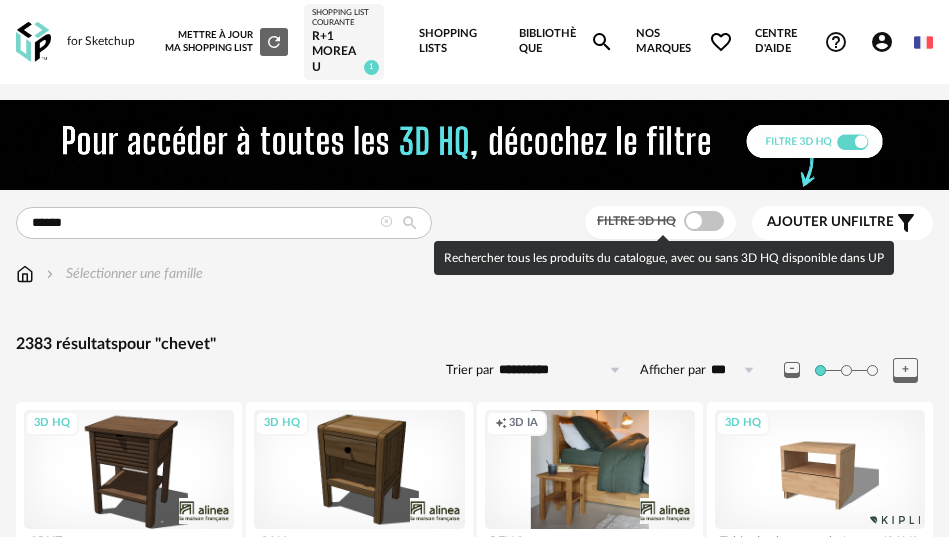 click at bounding box center (704, 221) 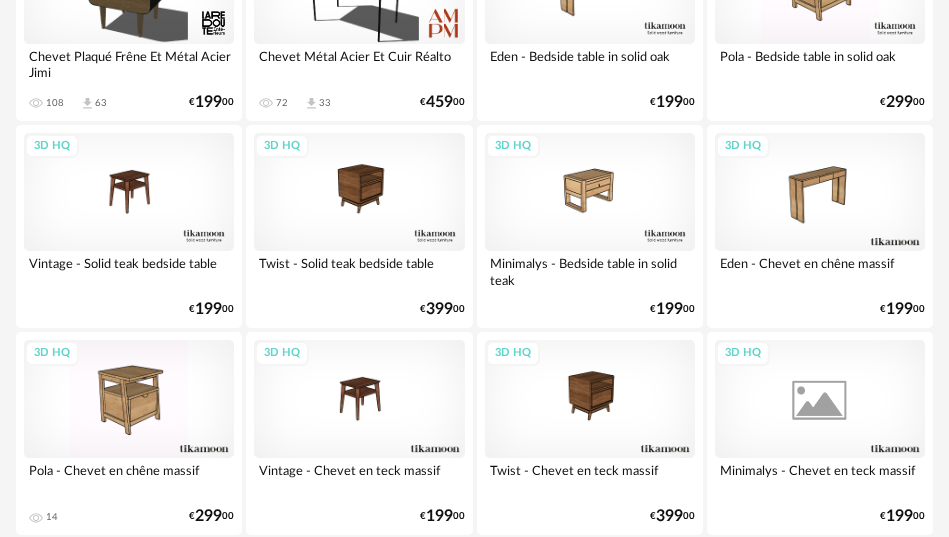 scroll, scrollTop: 1334, scrollLeft: 0, axis: vertical 